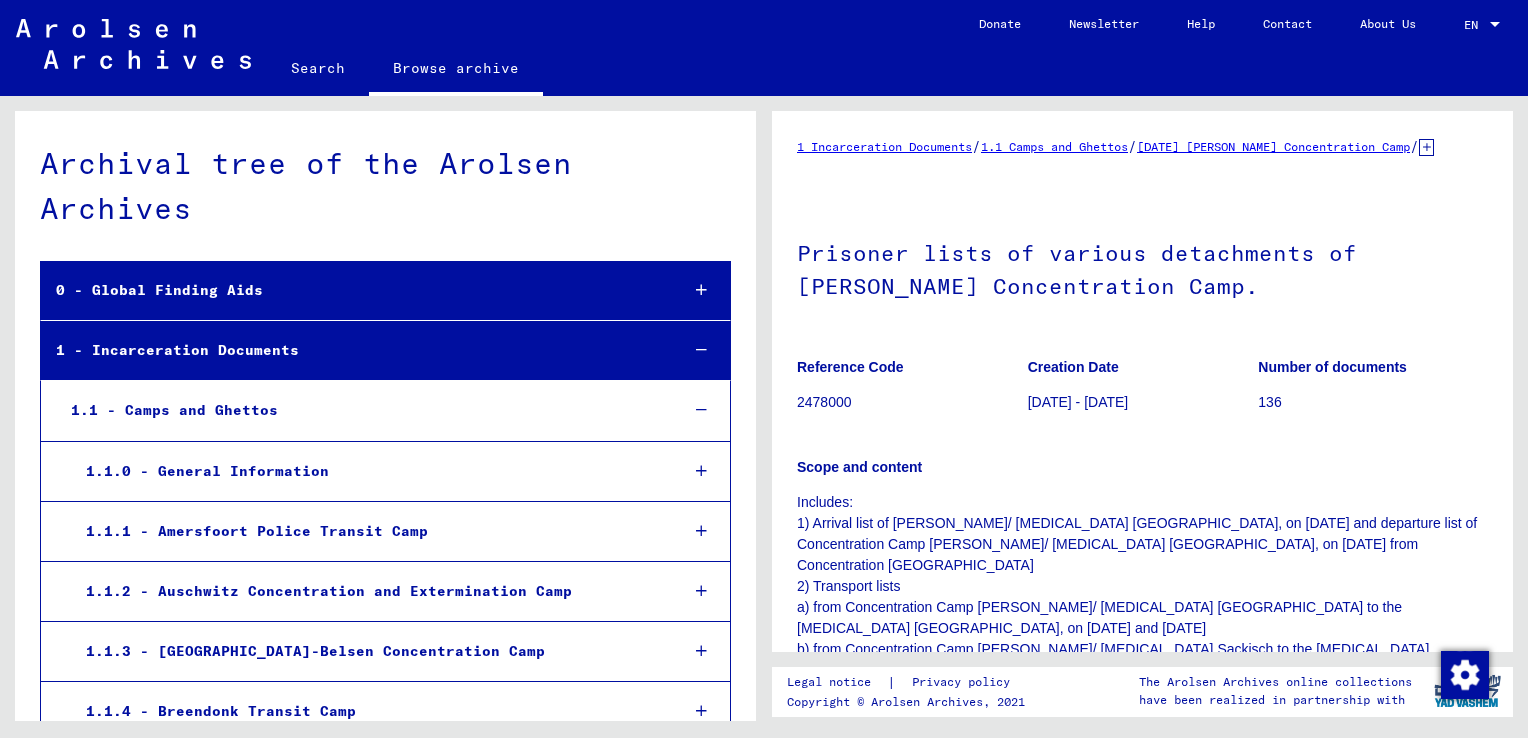 scroll, scrollTop: 0, scrollLeft: 0, axis: both 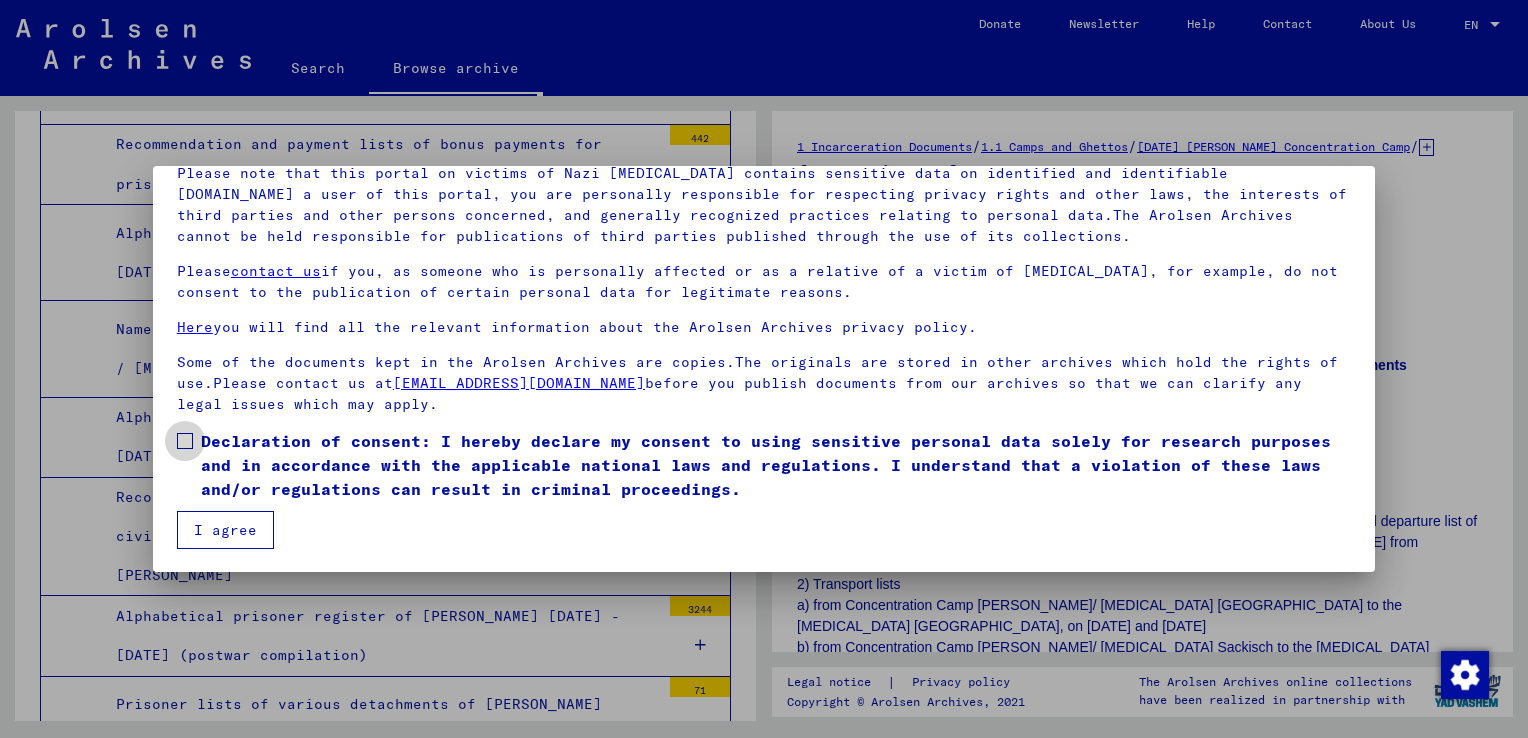 click at bounding box center (185, 441) 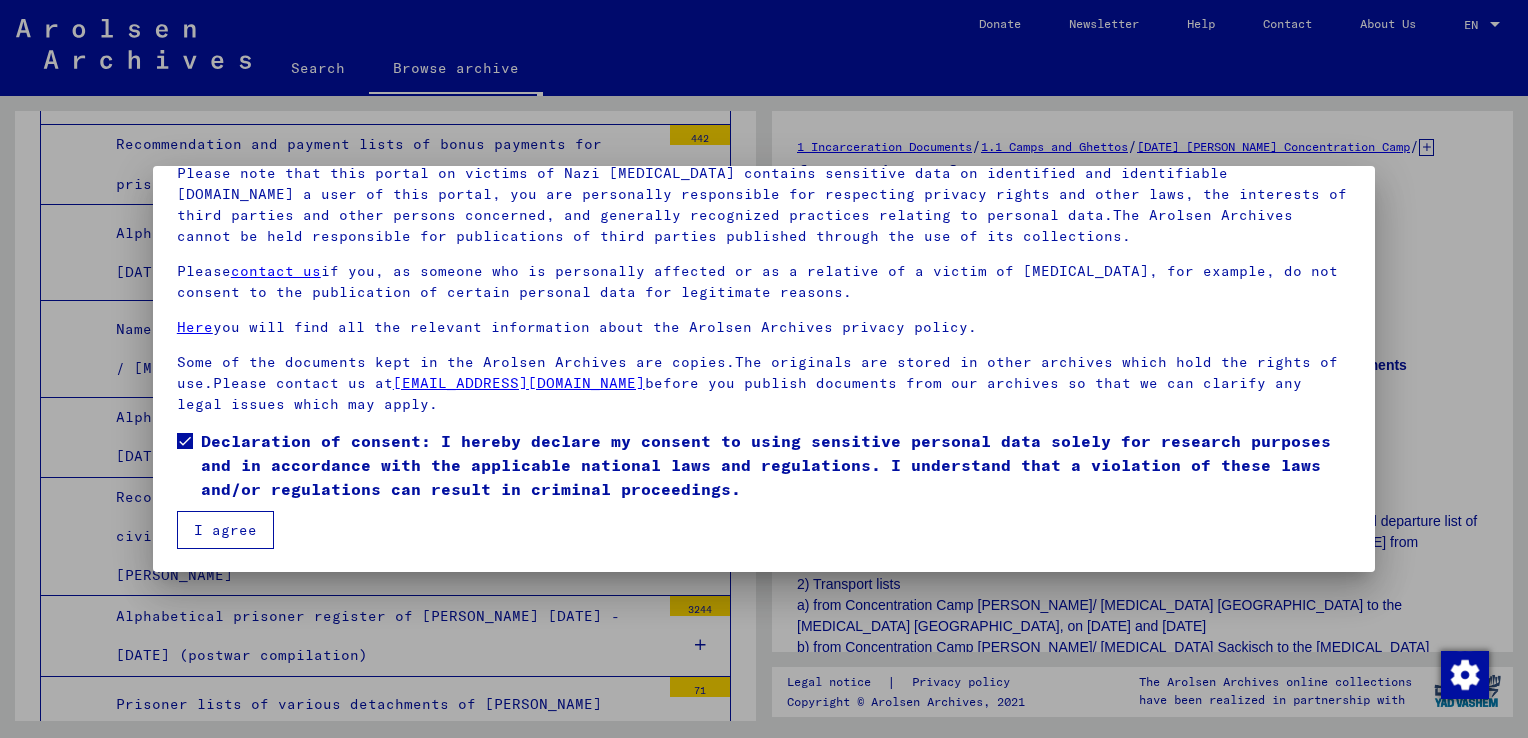 click on "I agree" at bounding box center [225, 530] 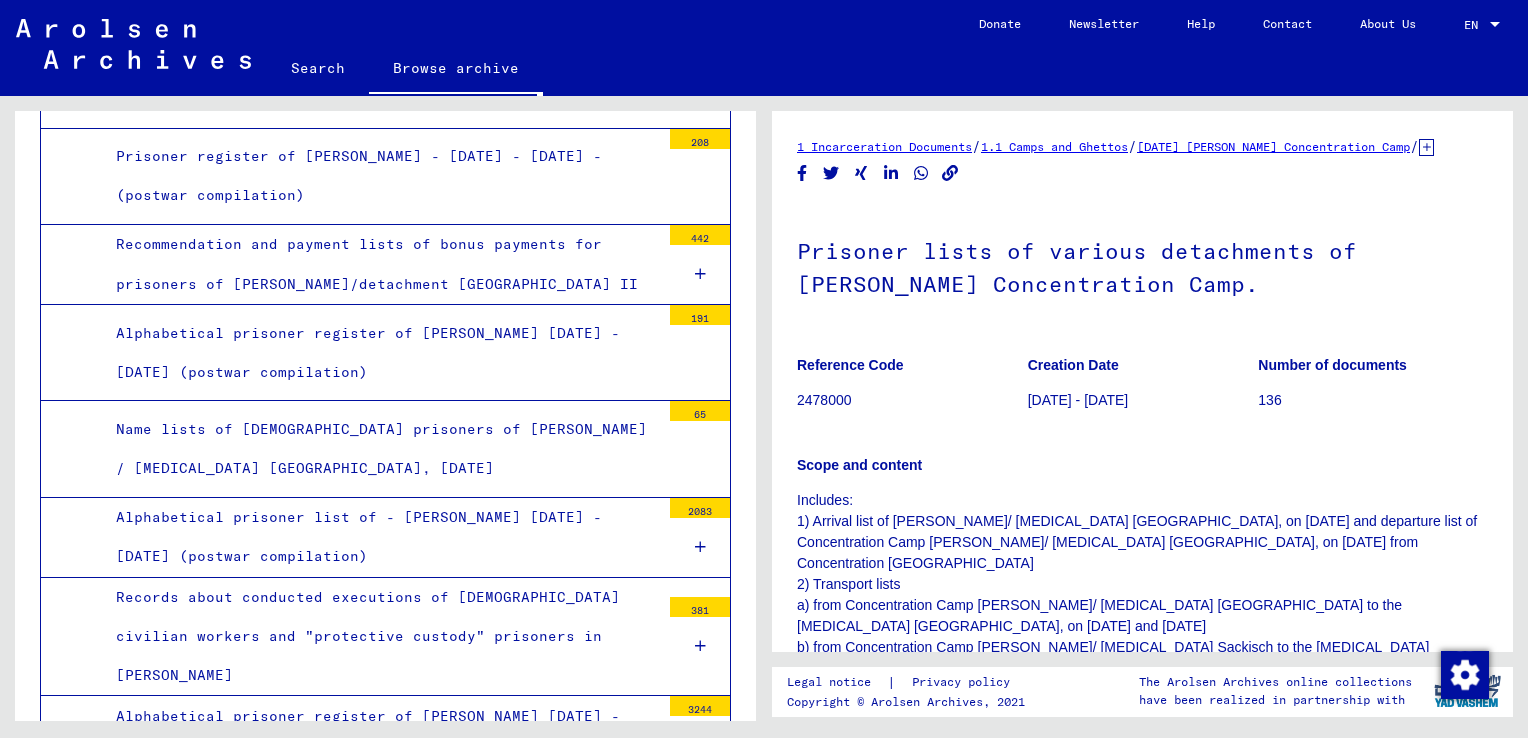 scroll, scrollTop: 9110, scrollLeft: 0, axis: vertical 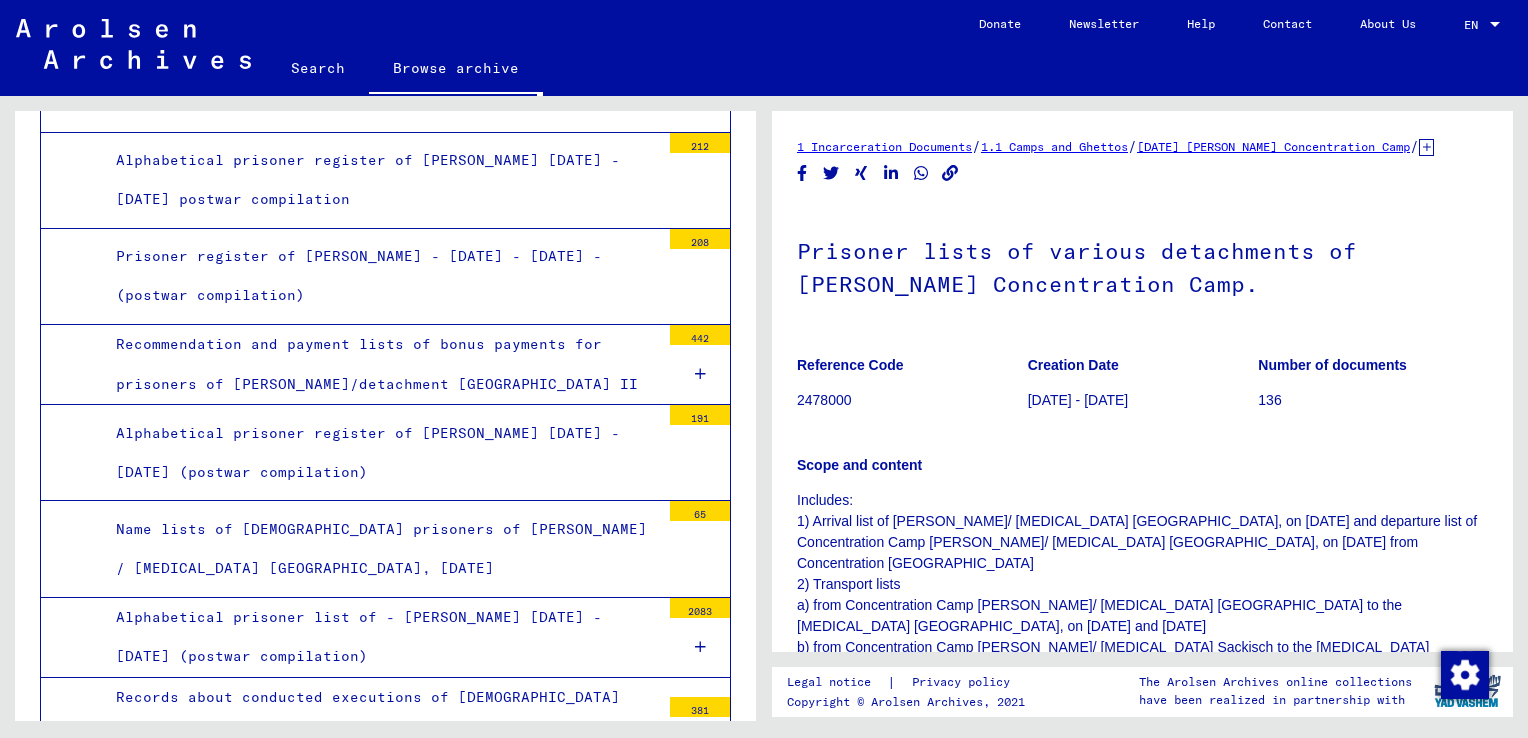 click on "Alphabetical prisoner register of [PERSON_NAME]    [DATE] - [DATE]  (postwar compilation)" at bounding box center [380, 836] 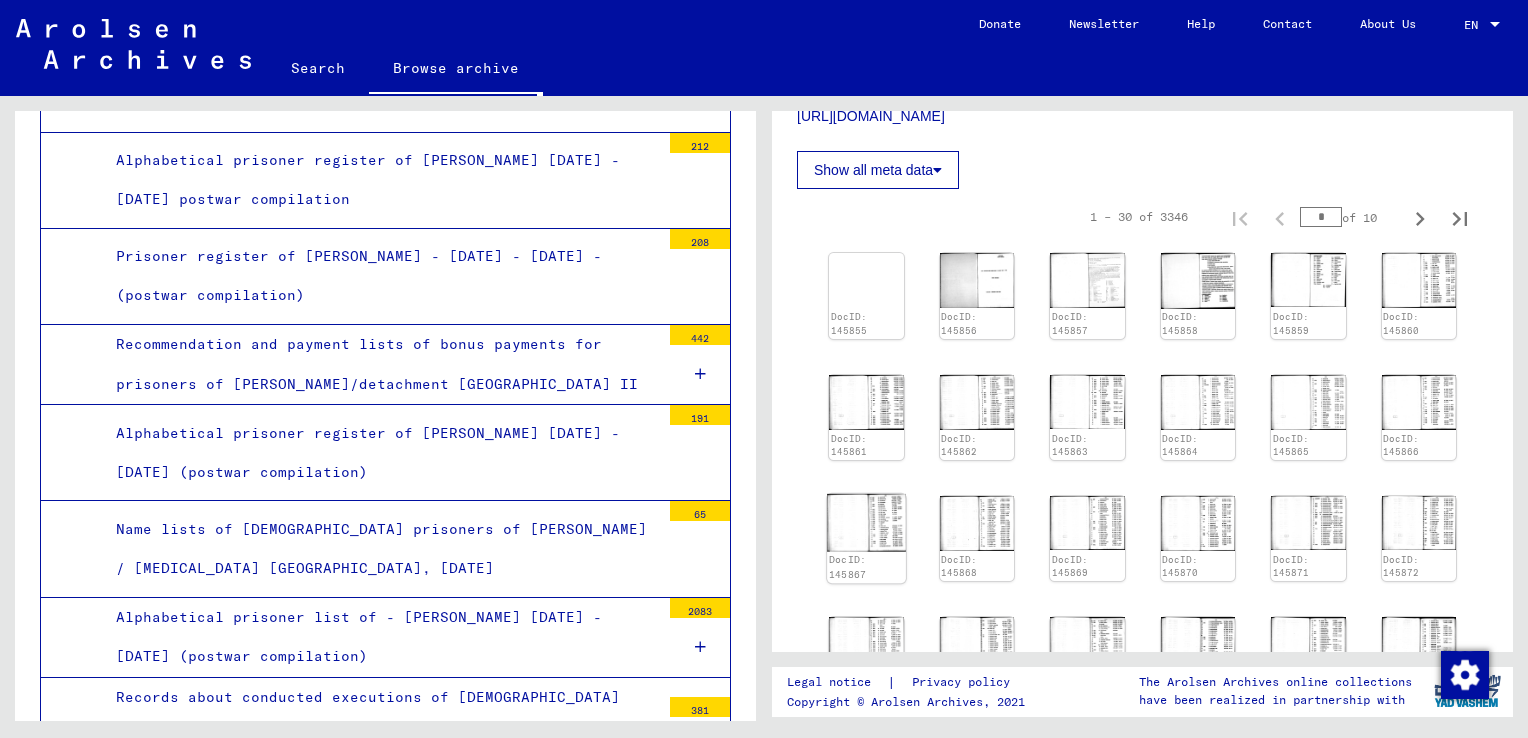 scroll, scrollTop: 600, scrollLeft: 0, axis: vertical 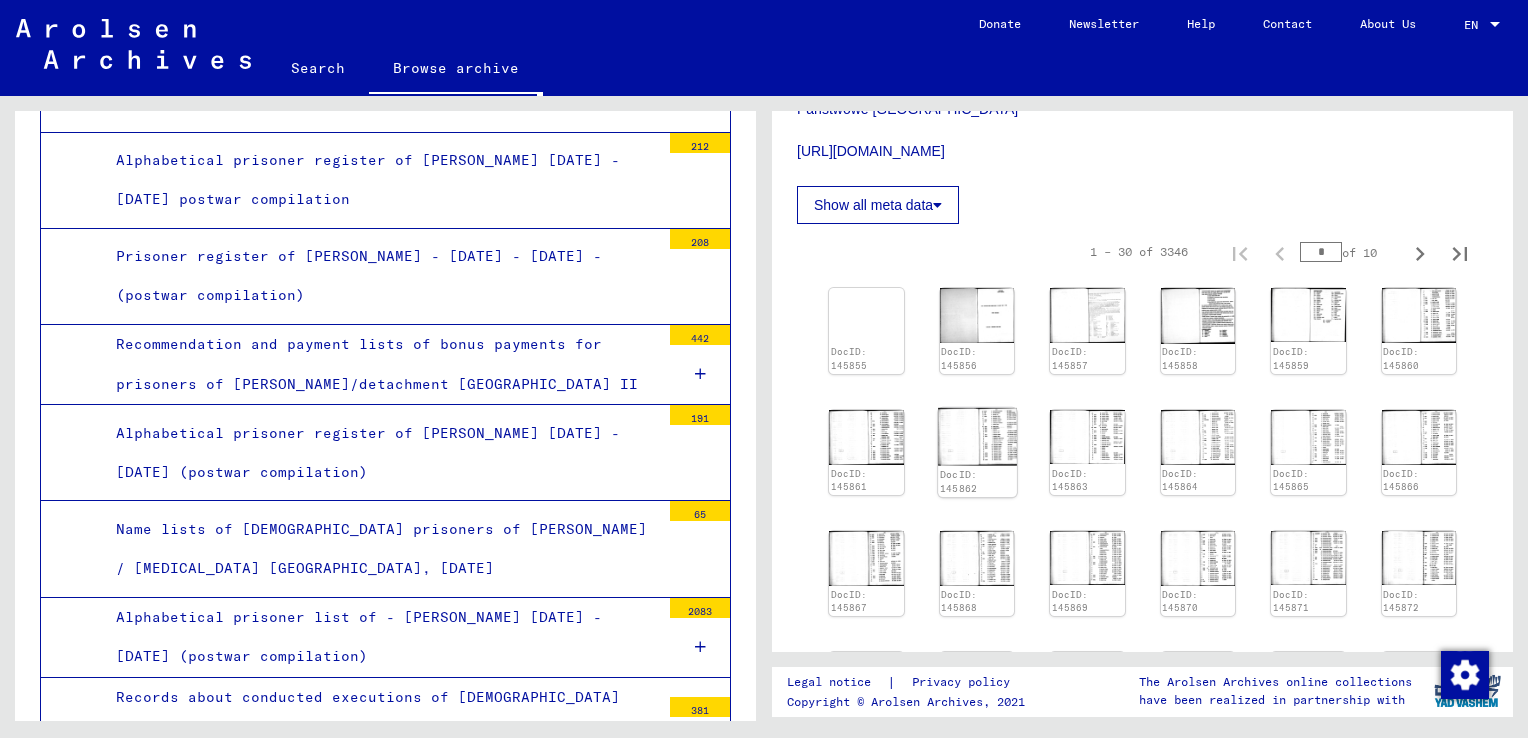 click 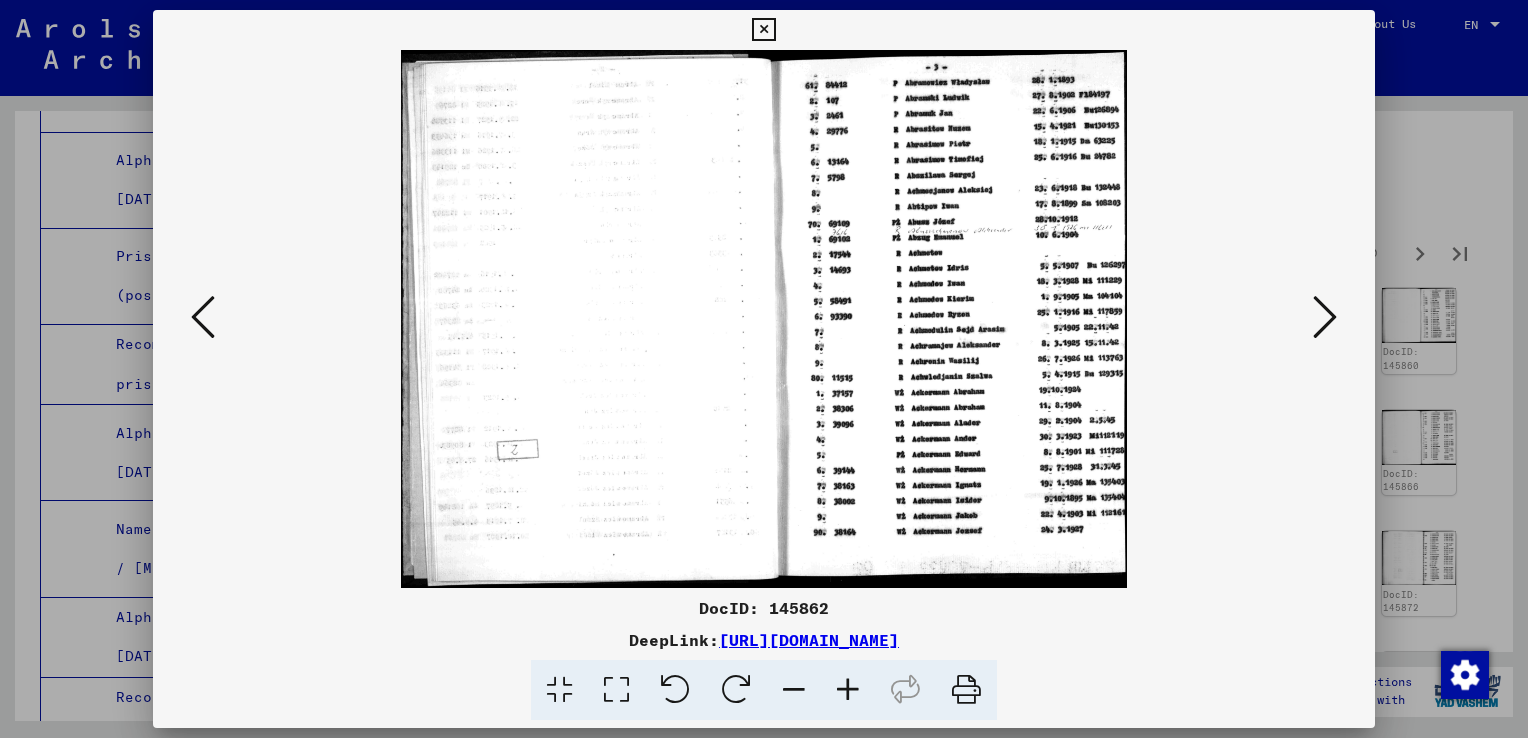 click at bounding box center (1325, 318) 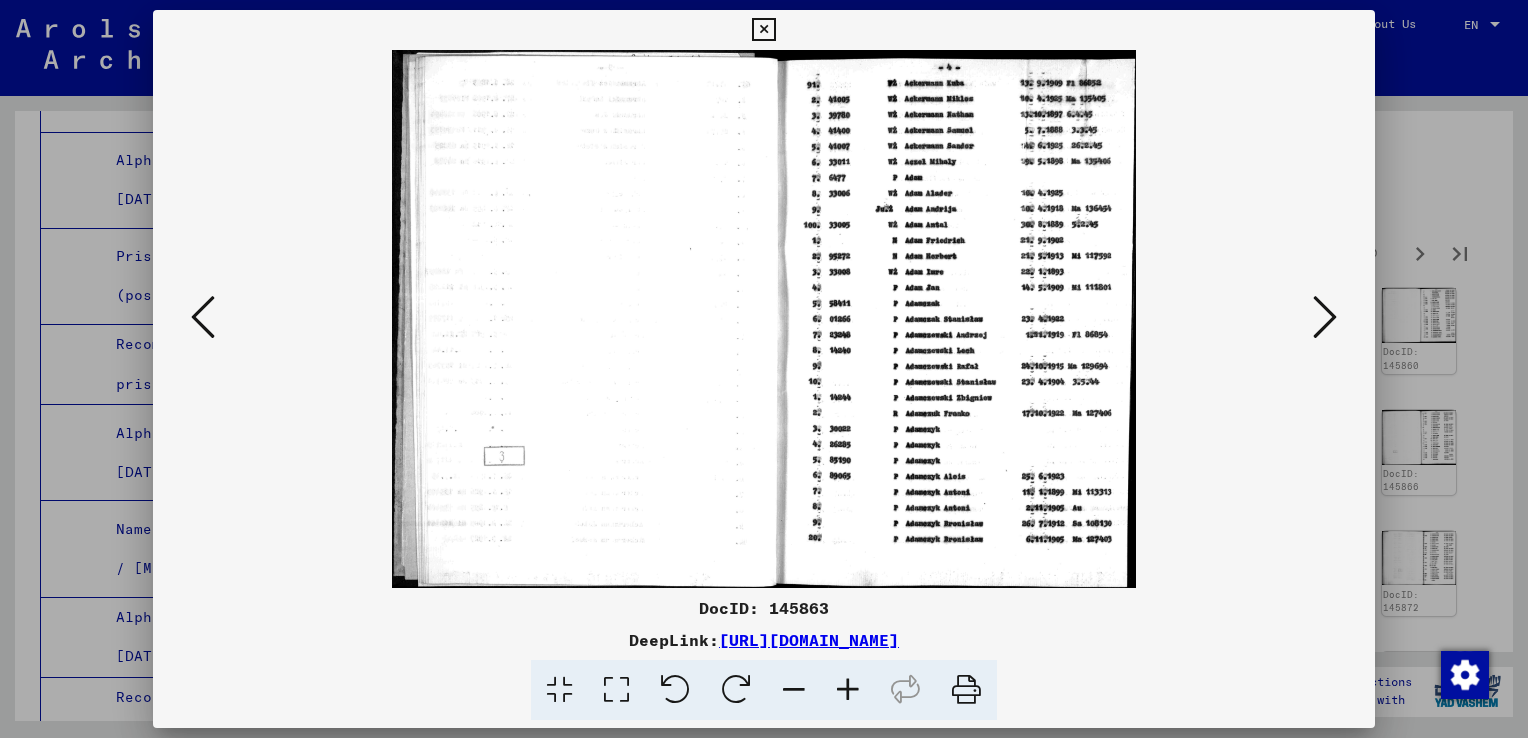 click at bounding box center (203, 317) 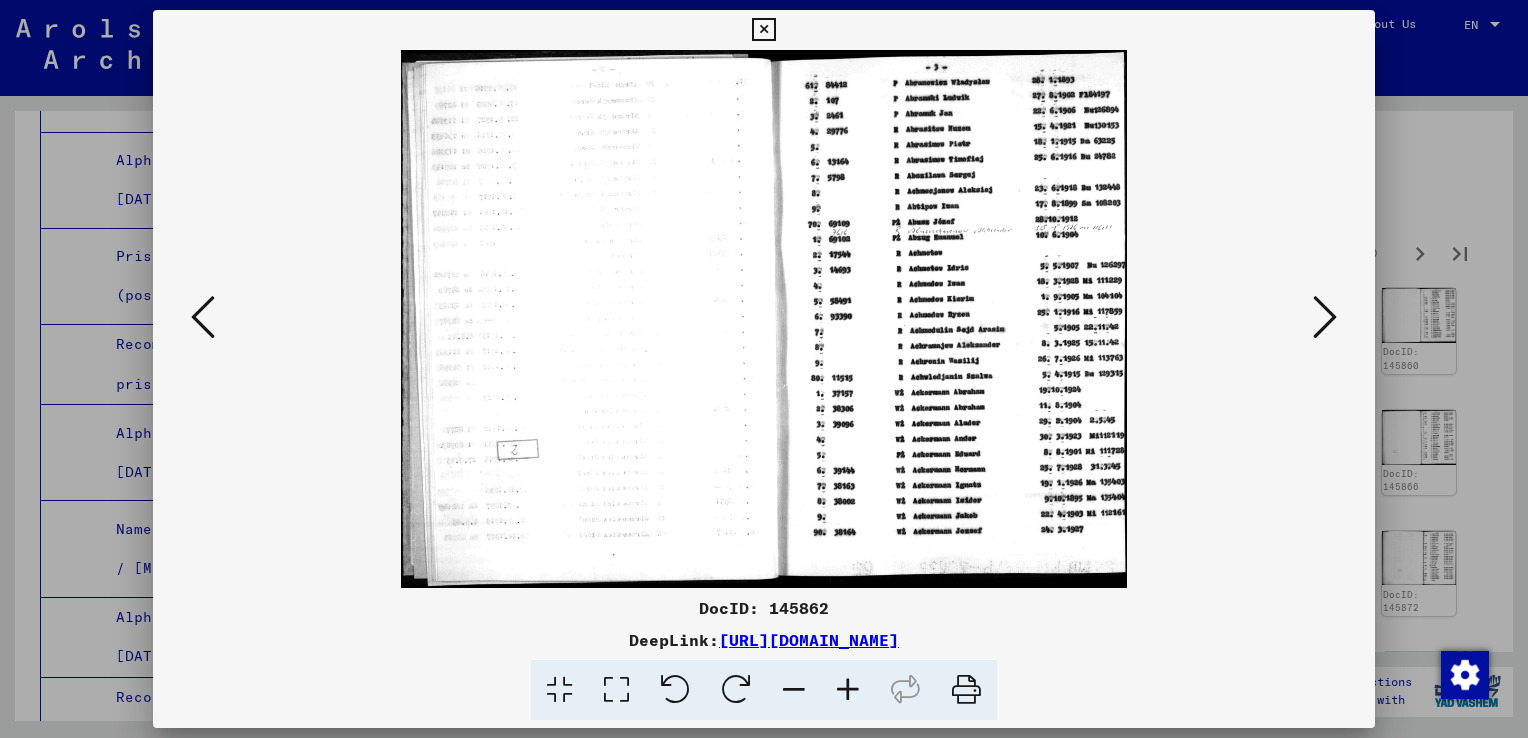 click at bounding box center [203, 317] 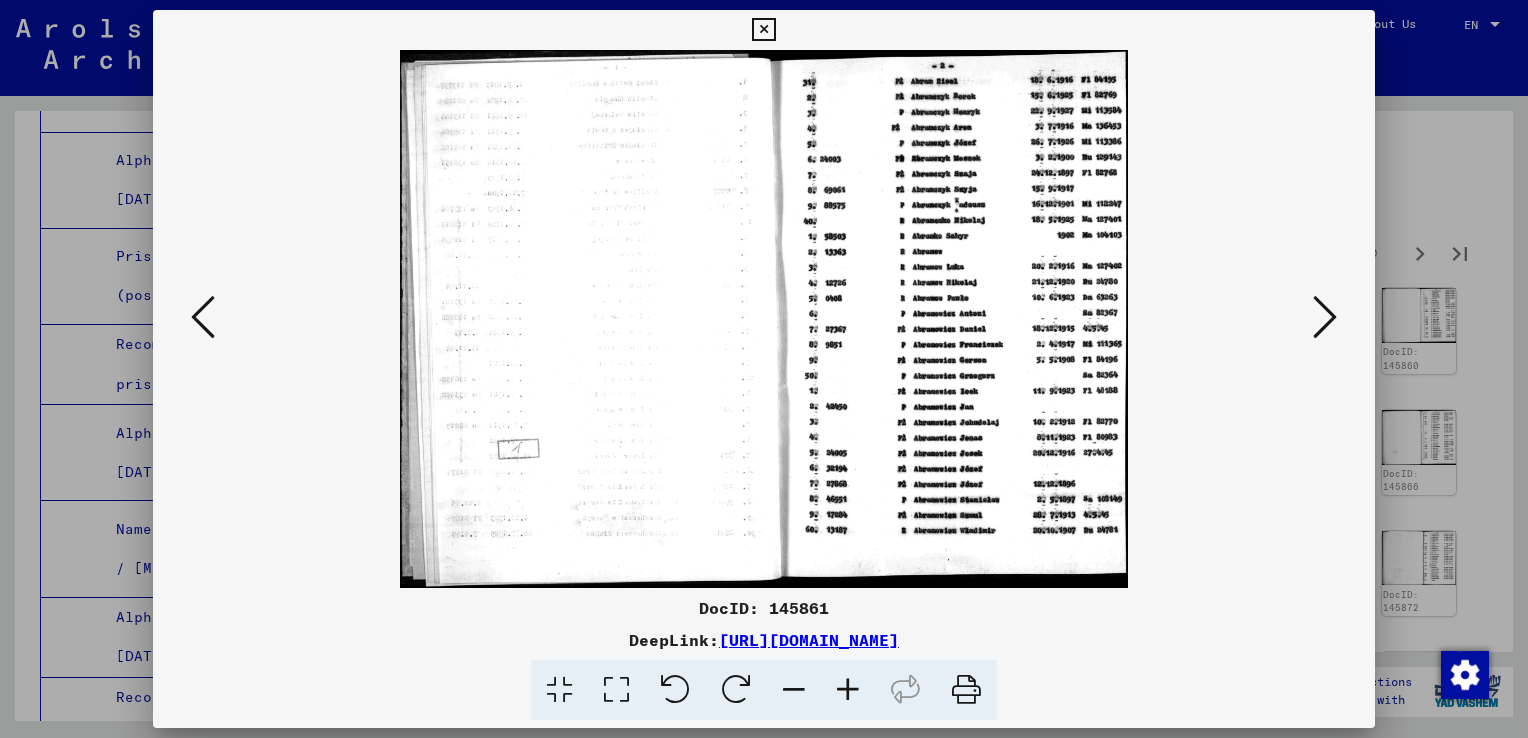 click at bounding box center [203, 317] 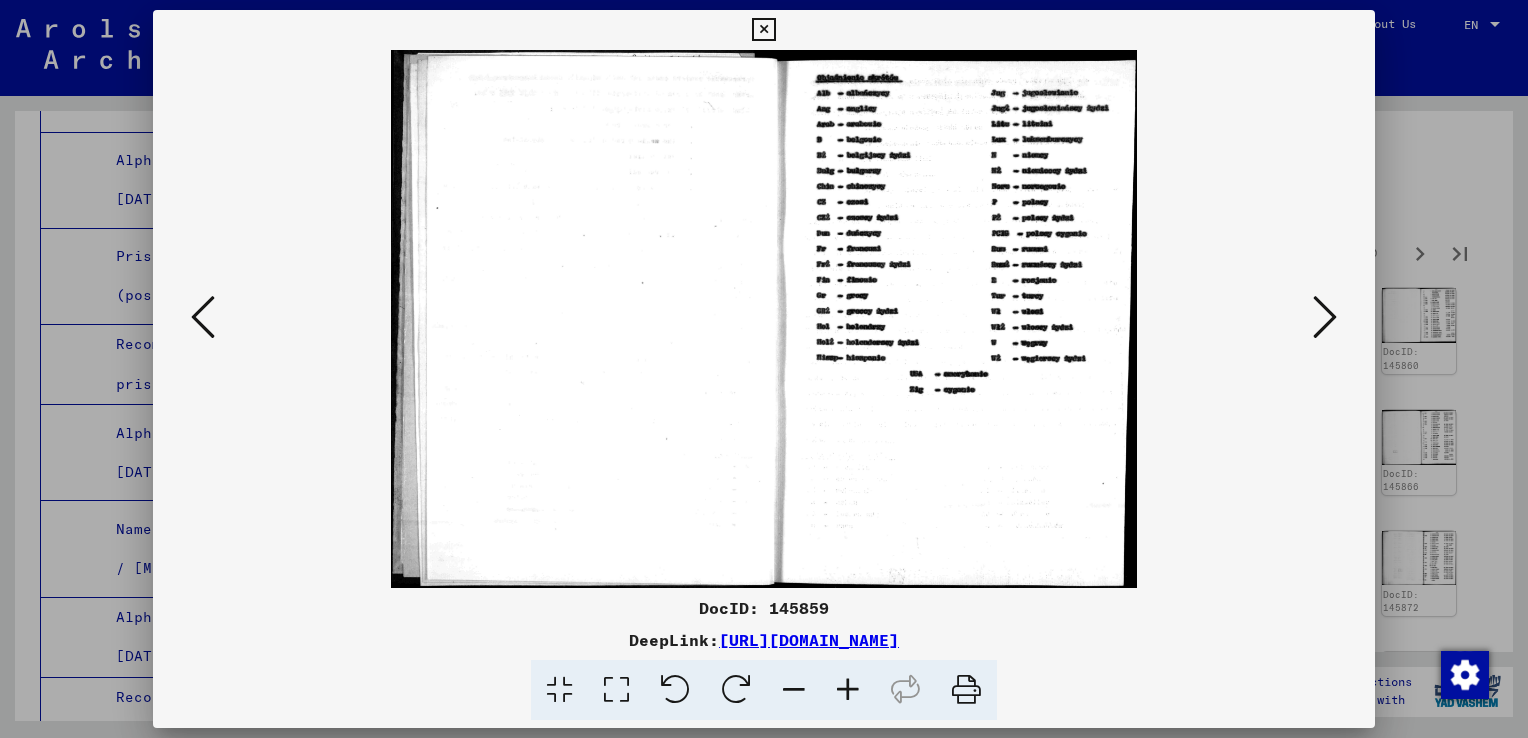 click at bounding box center [203, 317] 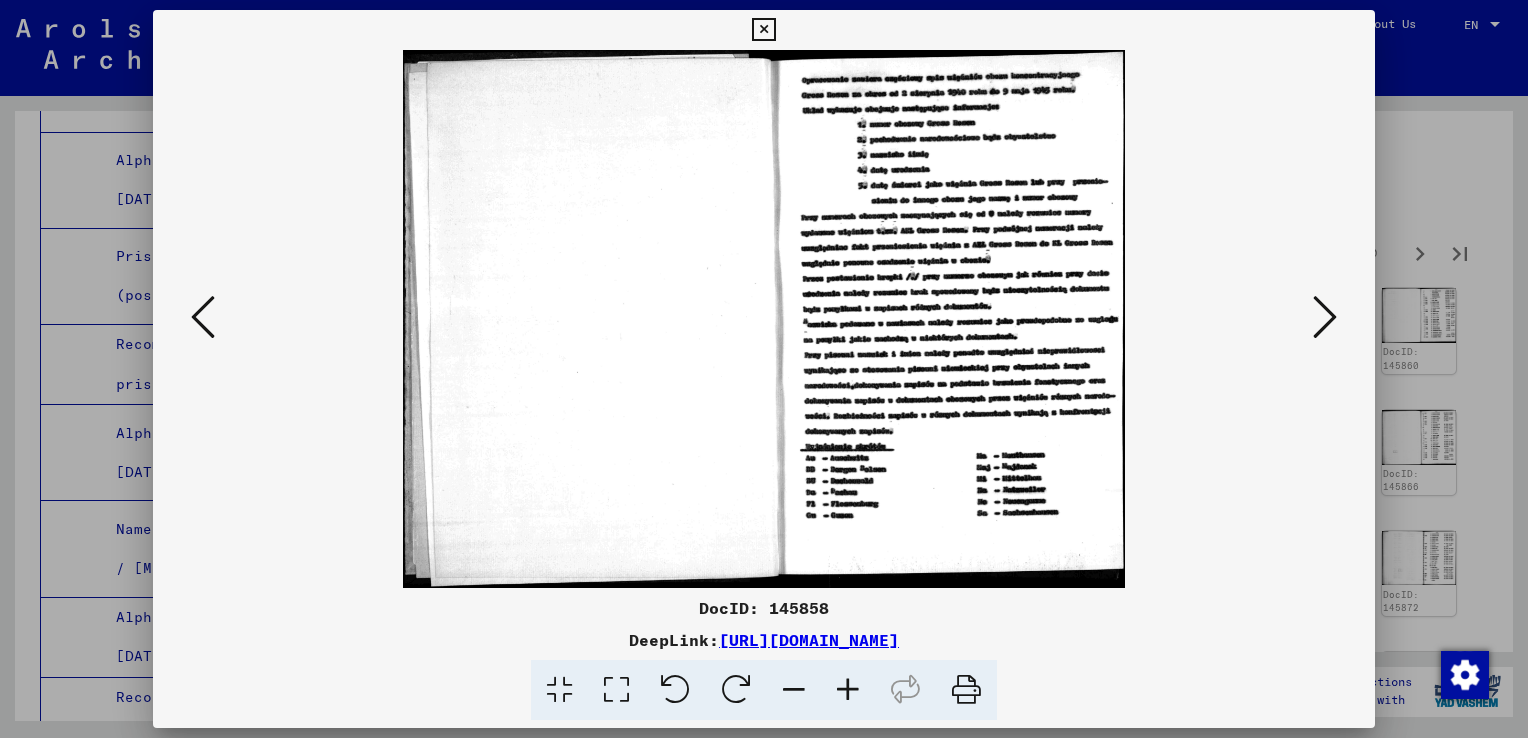 click at bounding box center [203, 317] 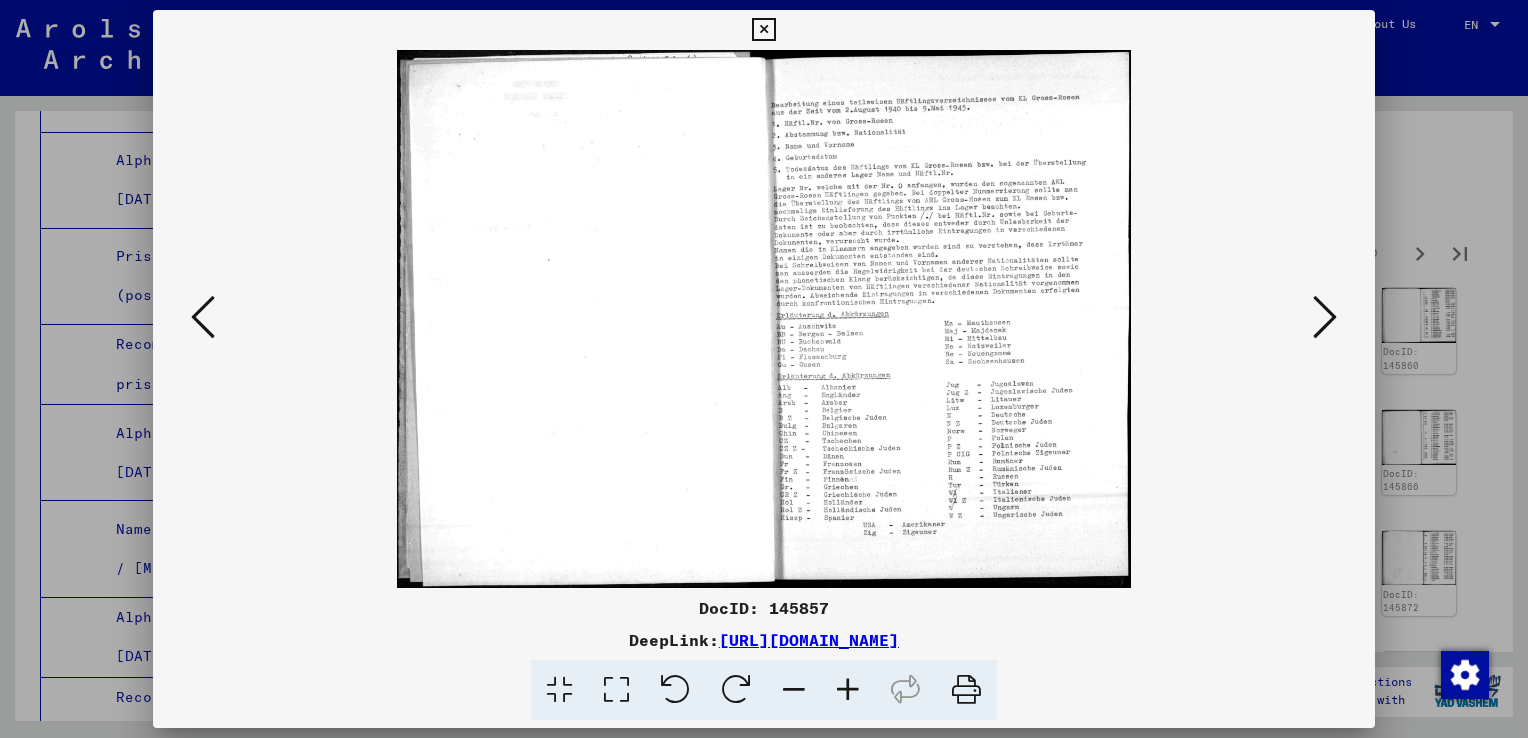 click at bounding box center (203, 317) 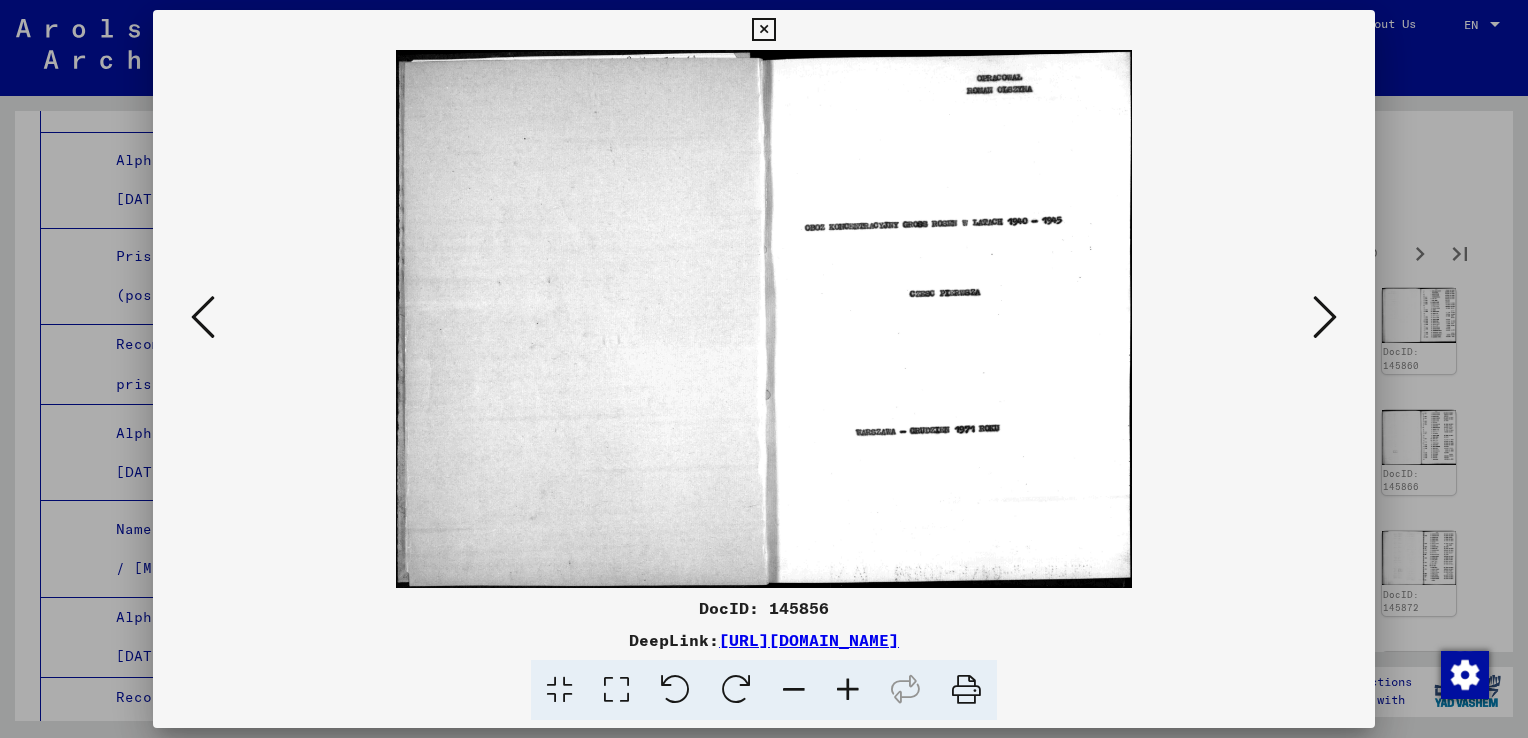 click at bounding box center (203, 317) 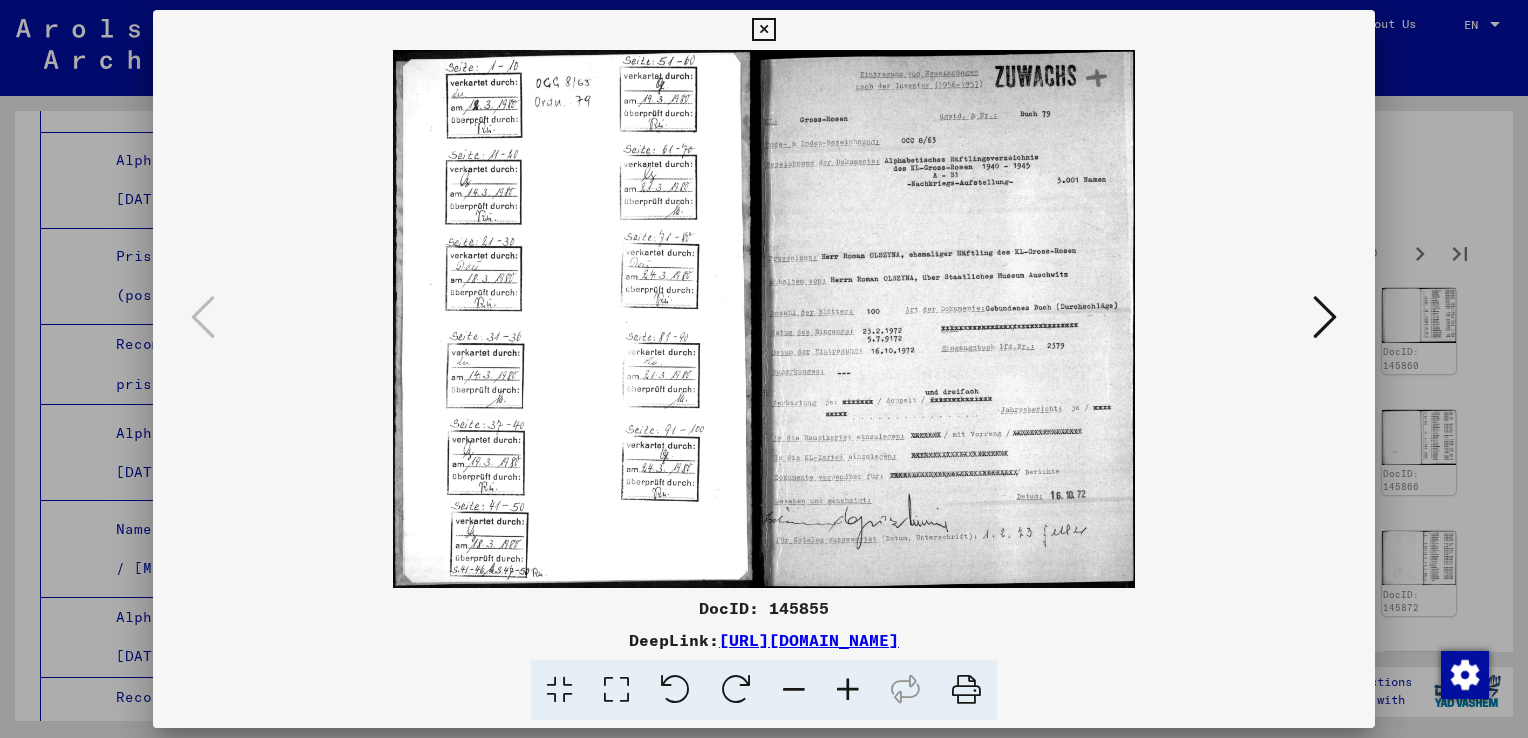 click at bounding box center [1325, 317] 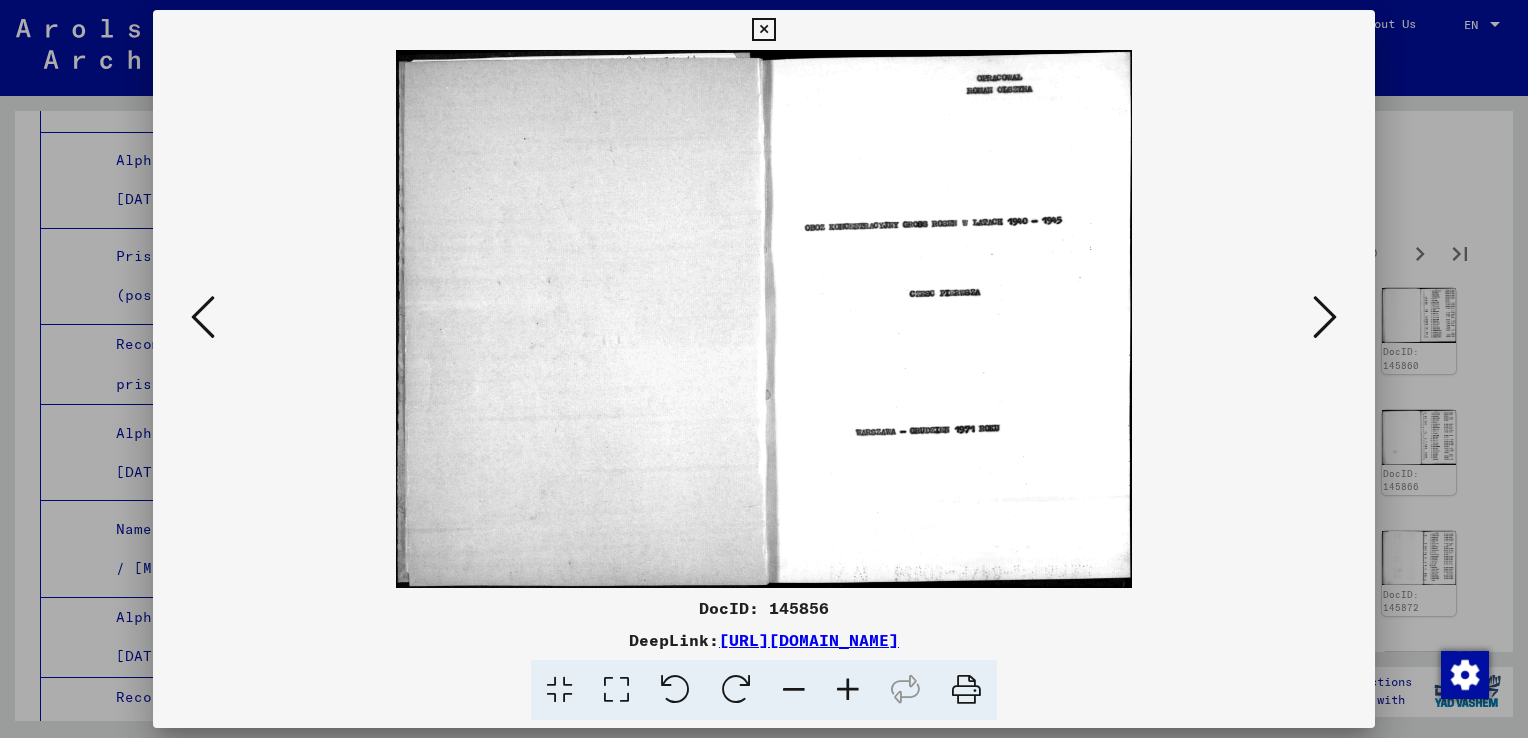 click at bounding box center [1325, 317] 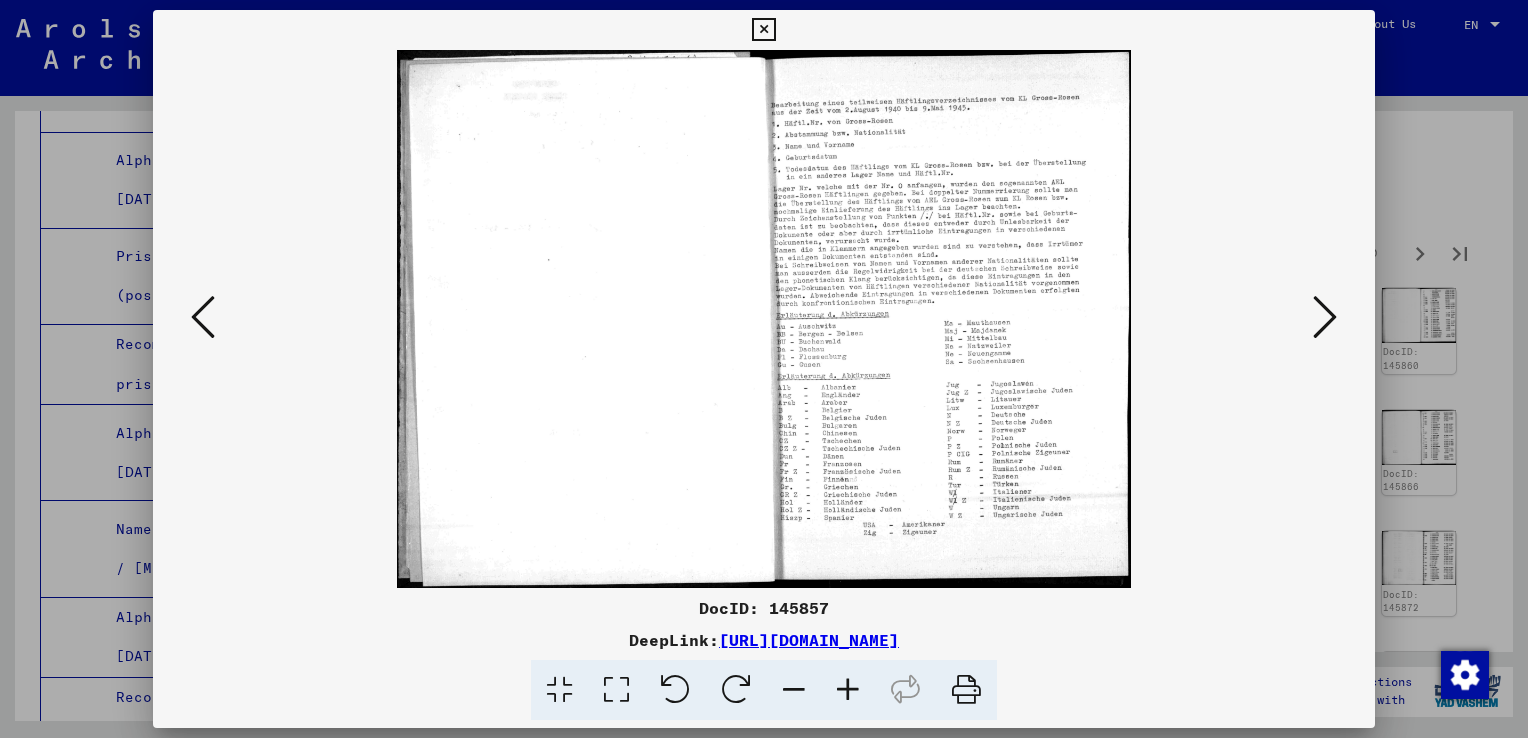 click at bounding box center [1325, 317] 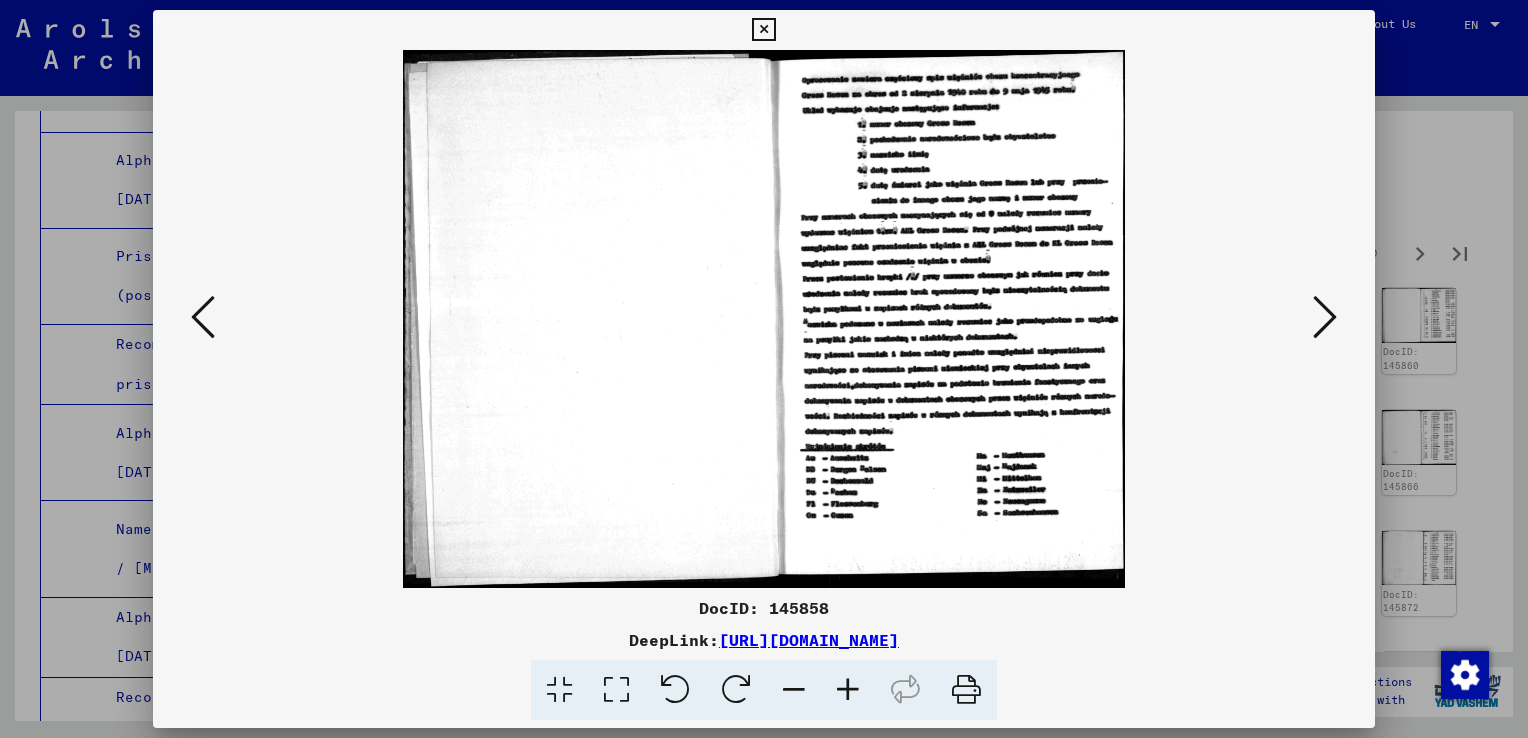 click at bounding box center [1325, 317] 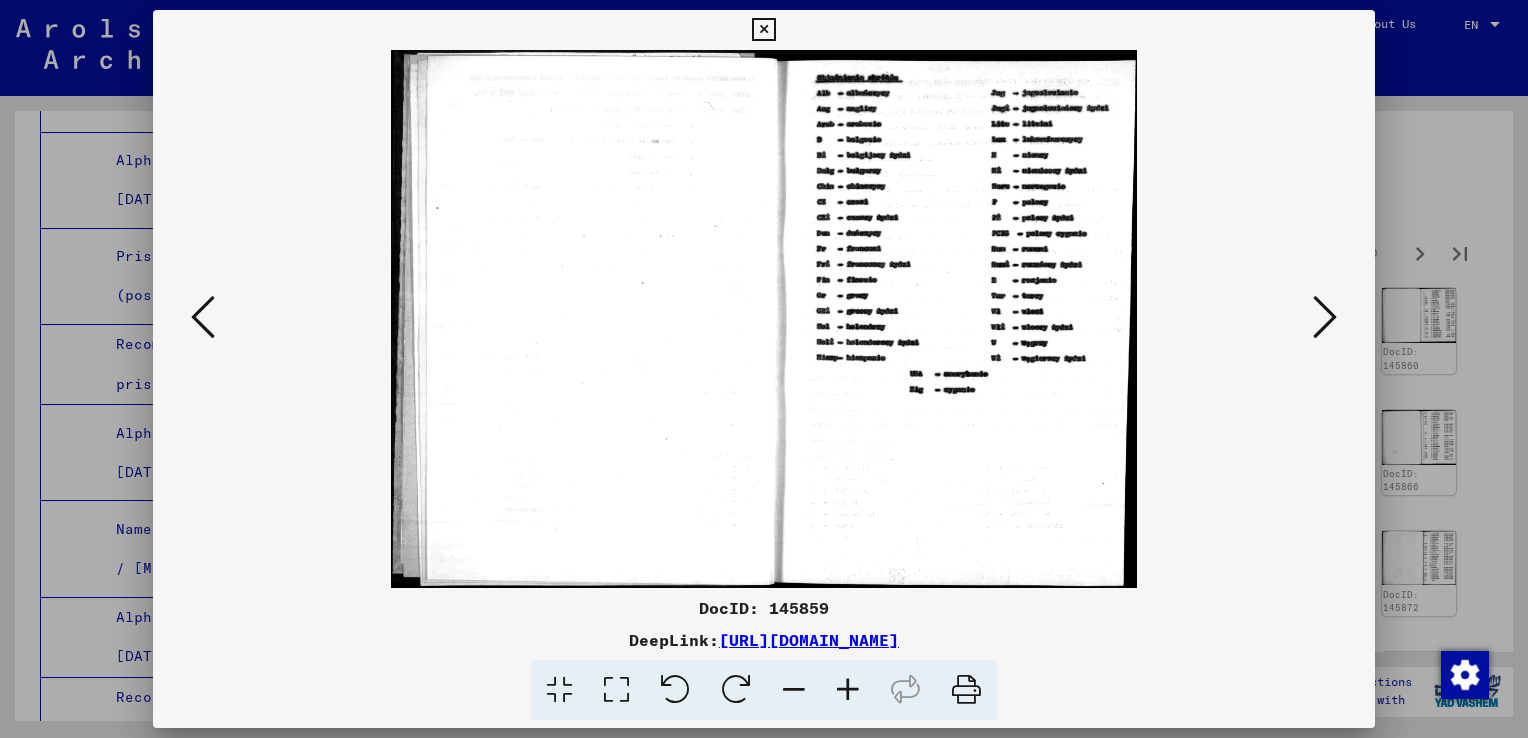 click at bounding box center (1325, 317) 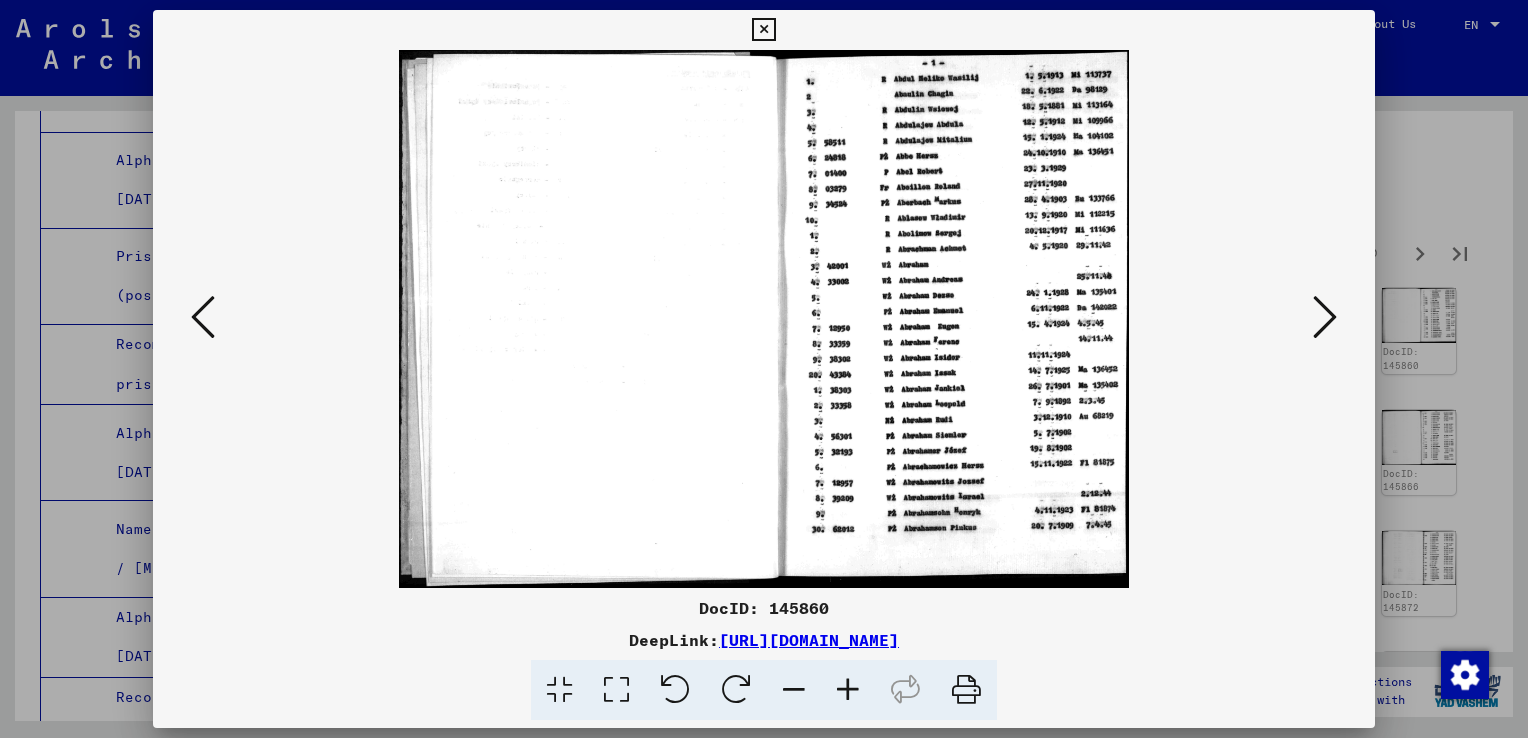 click at bounding box center [1325, 317] 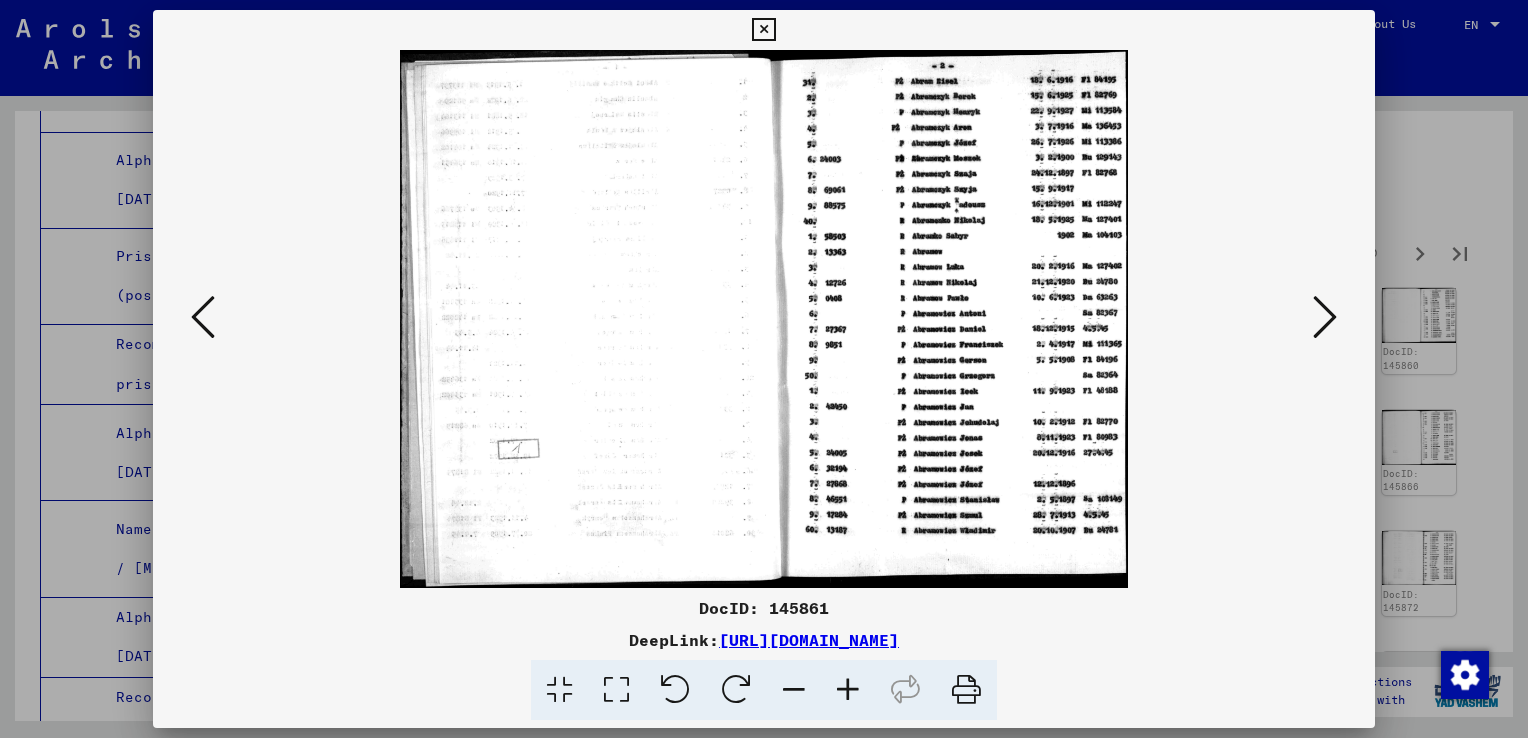 click at bounding box center (1325, 317) 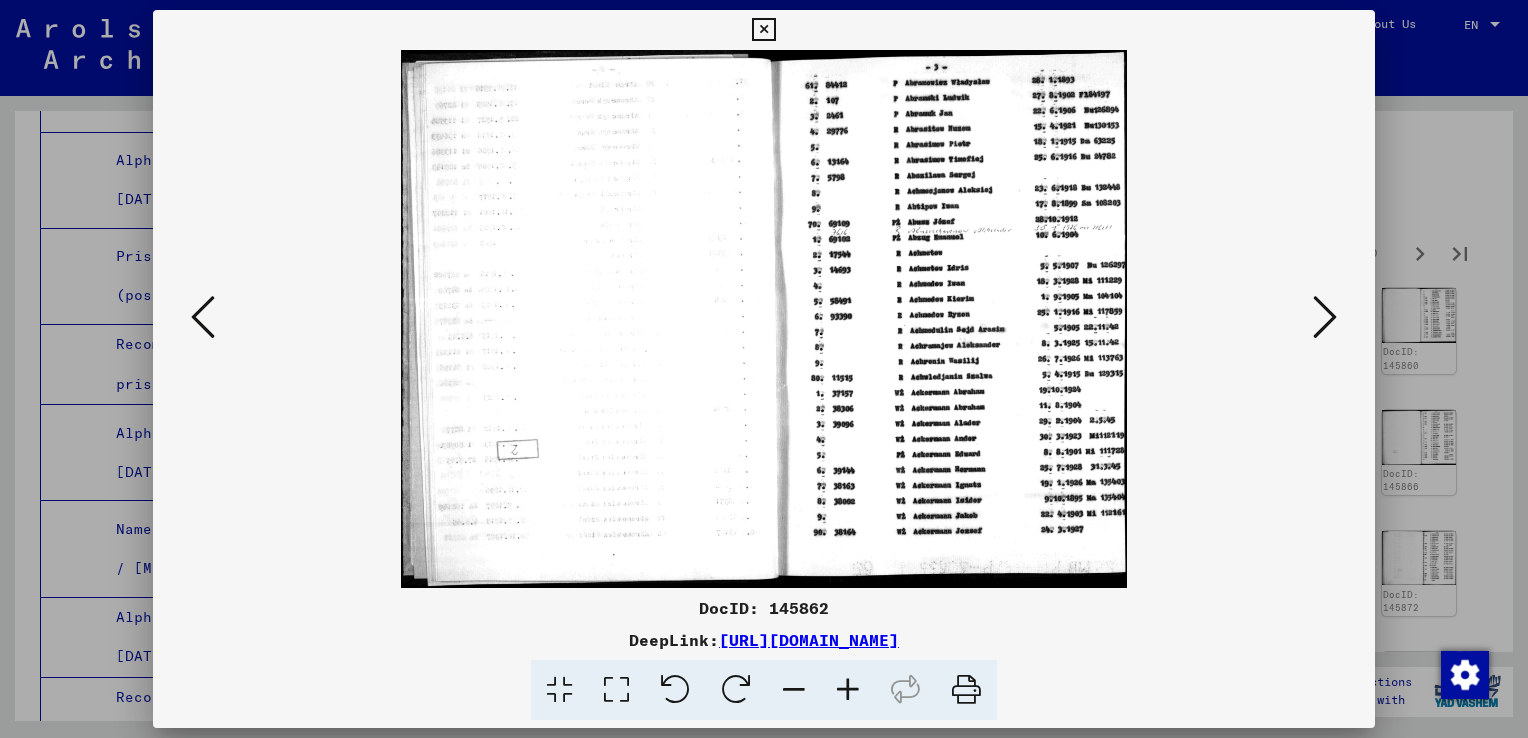 click at bounding box center (1325, 317) 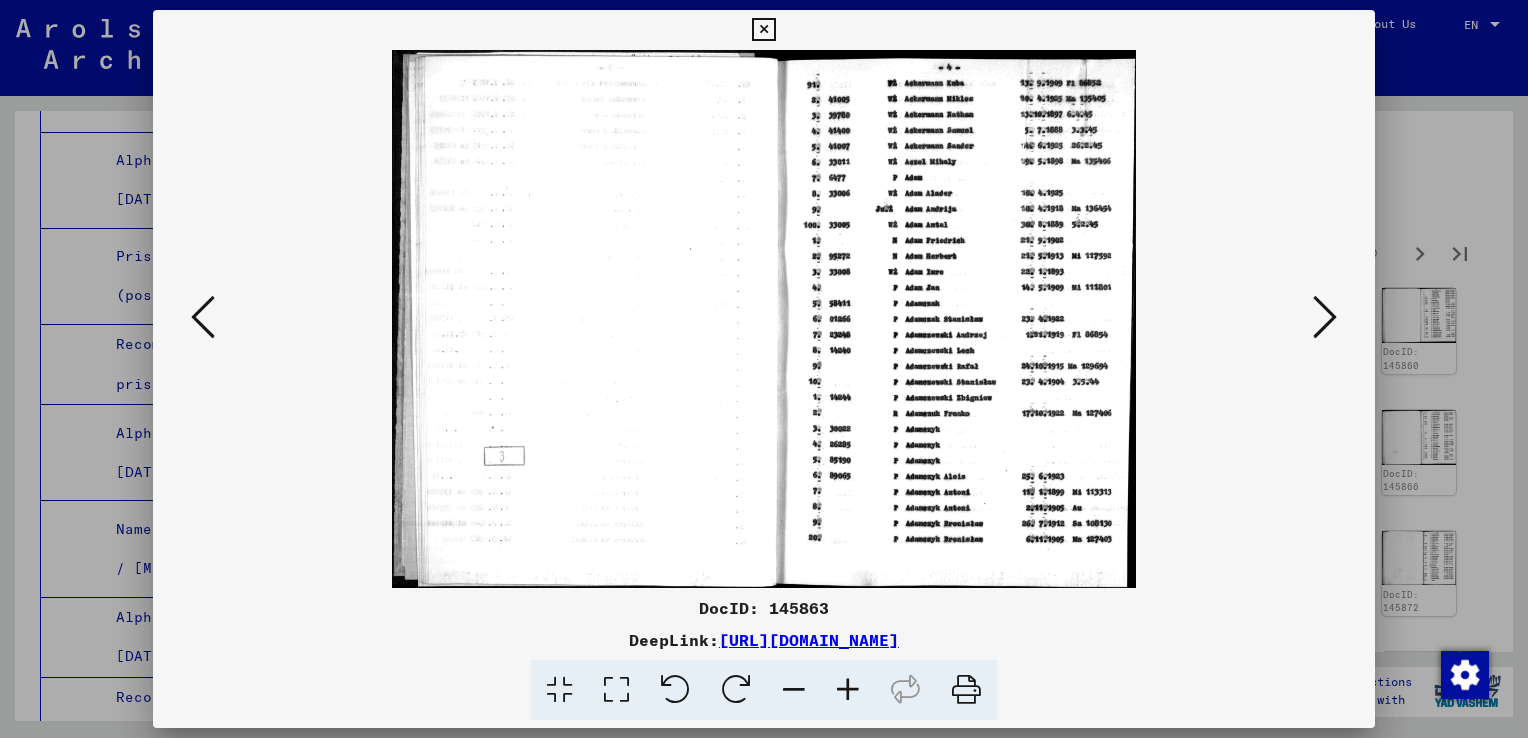 click at bounding box center (1325, 317) 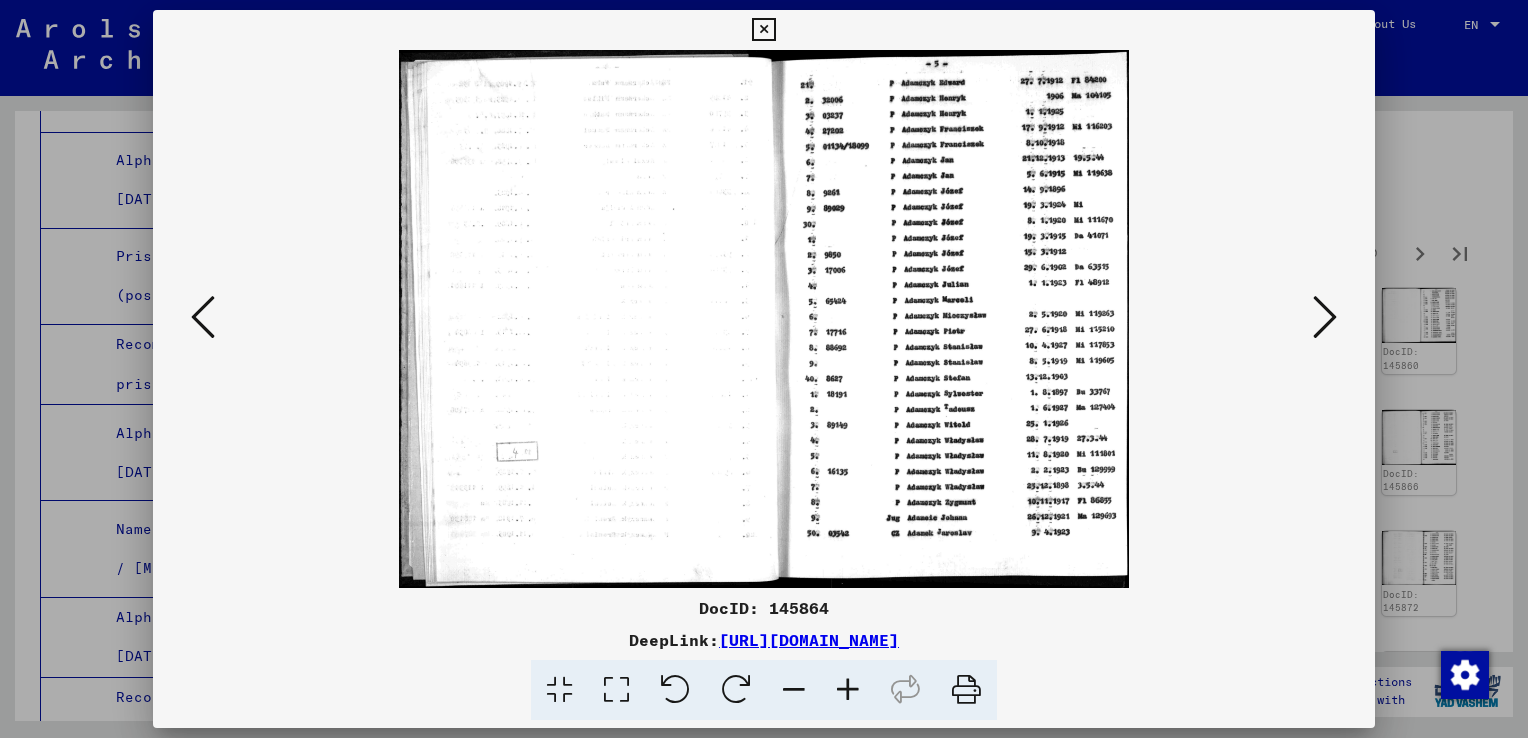 click at bounding box center (1325, 317) 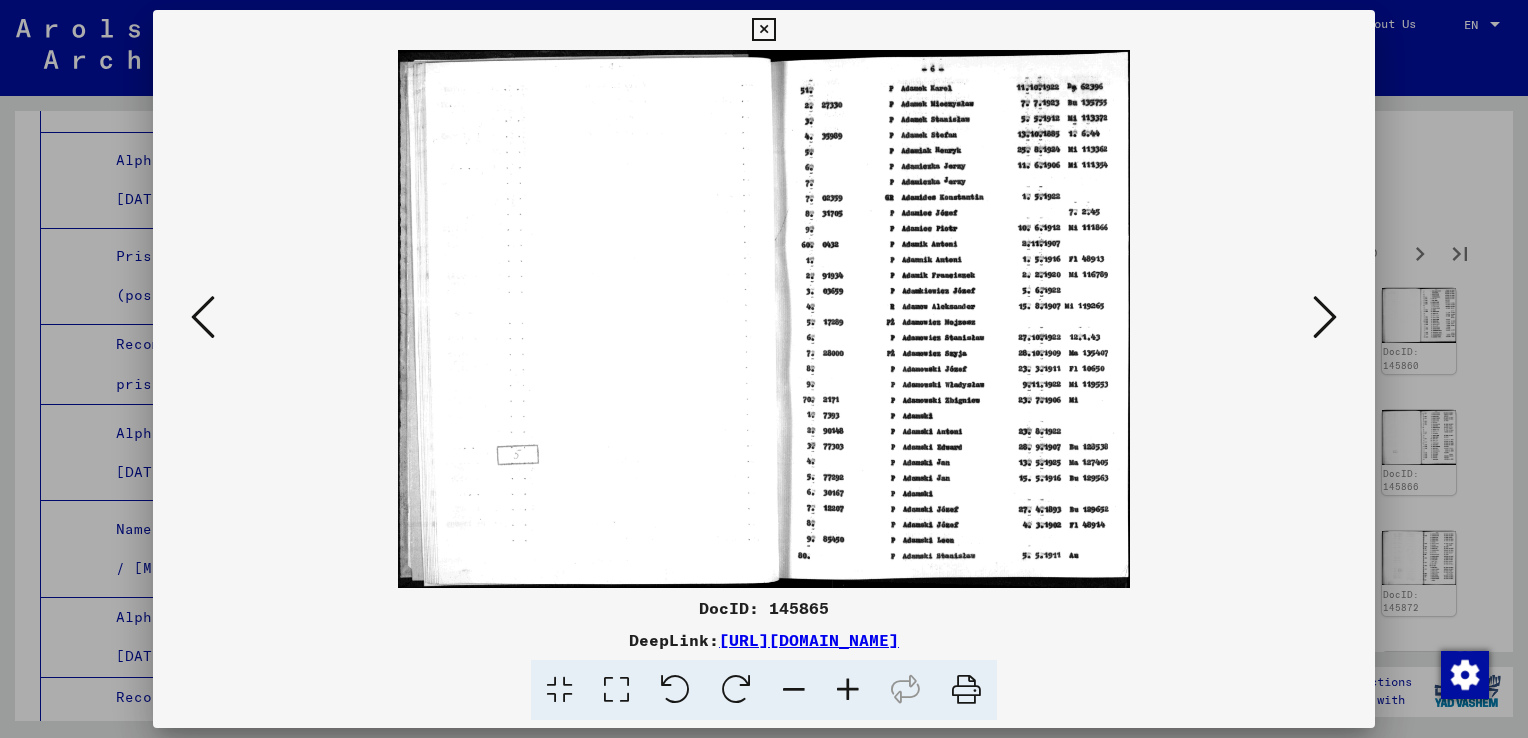 click at bounding box center (1325, 317) 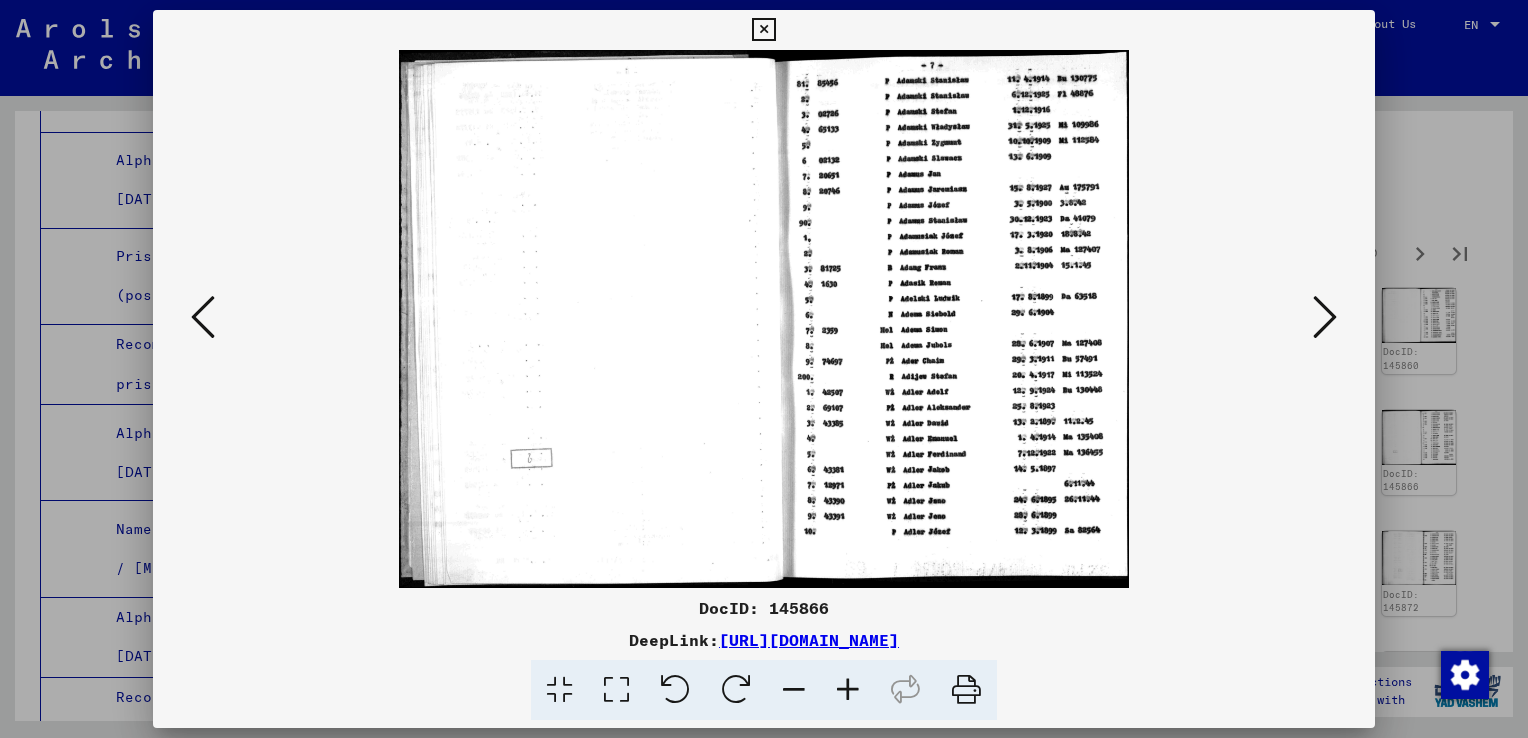 click at bounding box center [1325, 317] 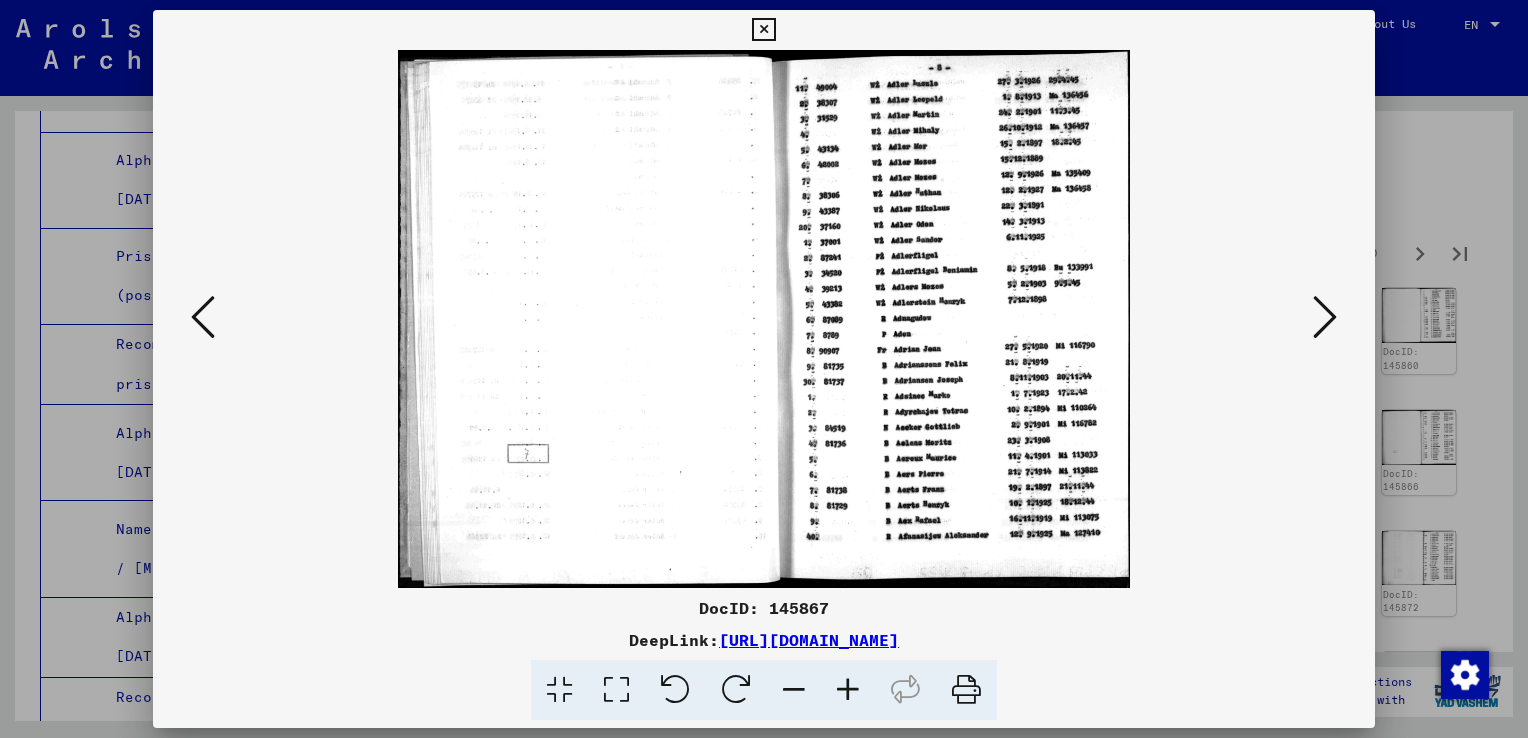 click at bounding box center (1325, 317) 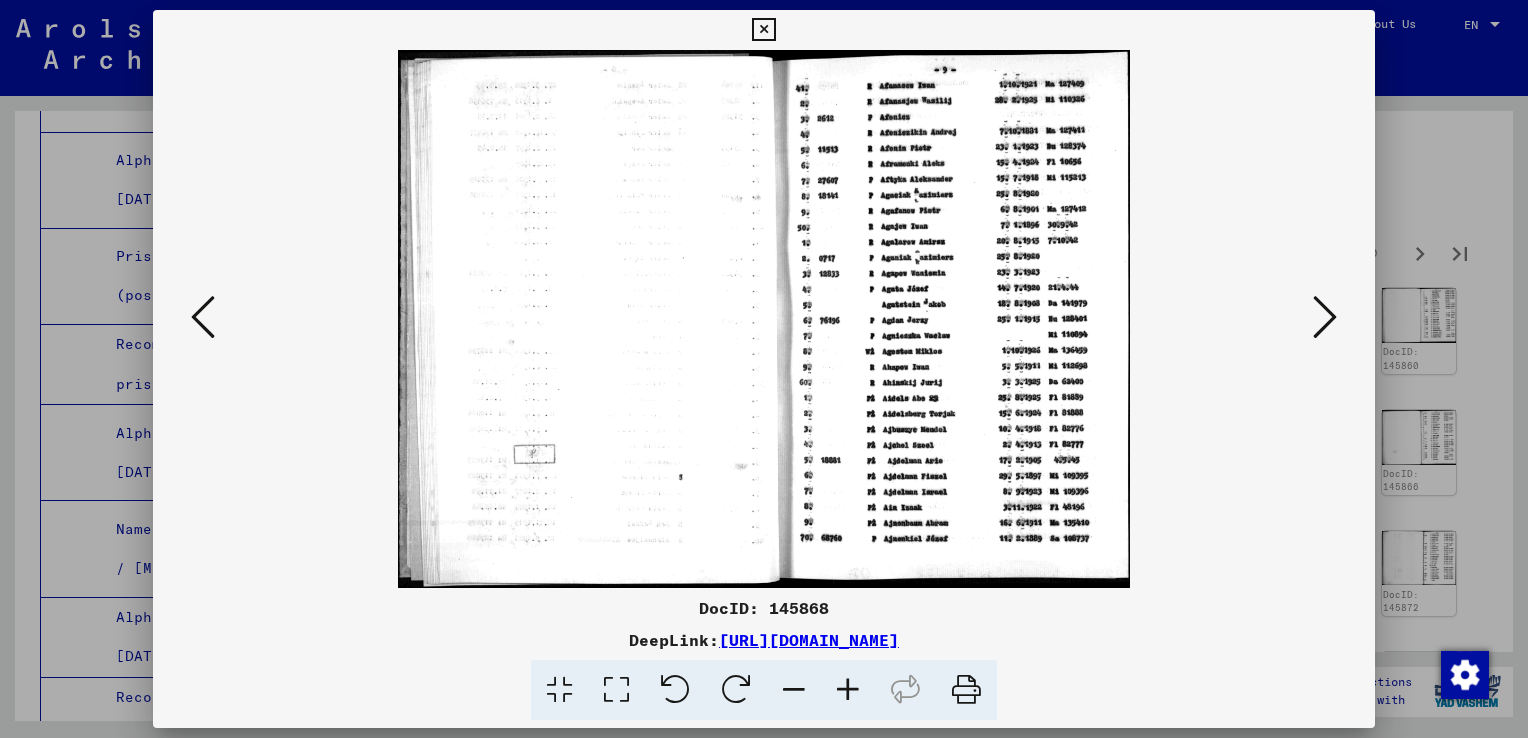 click at bounding box center [1325, 317] 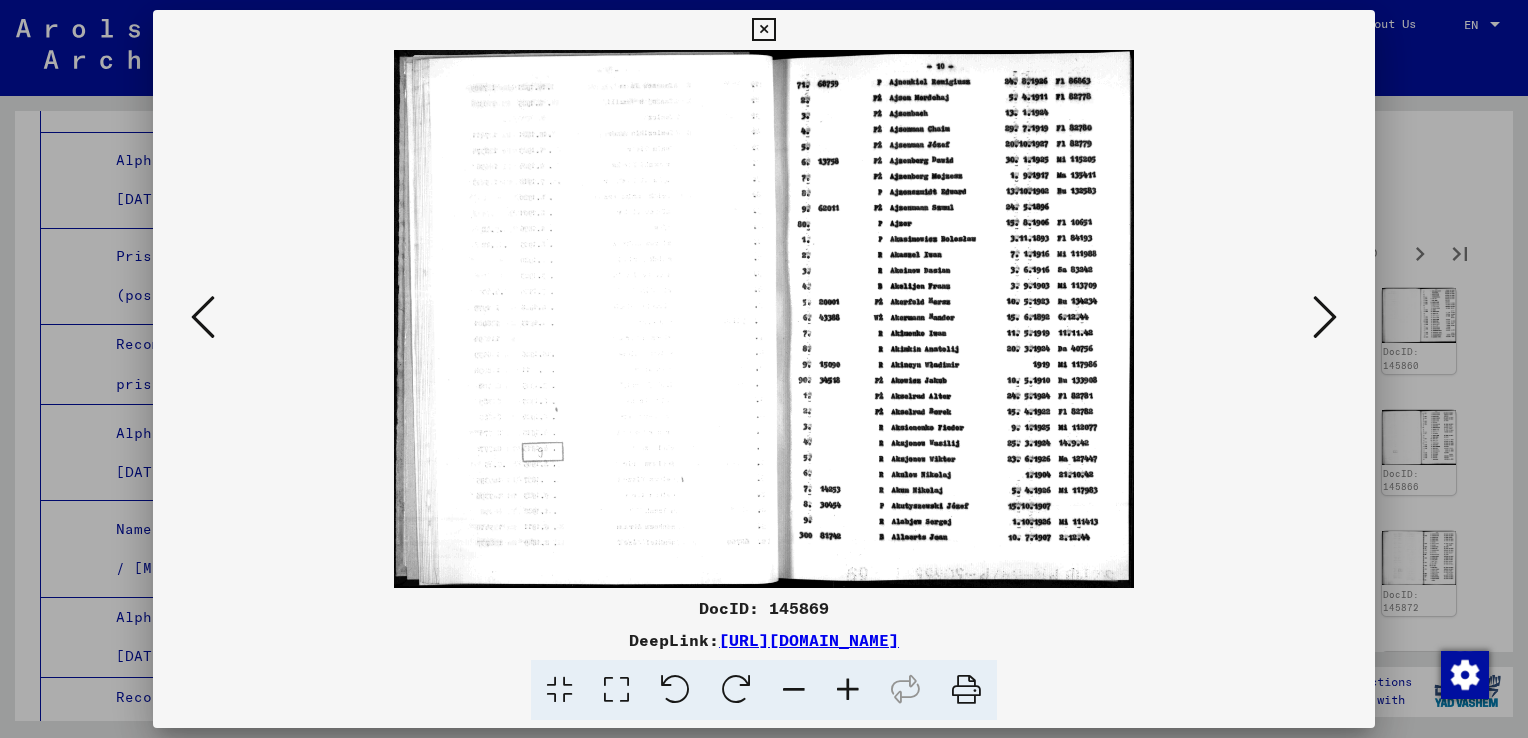 click at bounding box center (1325, 317) 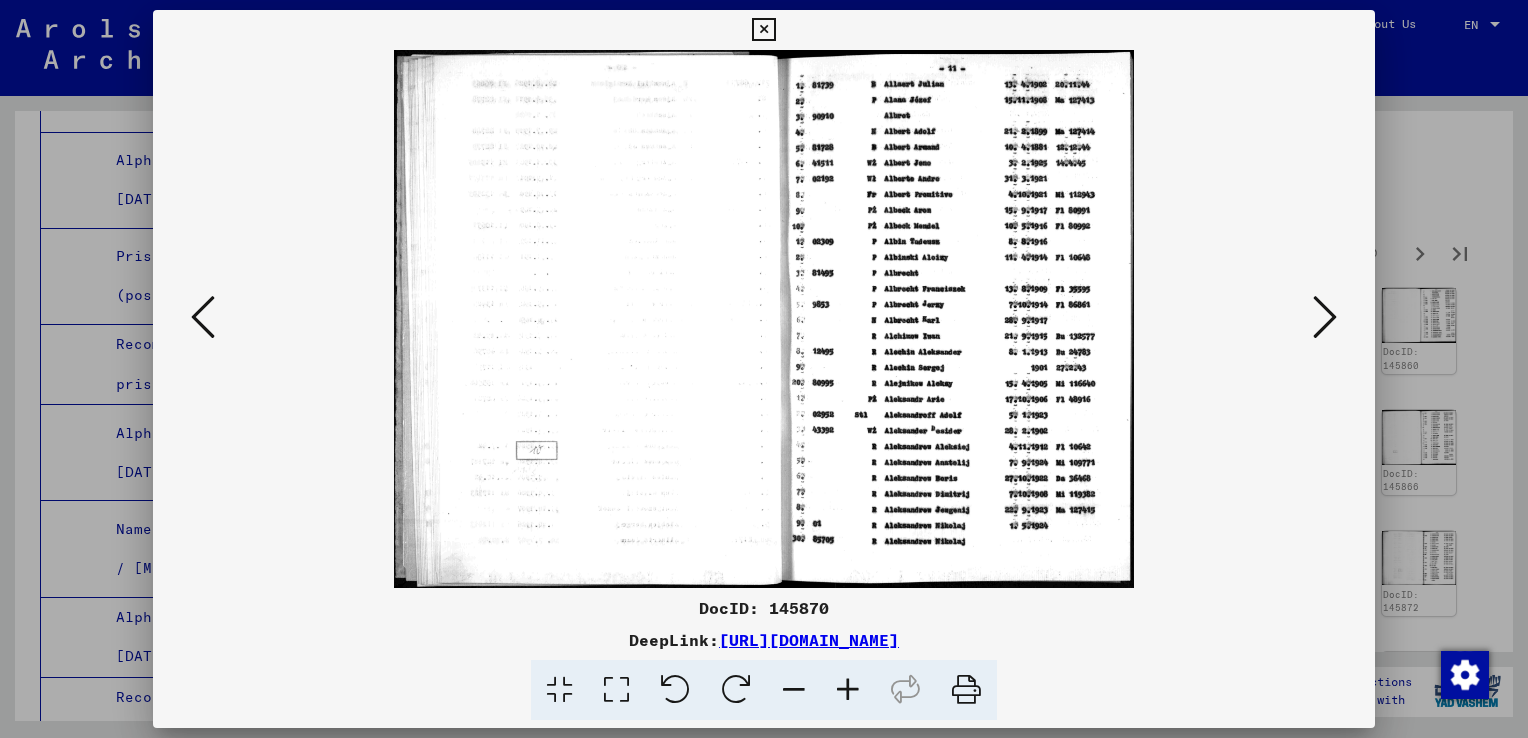 click at bounding box center [1325, 317] 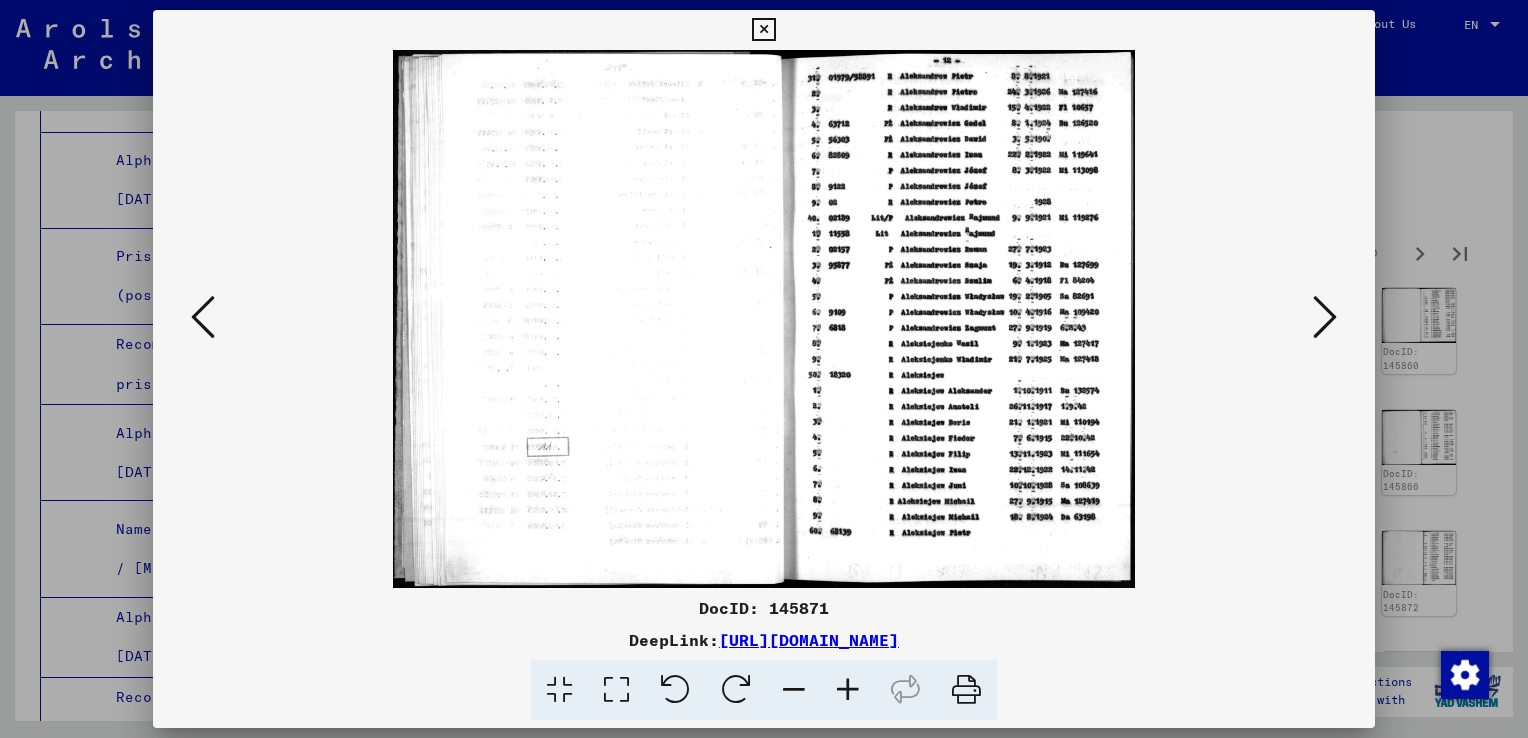 click at bounding box center [1325, 317] 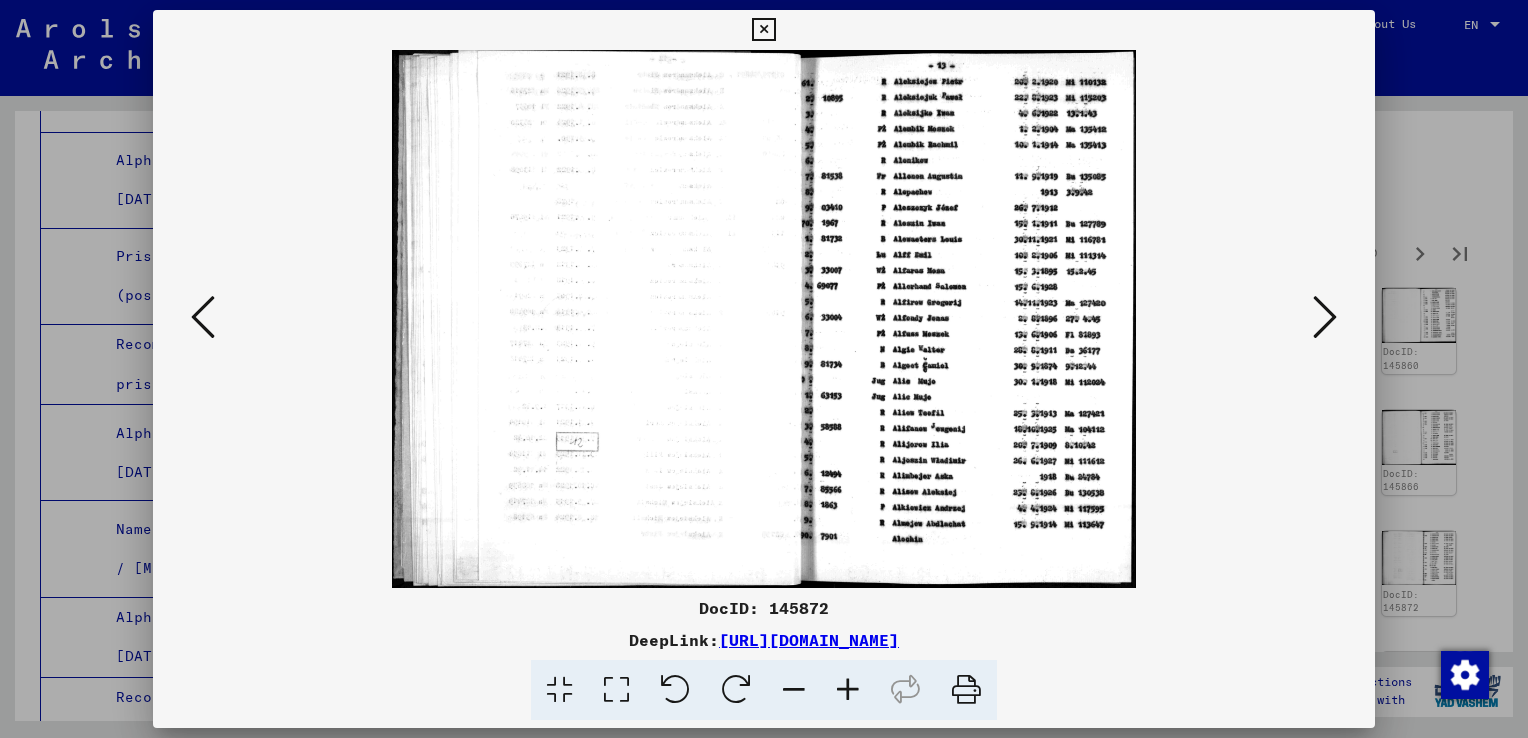 click at bounding box center (1325, 317) 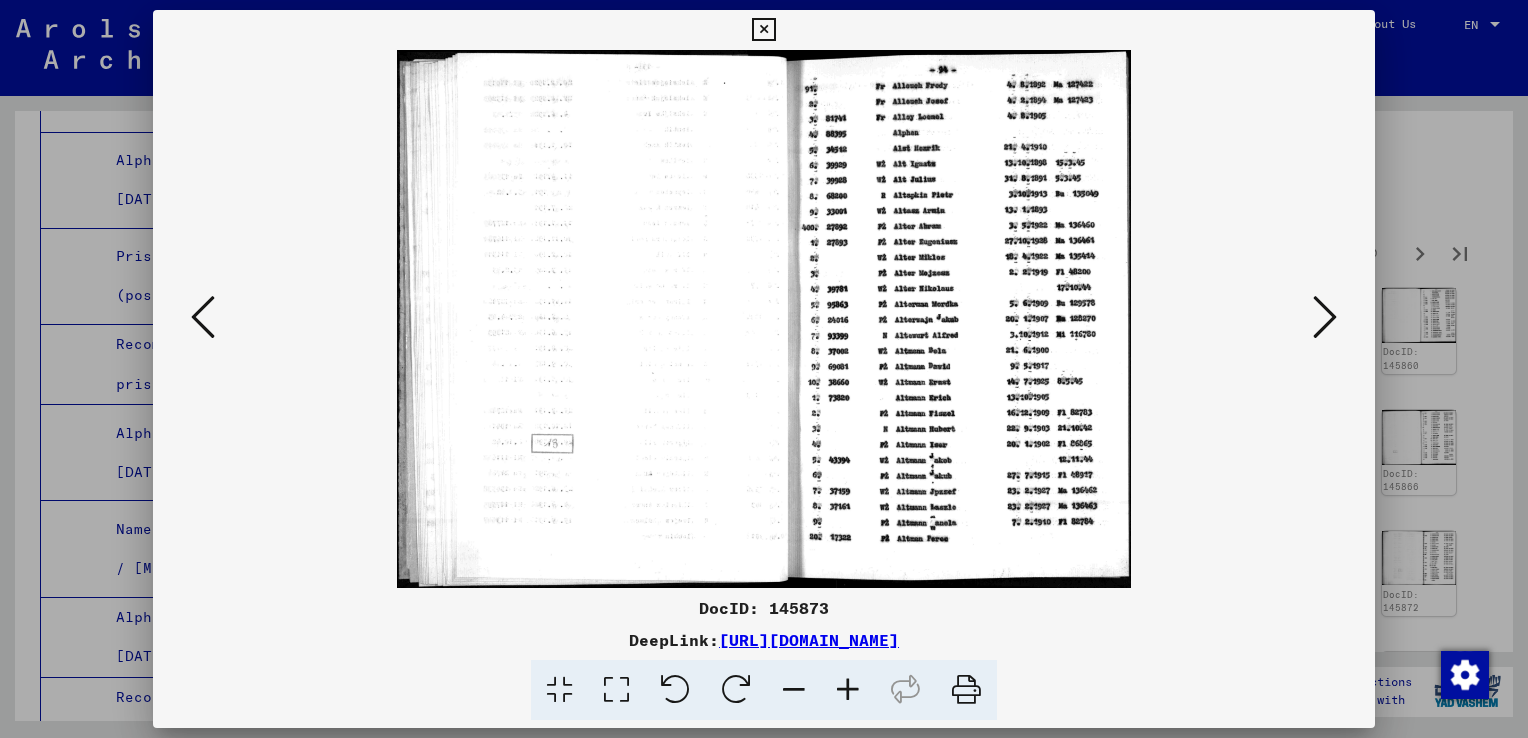 click at bounding box center (1325, 317) 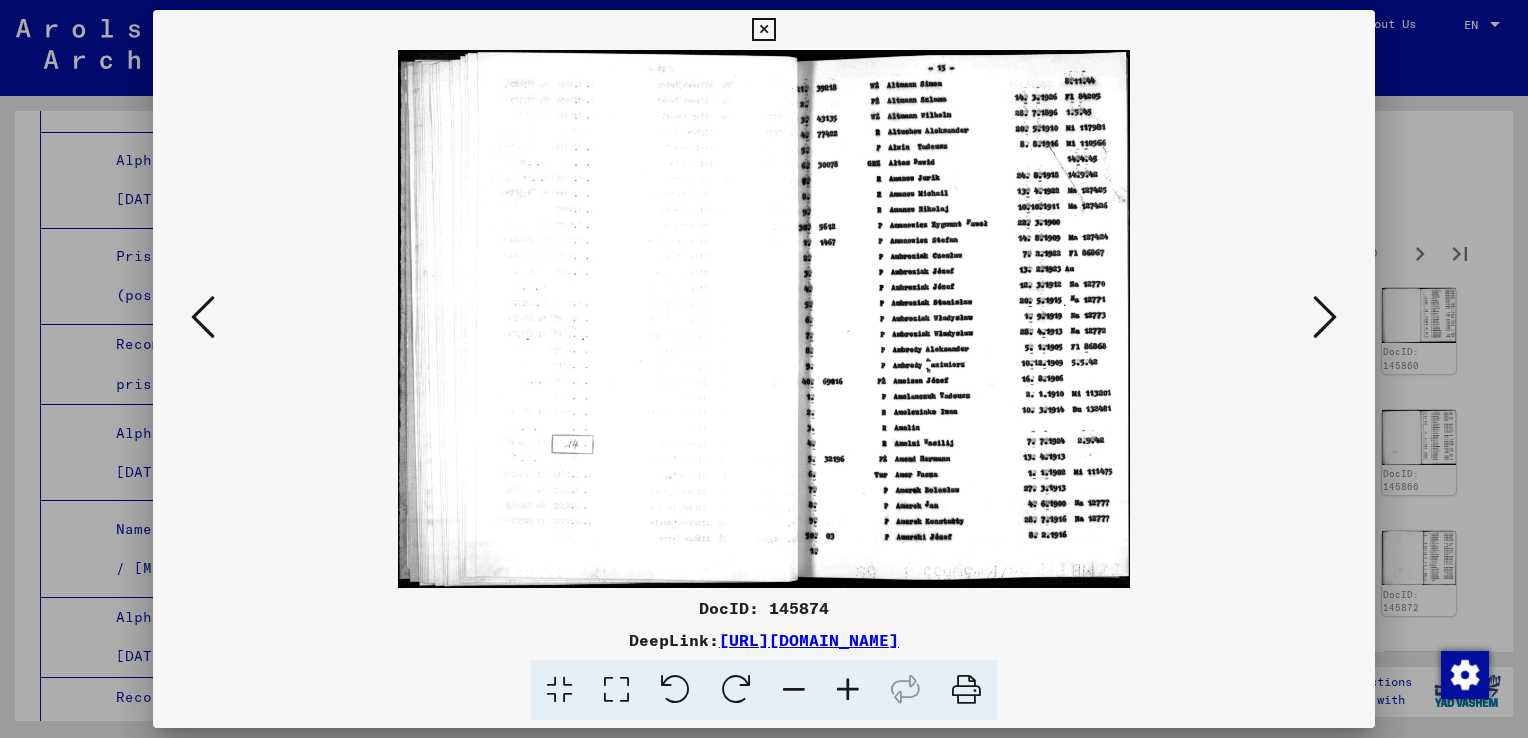 click at bounding box center [763, 30] 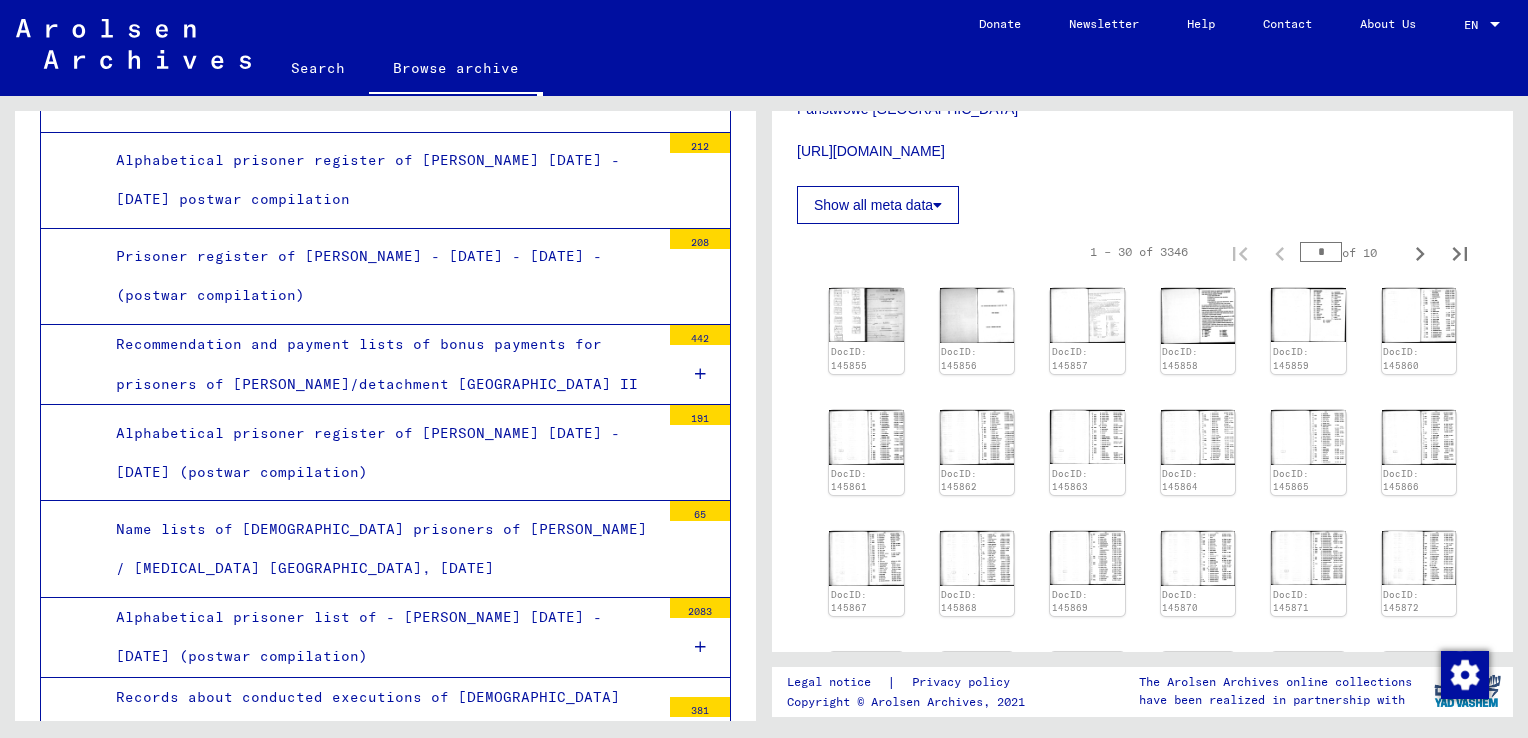 click on "Alphabetical prisoner list of  - [PERSON_NAME] [DATE] - [DATE] (postwar compilation)" at bounding box center [380, 637] 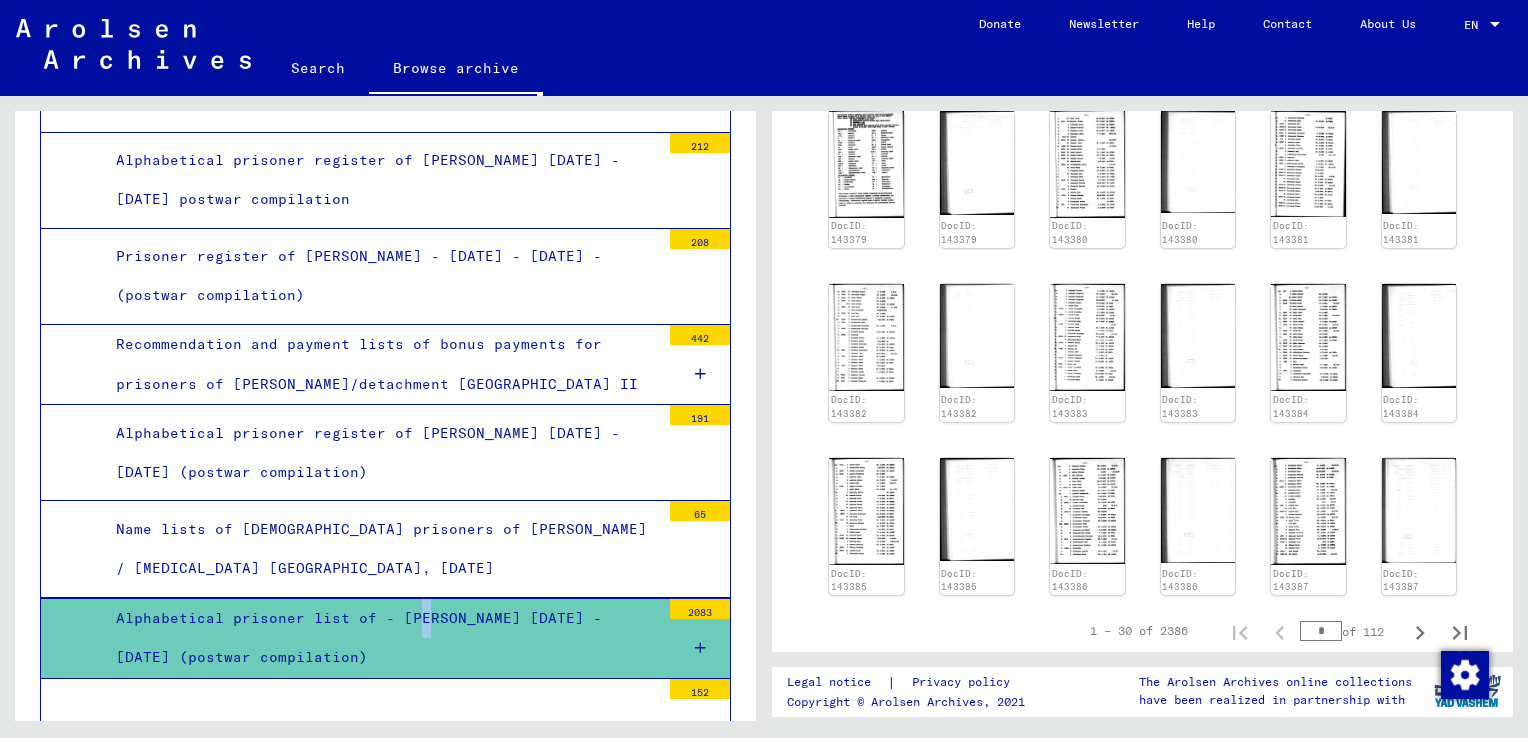scroll, scrollTop: 1000, scrollLeft: 0, axis: vertical 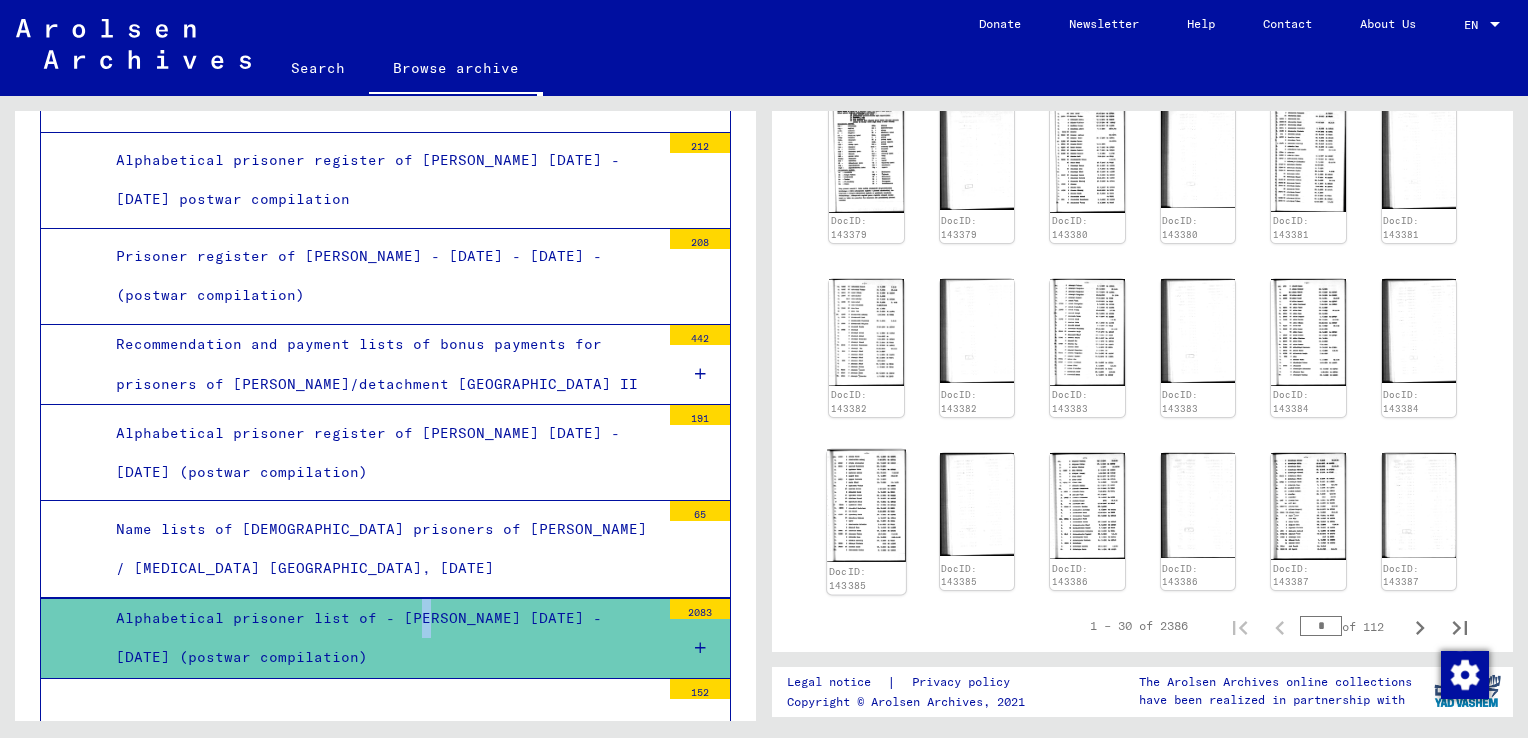 click 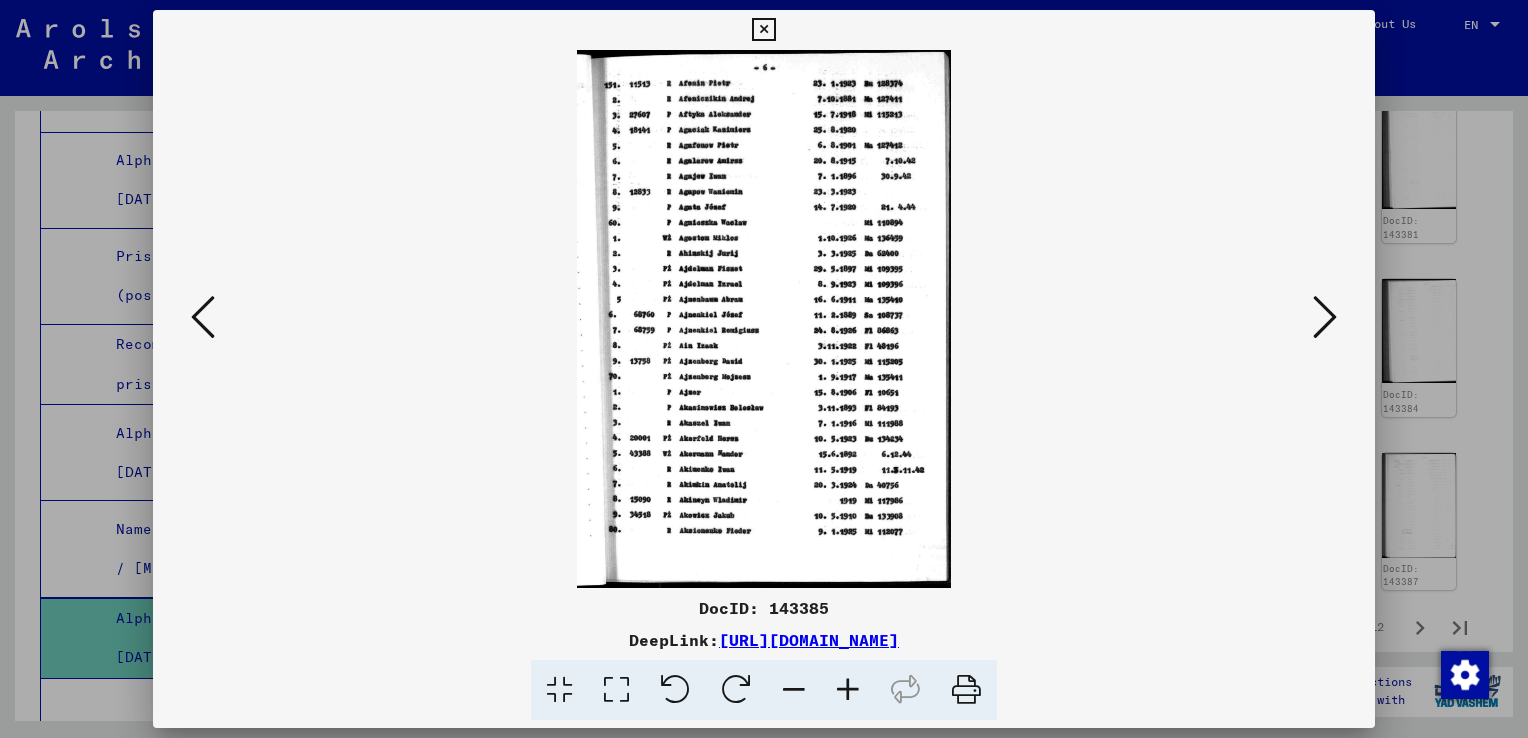 click at bounding box center [1325, 317] 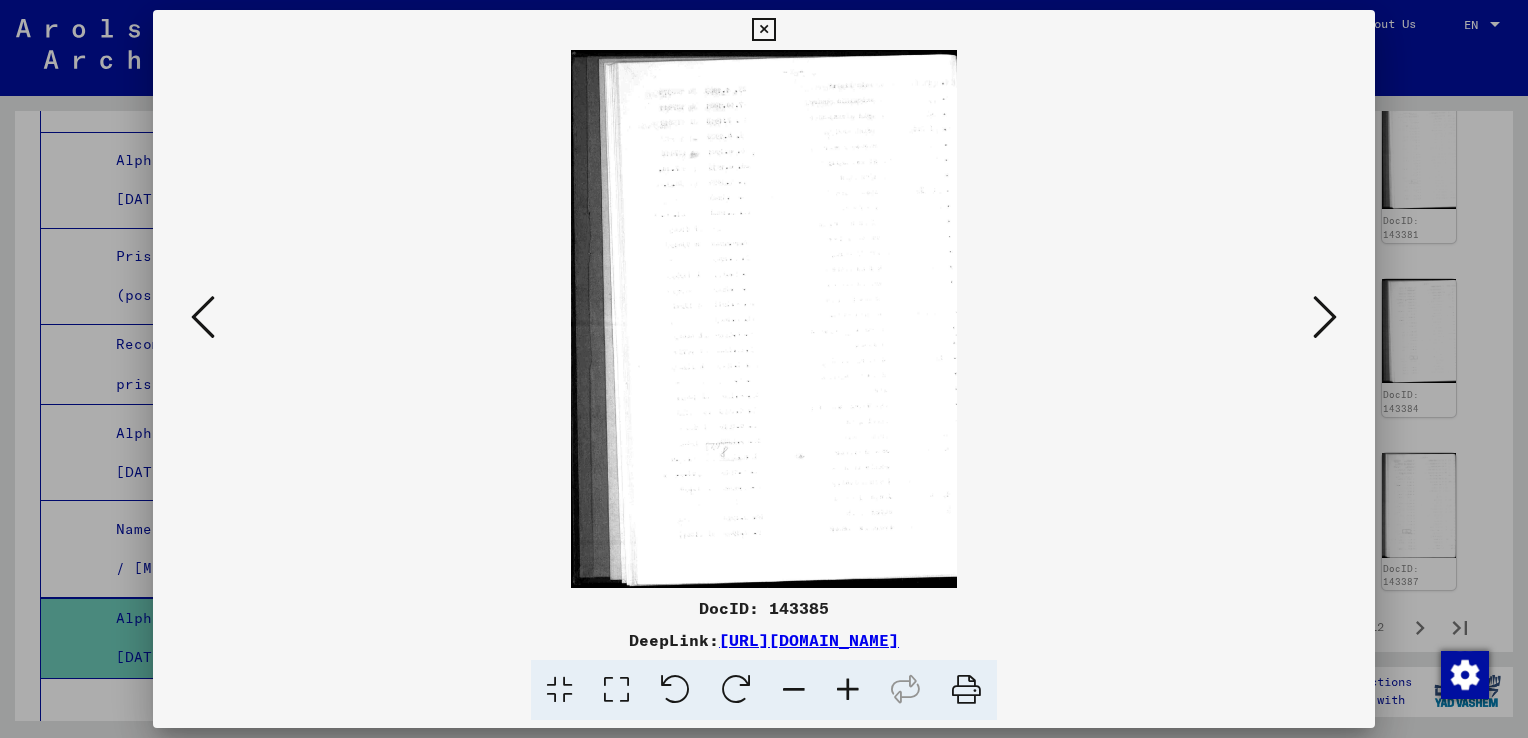 click at bounding box center [1325, 317] 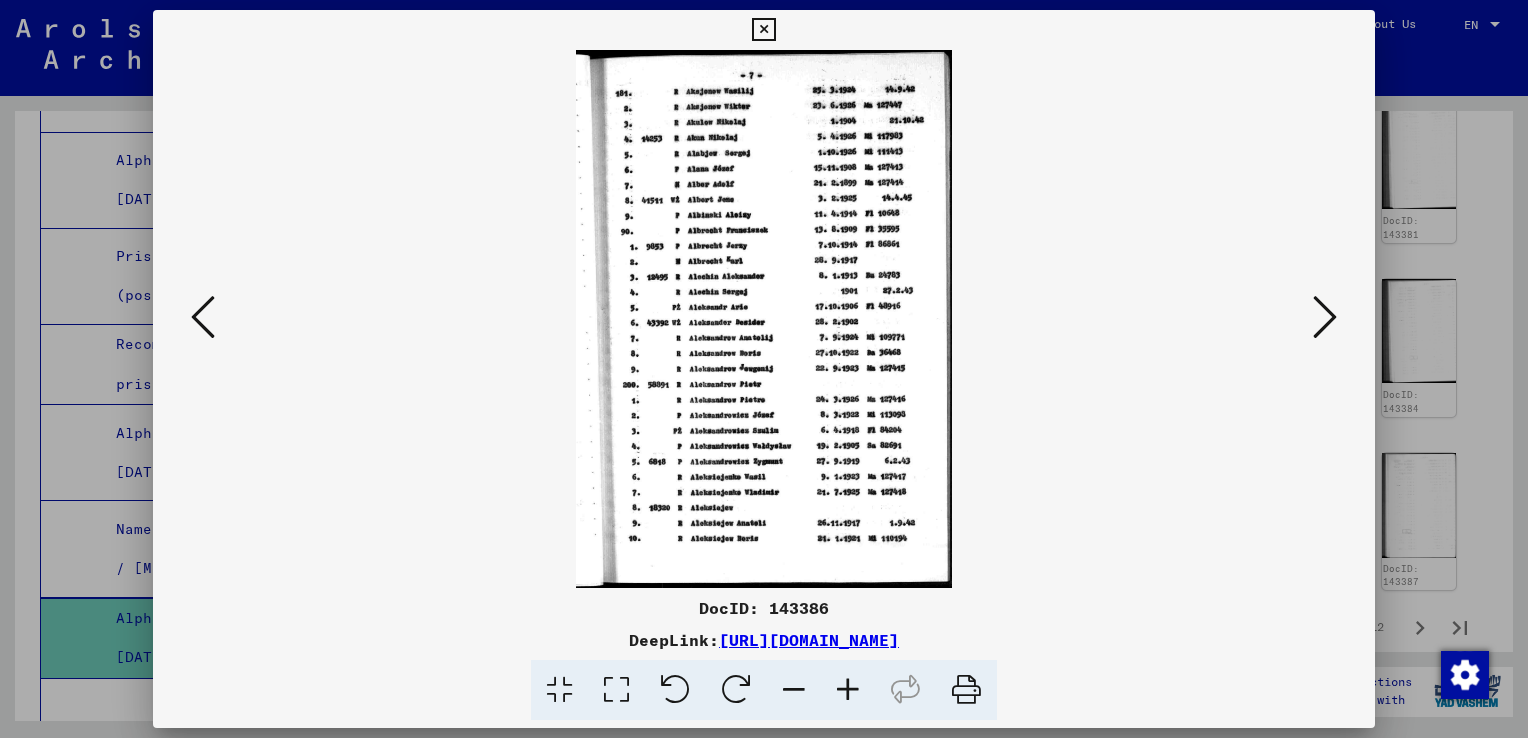 click at bounding box center [1325, 317] 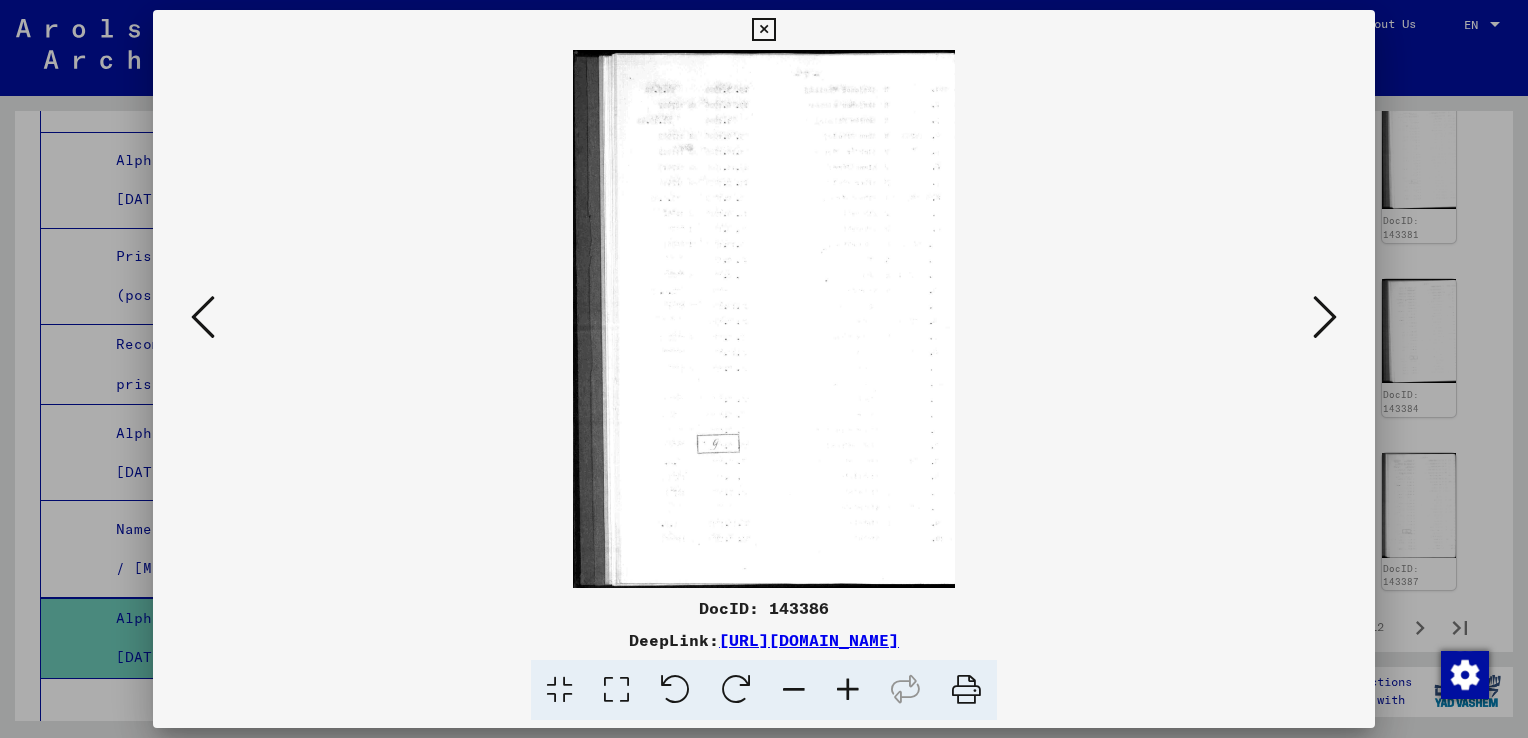 click at bounding box center (1325, 317) 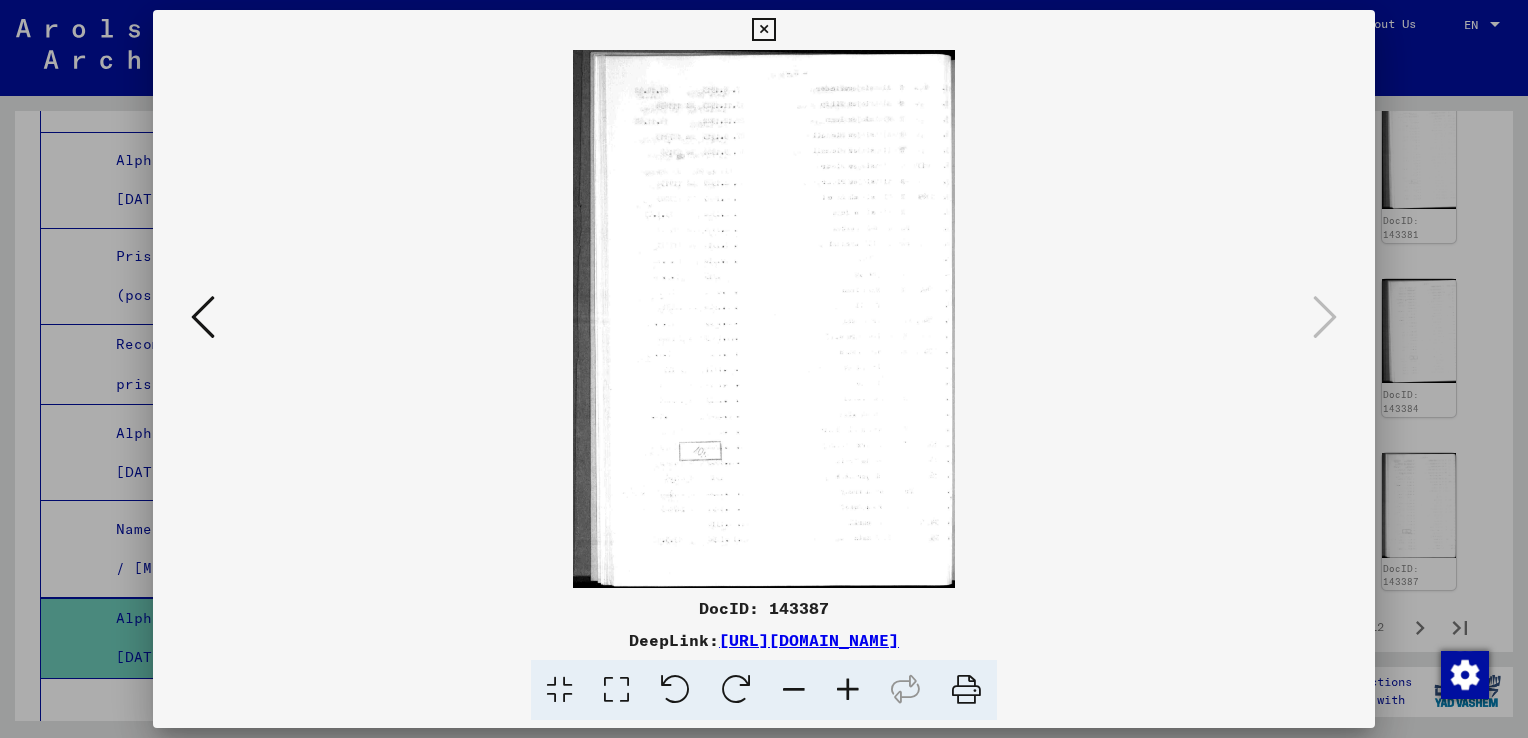 click at bounding box center (203, 317) 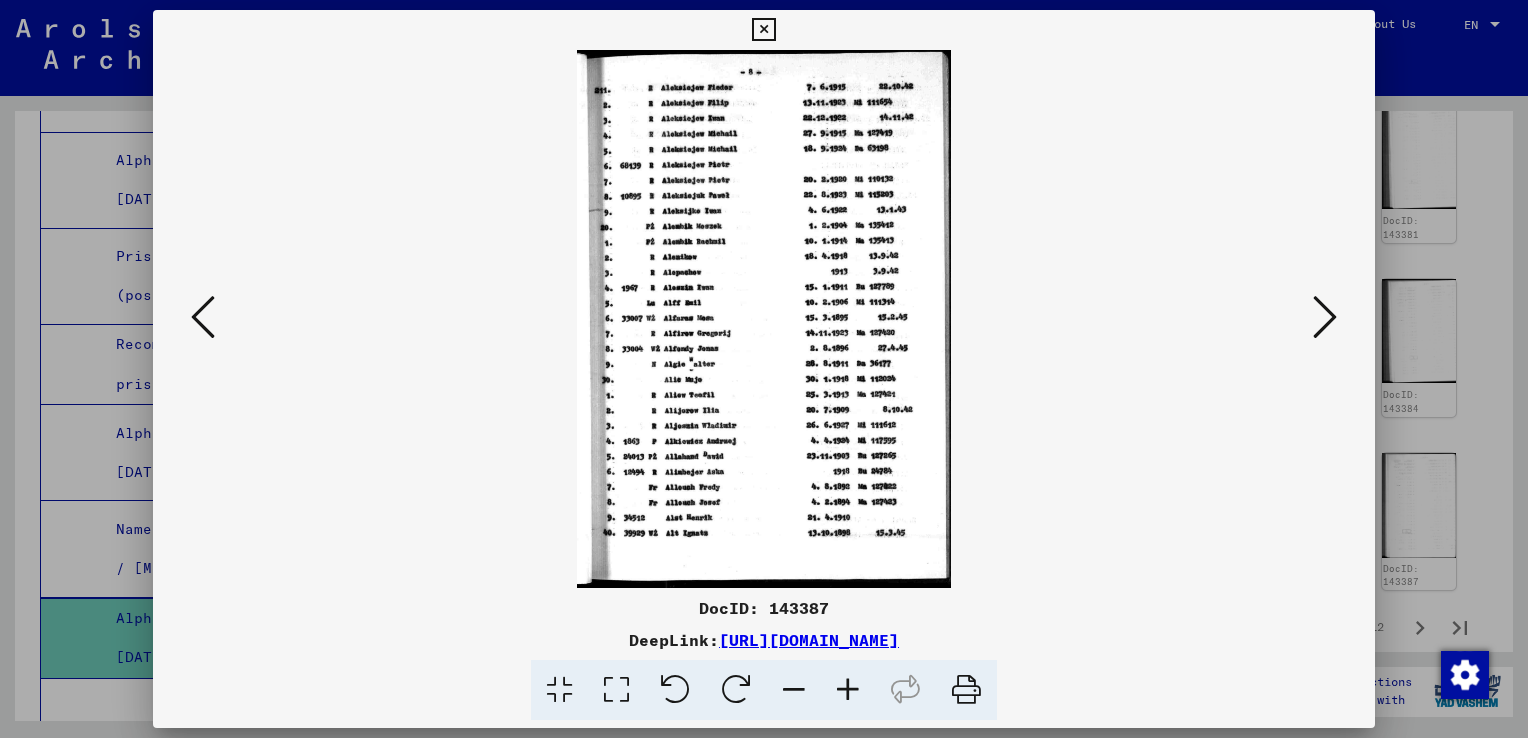 click at bounding box center [763, 30] 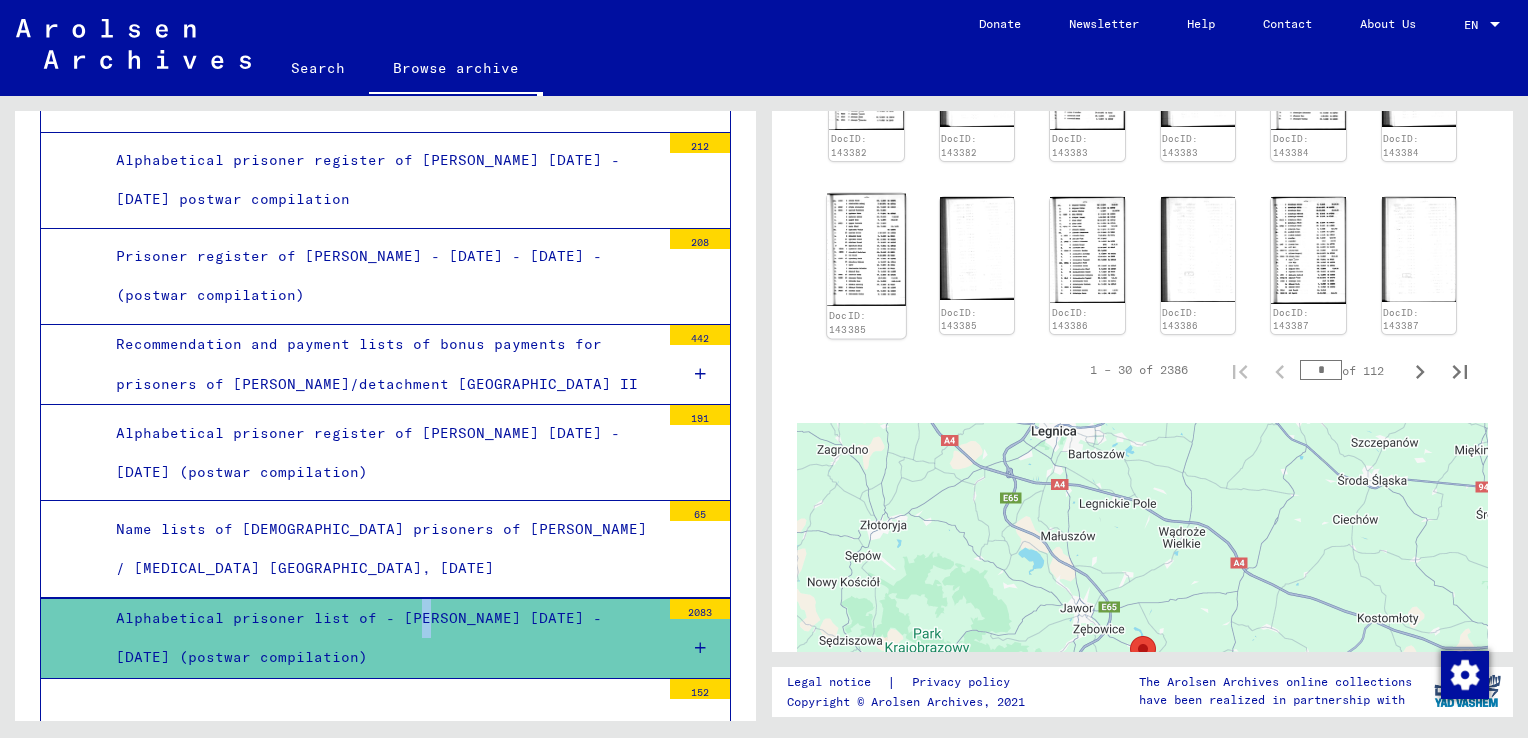 scroll, scrollTop: 1300, scrollLeft: 0, axis: vertical 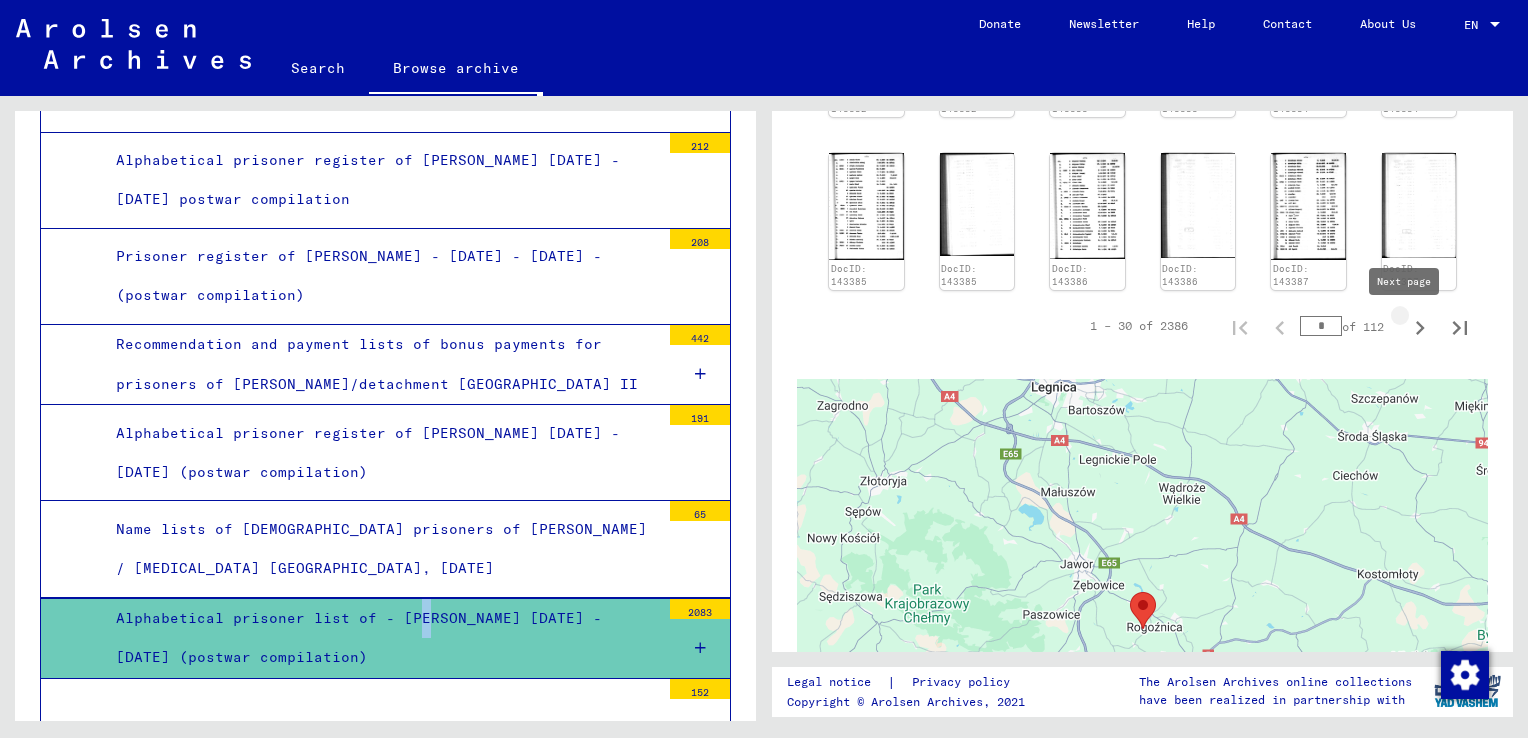 click 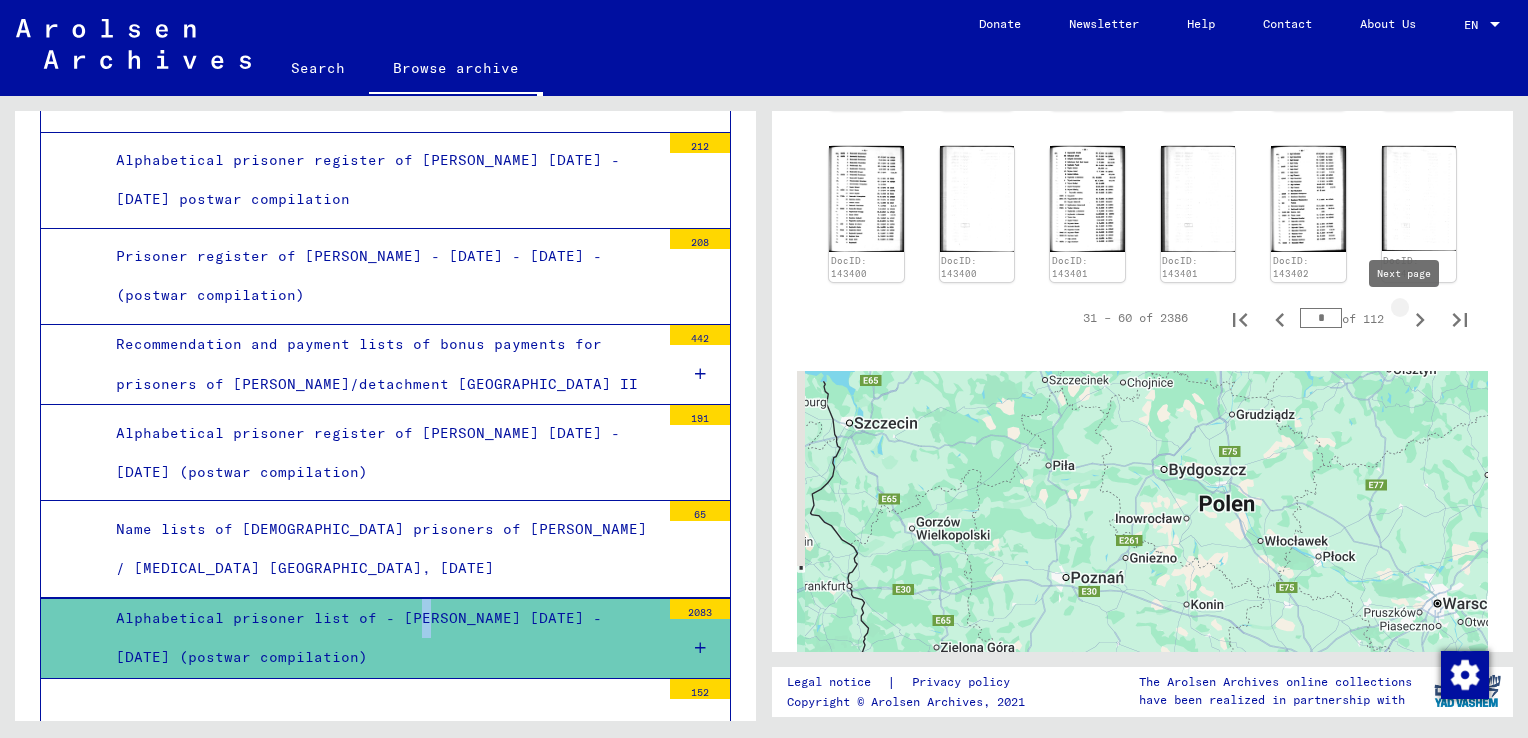 click 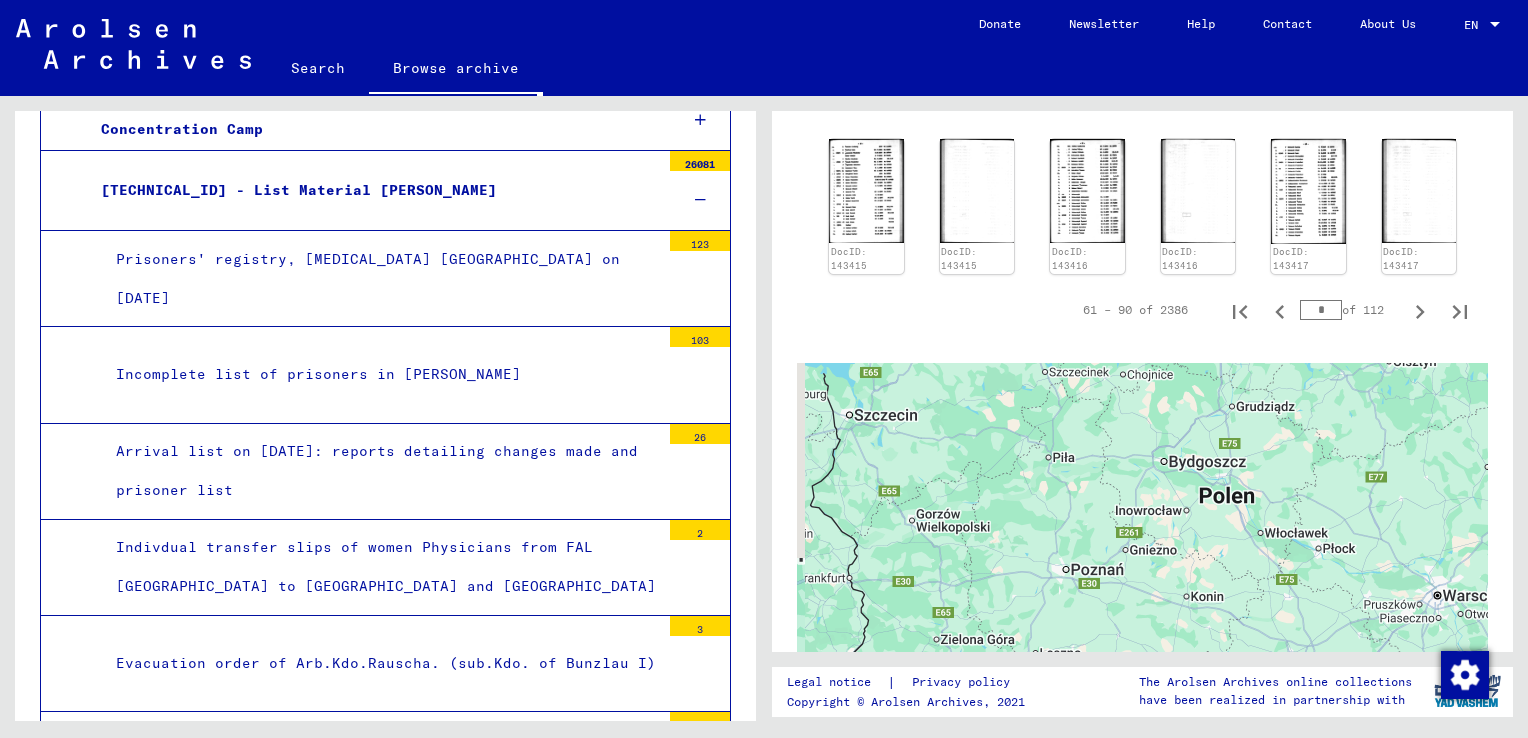 scroll, scrollTop: 1100, scrollLeft: 0, axis: vertical 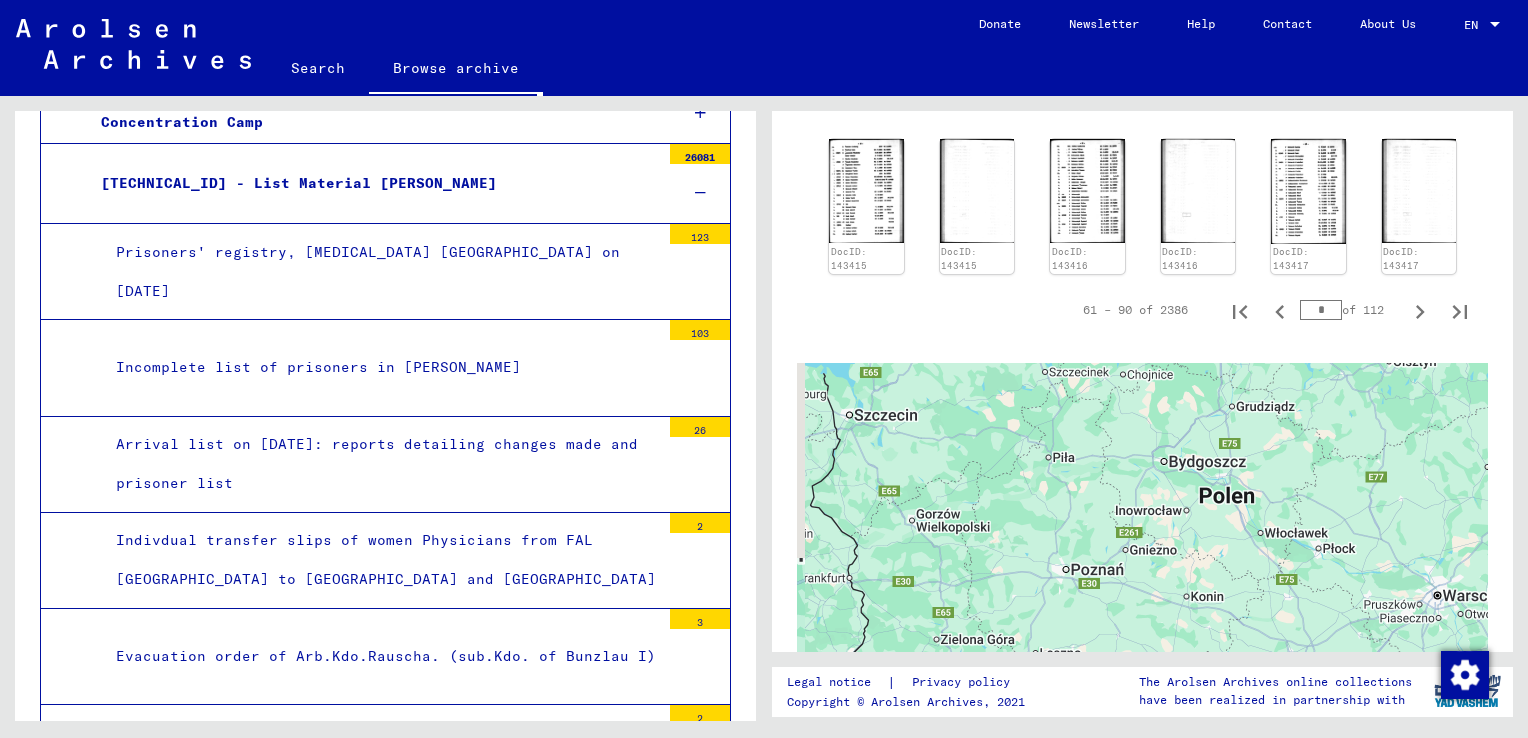 click on "Arrival list on [DATE]: reports detailing changes made and prisoner list" at bounding box center (380, 464) 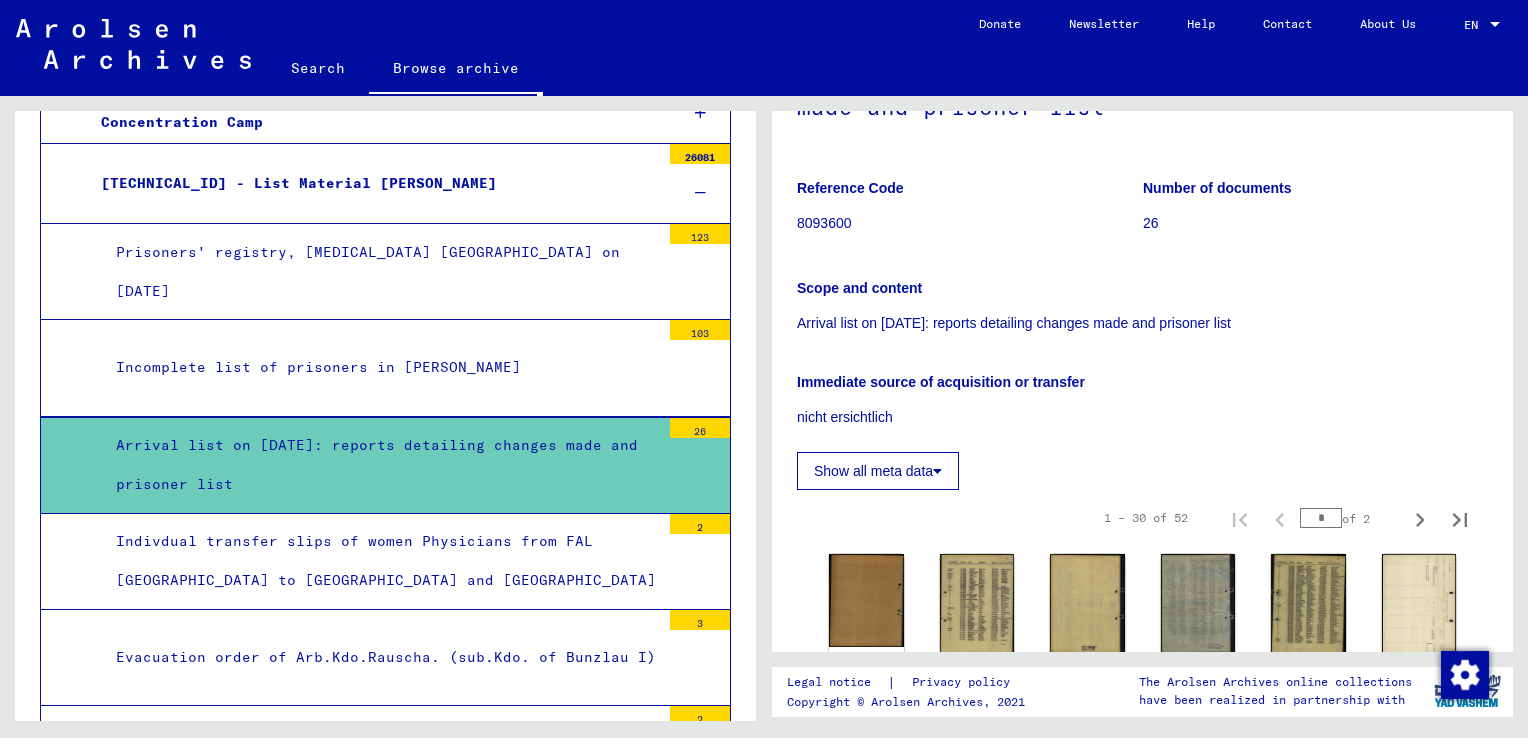 scroll, scrollTop: 300, scrollLeft: 0, axis: vertical 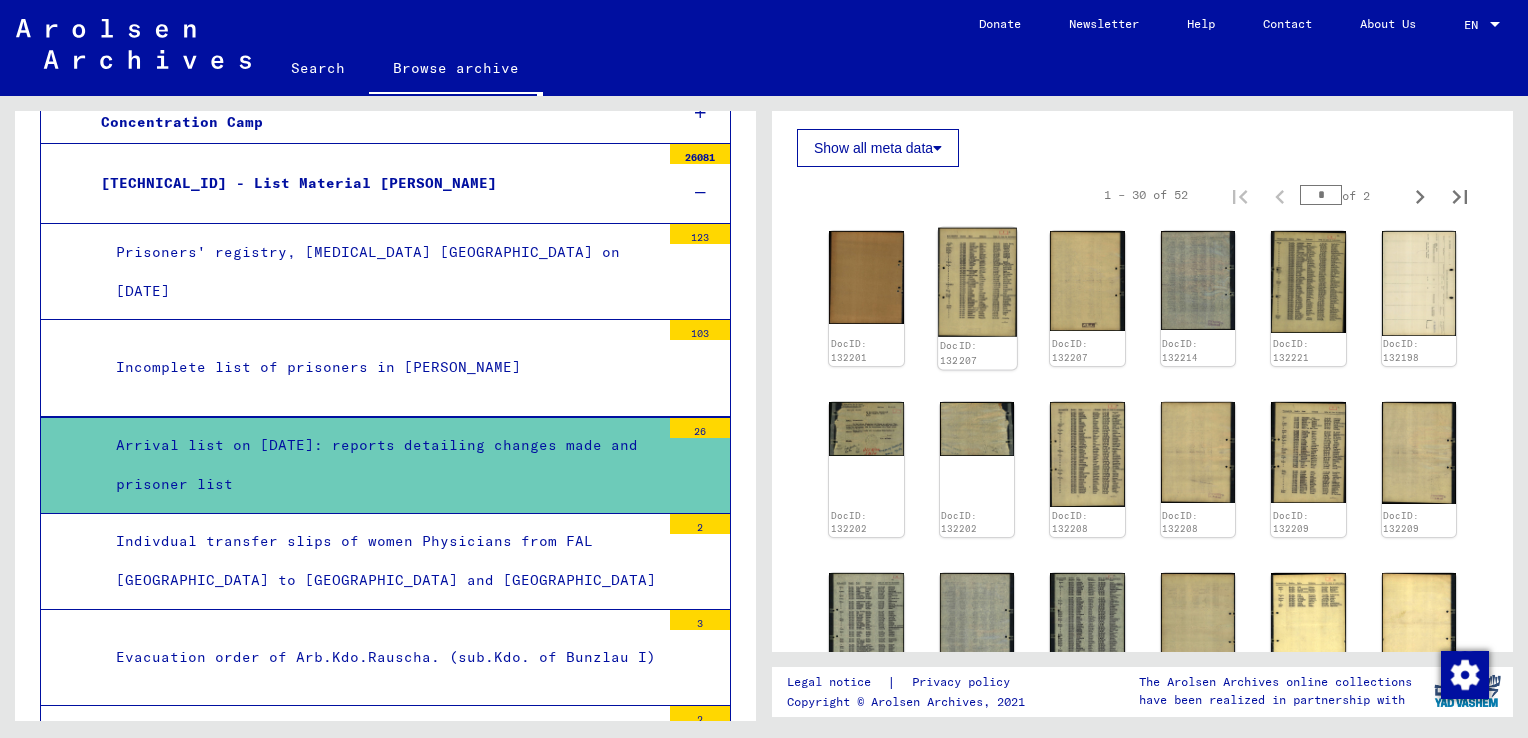 click 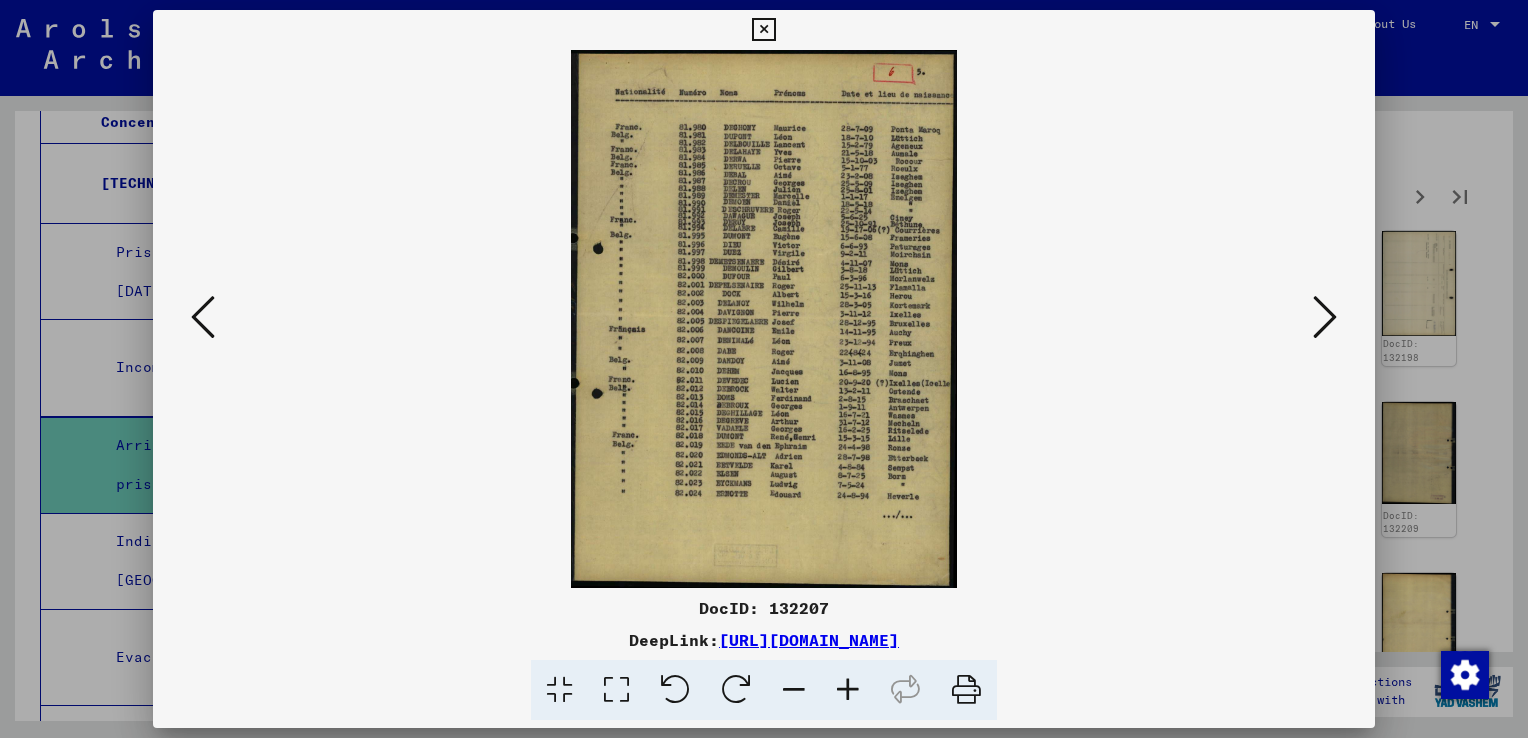 click at bounding box center [848, 690] 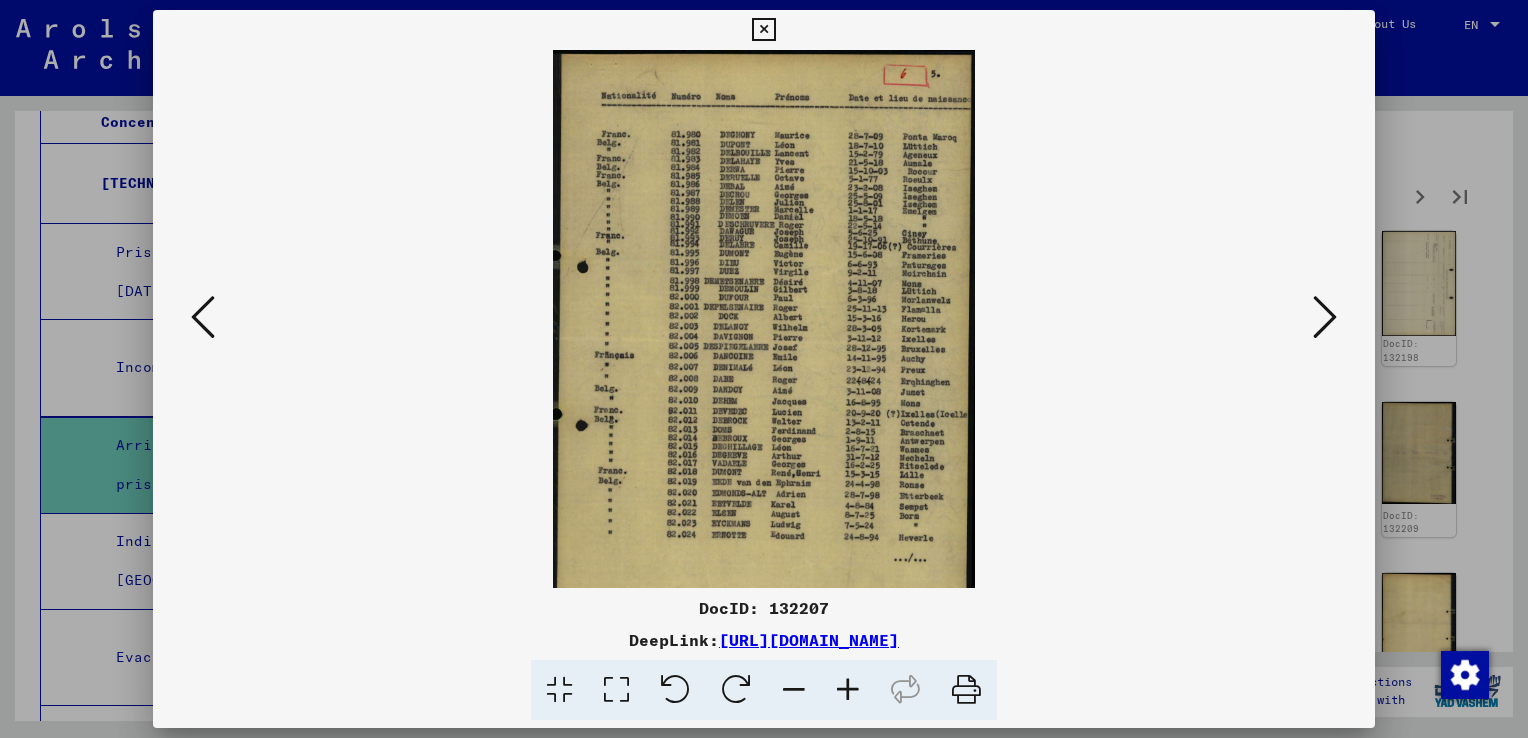 click at bounding box center [848, 690] 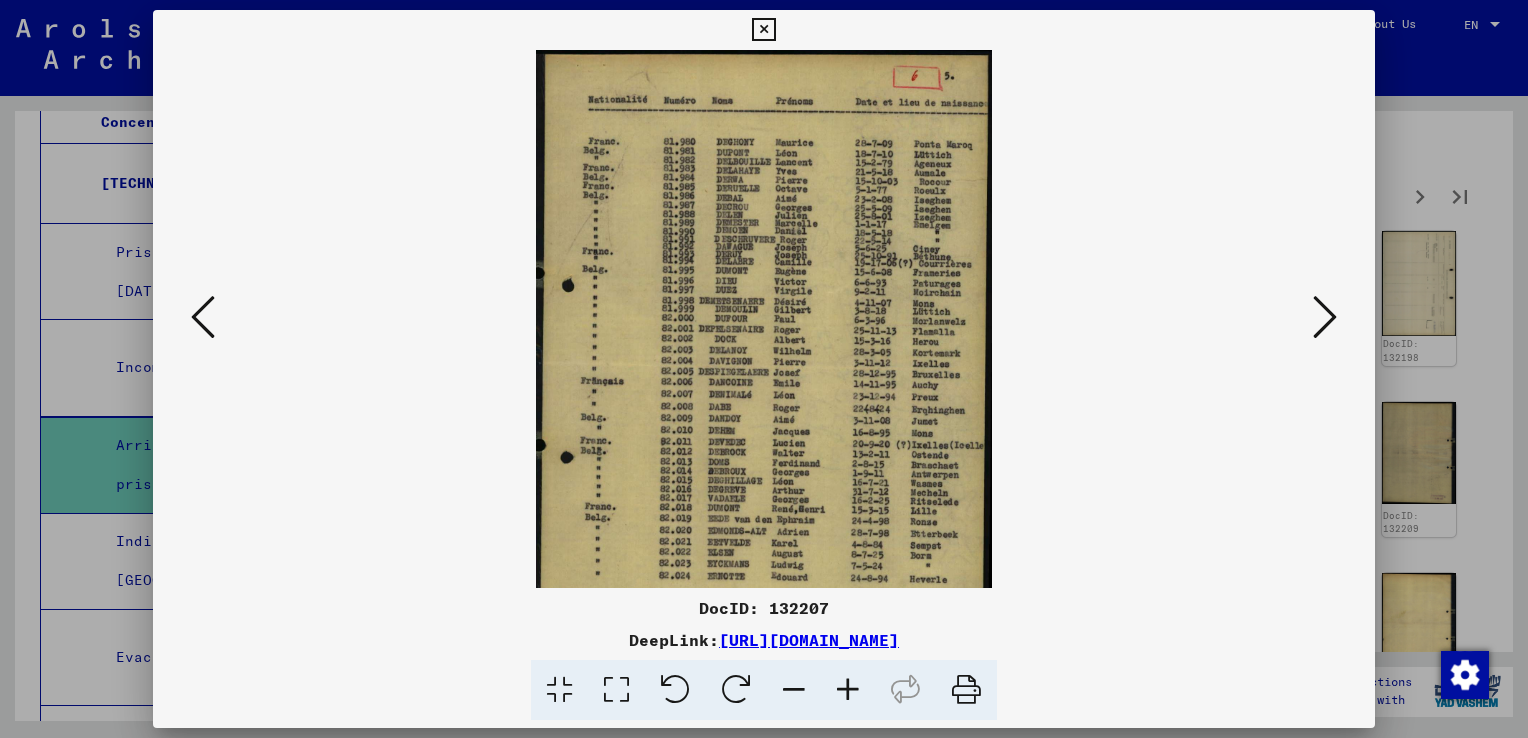 click at bounding box center [848, 690] 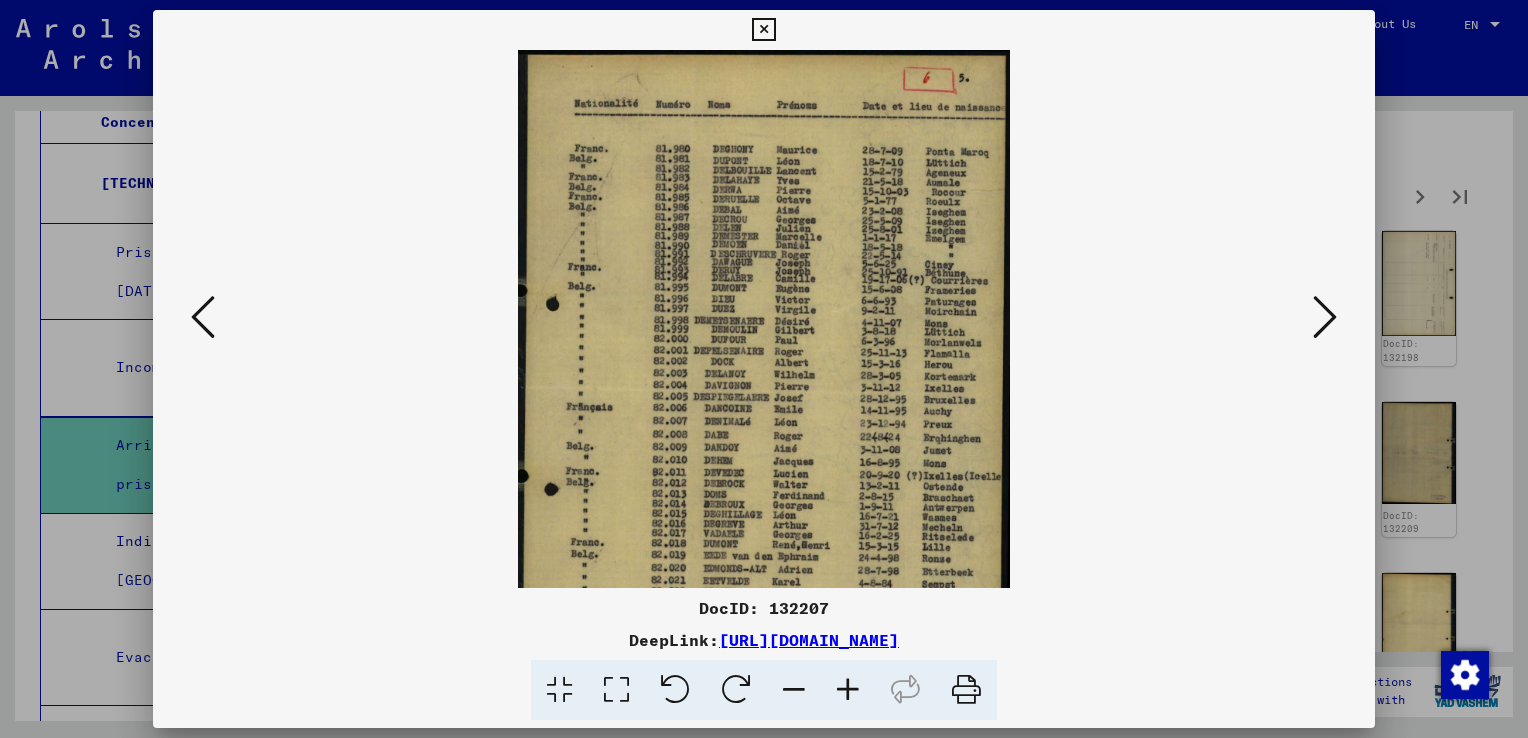 click at bounding box center (848, 690) 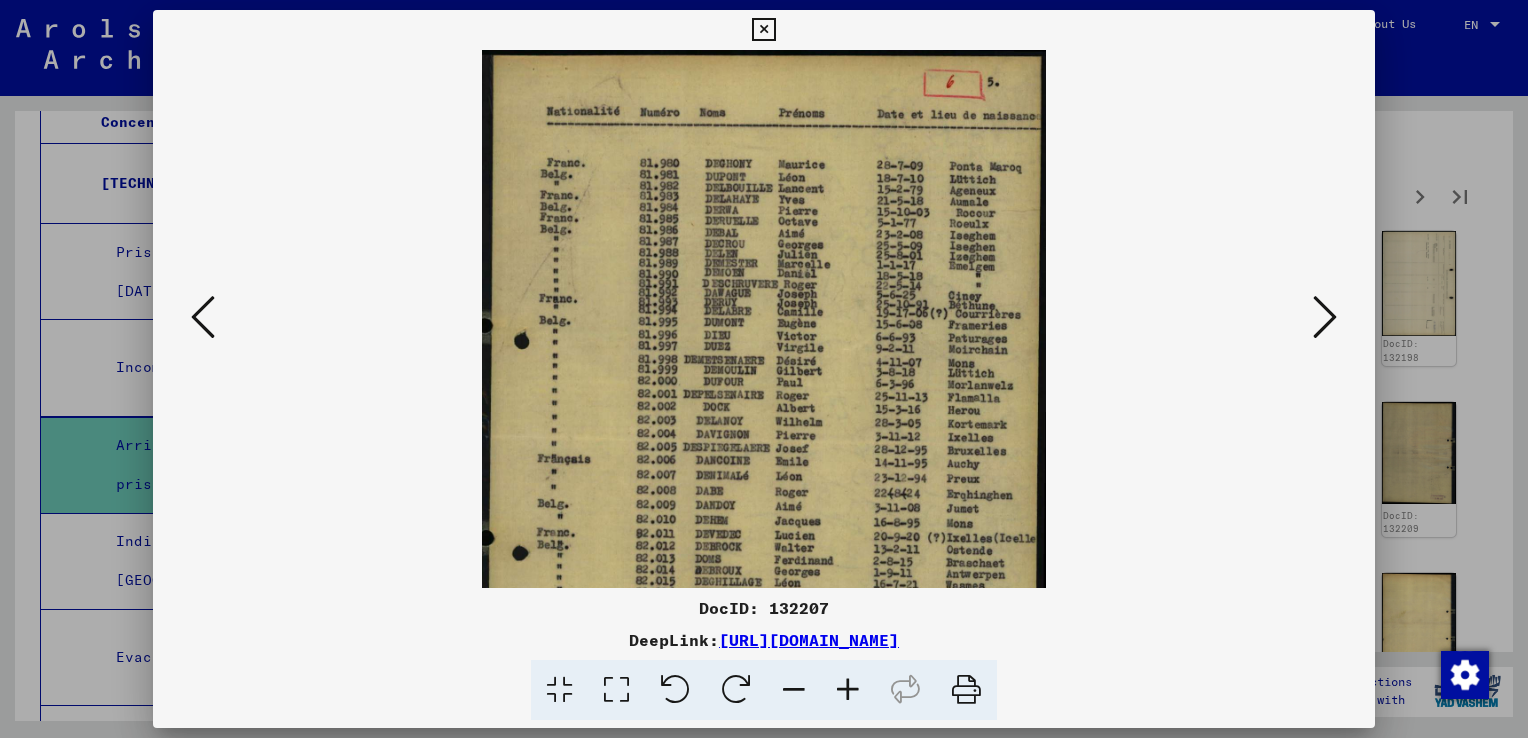 click at bounding box center [848, 690] 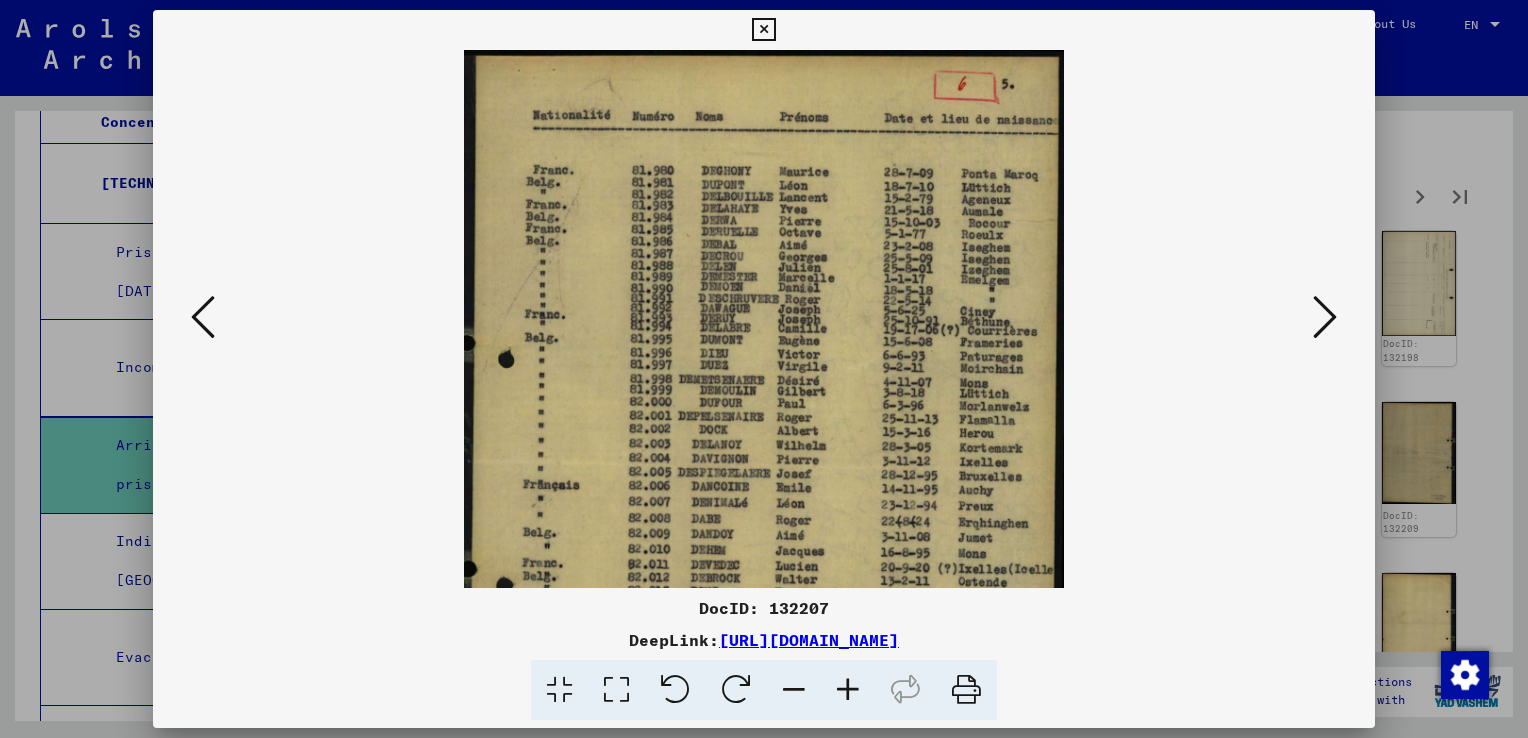 click at bounding box center (1325, 317) 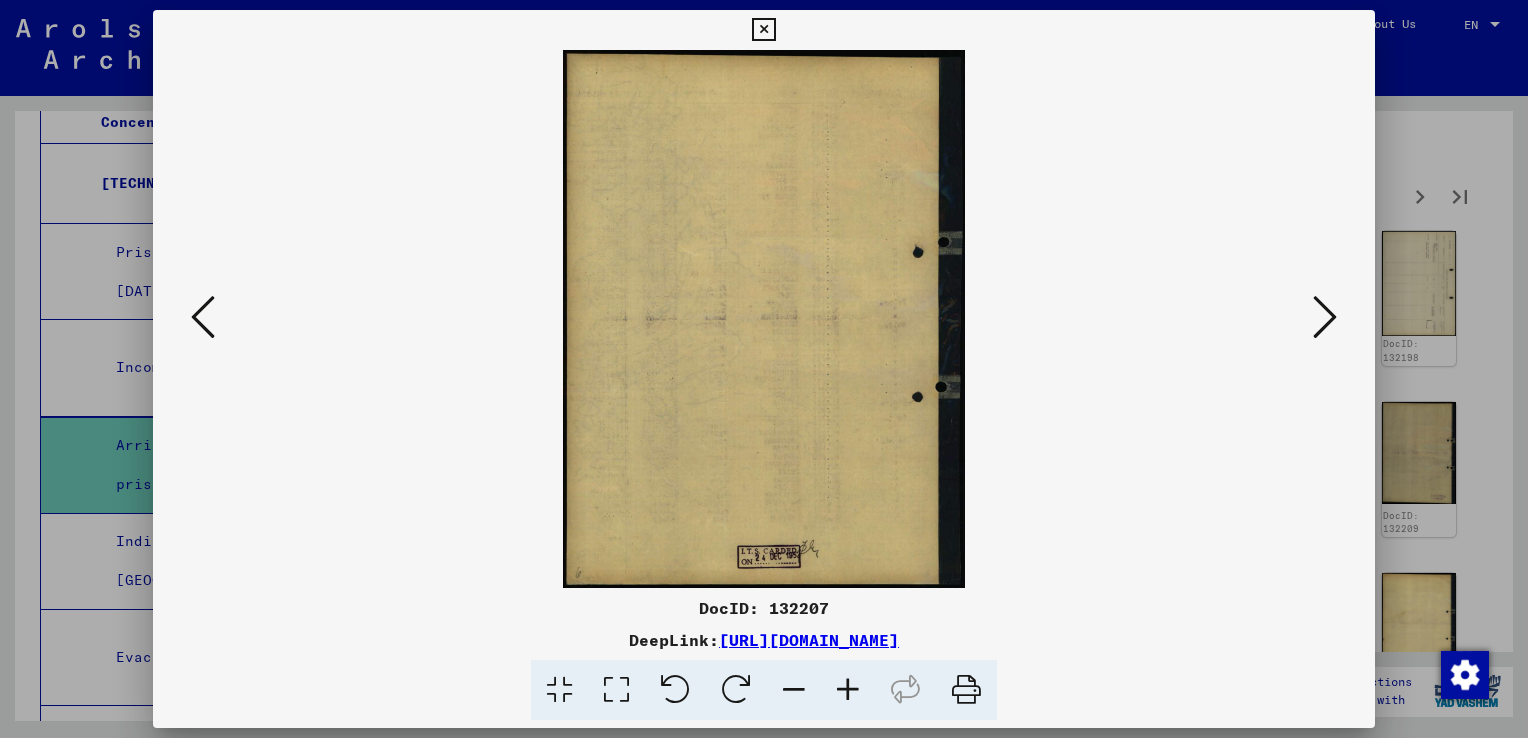 click at bounding box center (1325, 317) 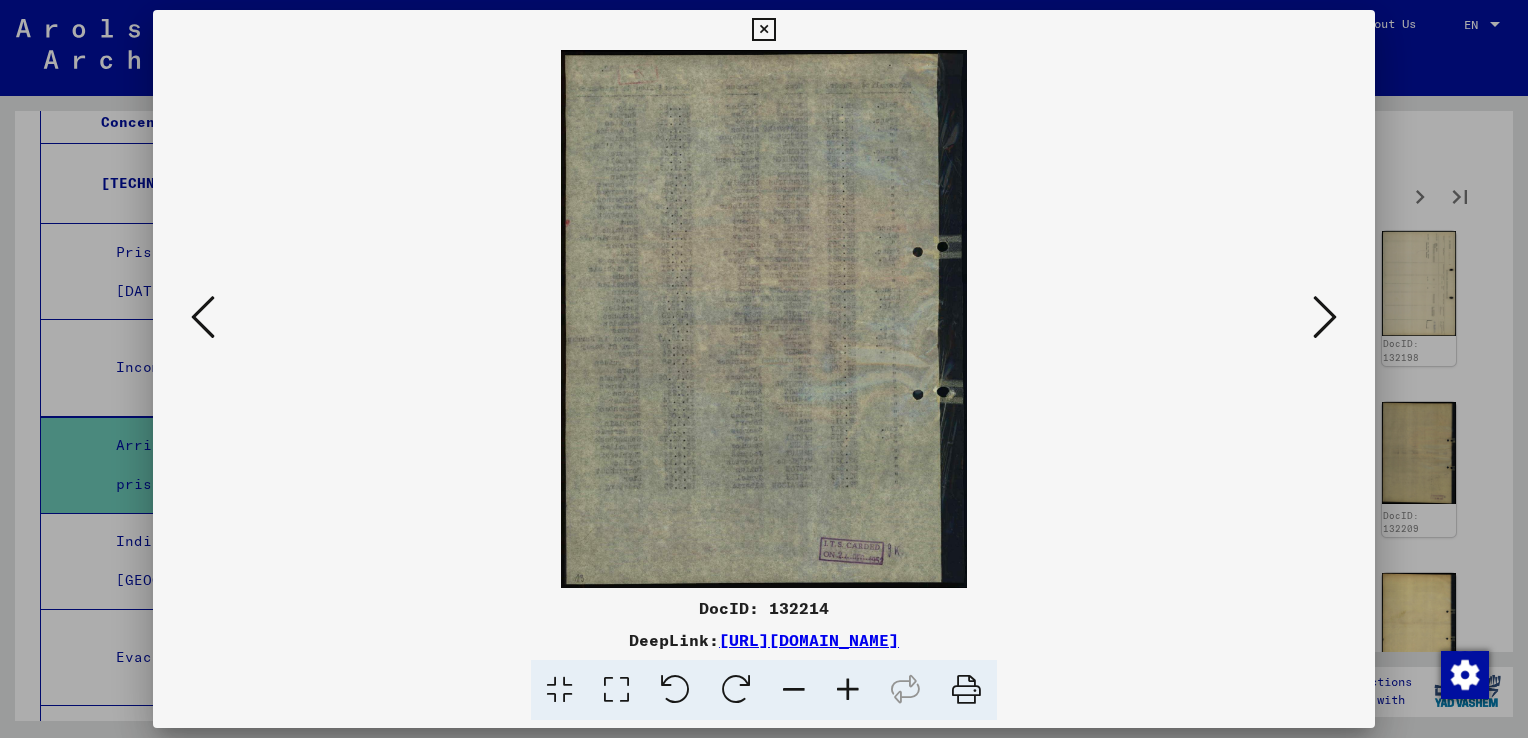 click at bounding box center (1325, 317) 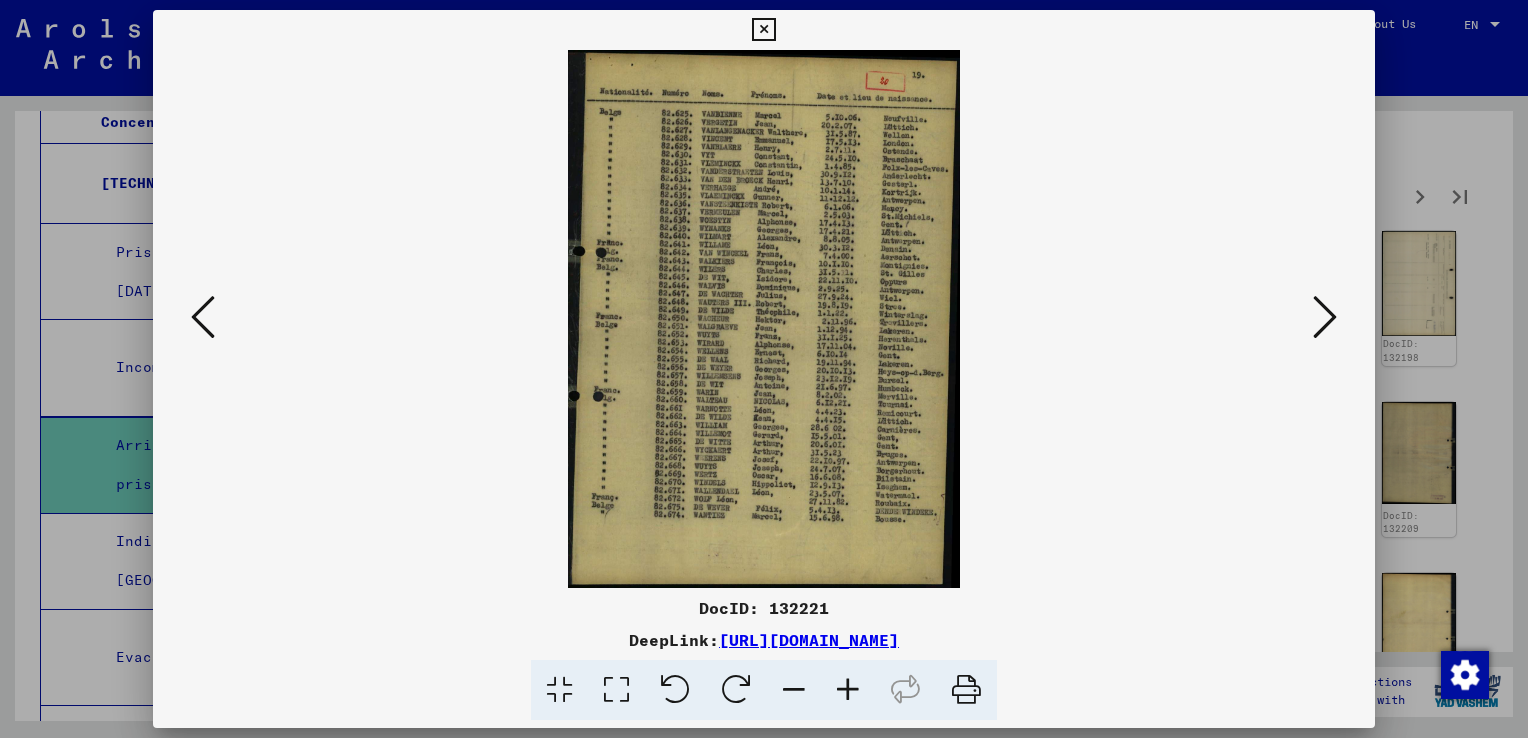 click at bounding box center (1325, 317) 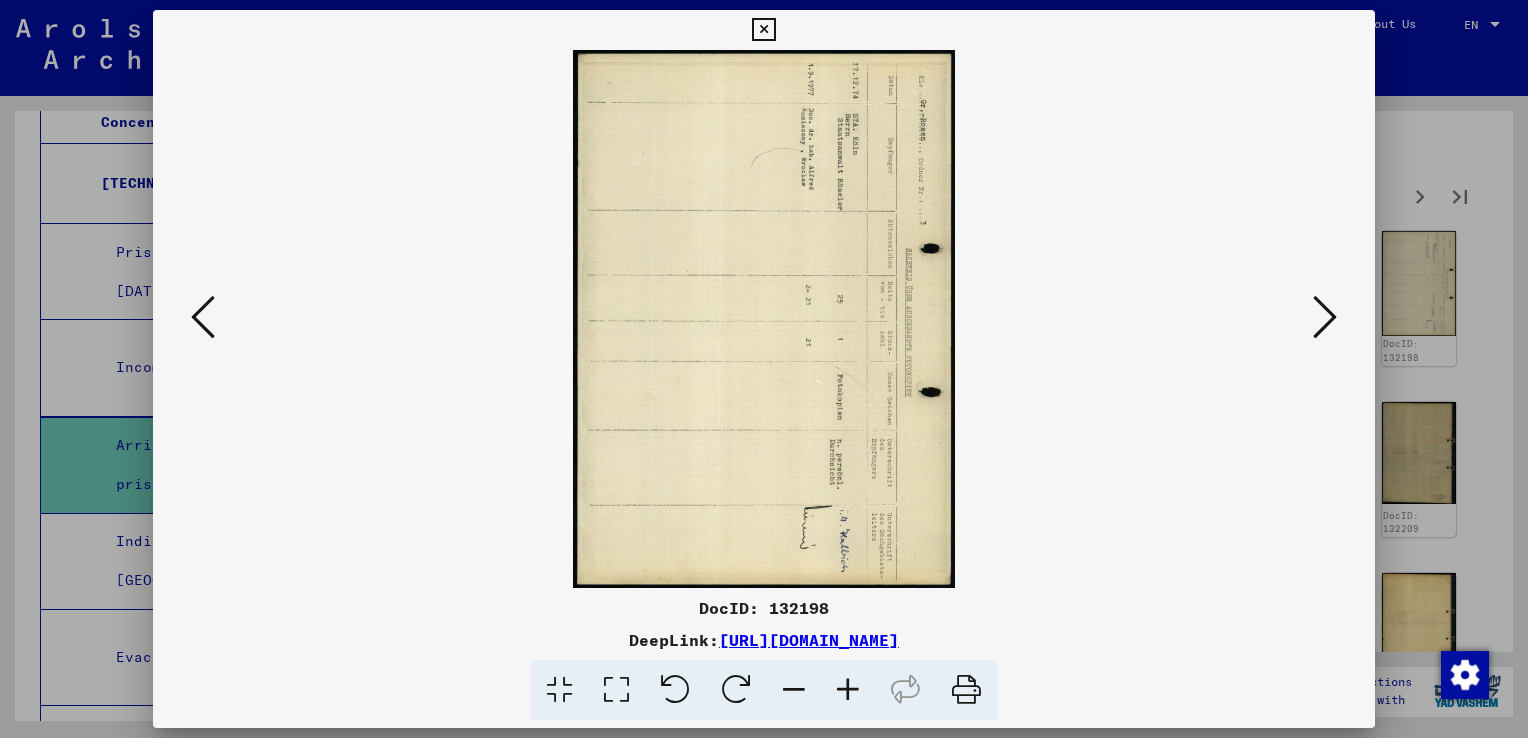 click at bounding box center [1325, 317] 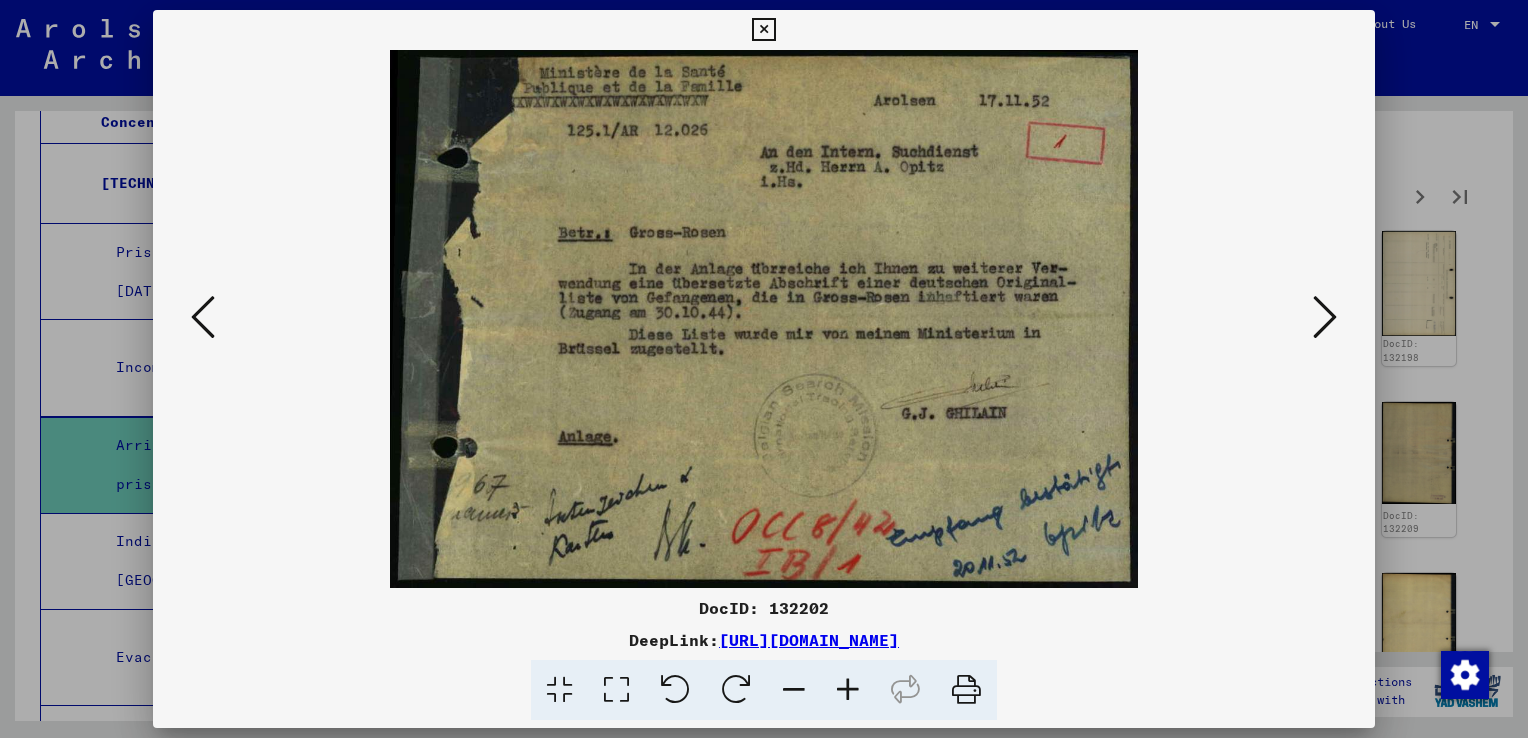 click at bounding box center [764, 319] 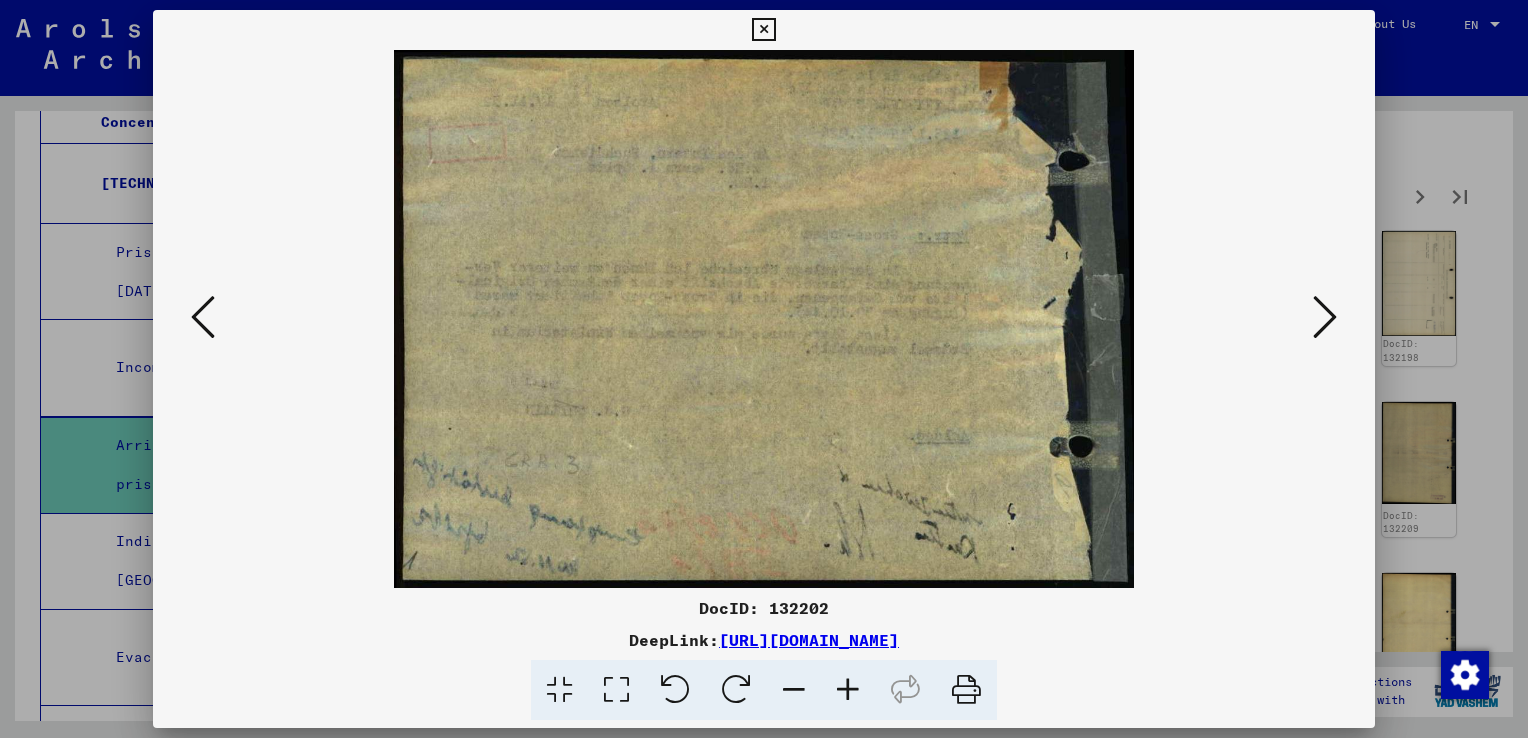 click at bounding box center (1325, 317) 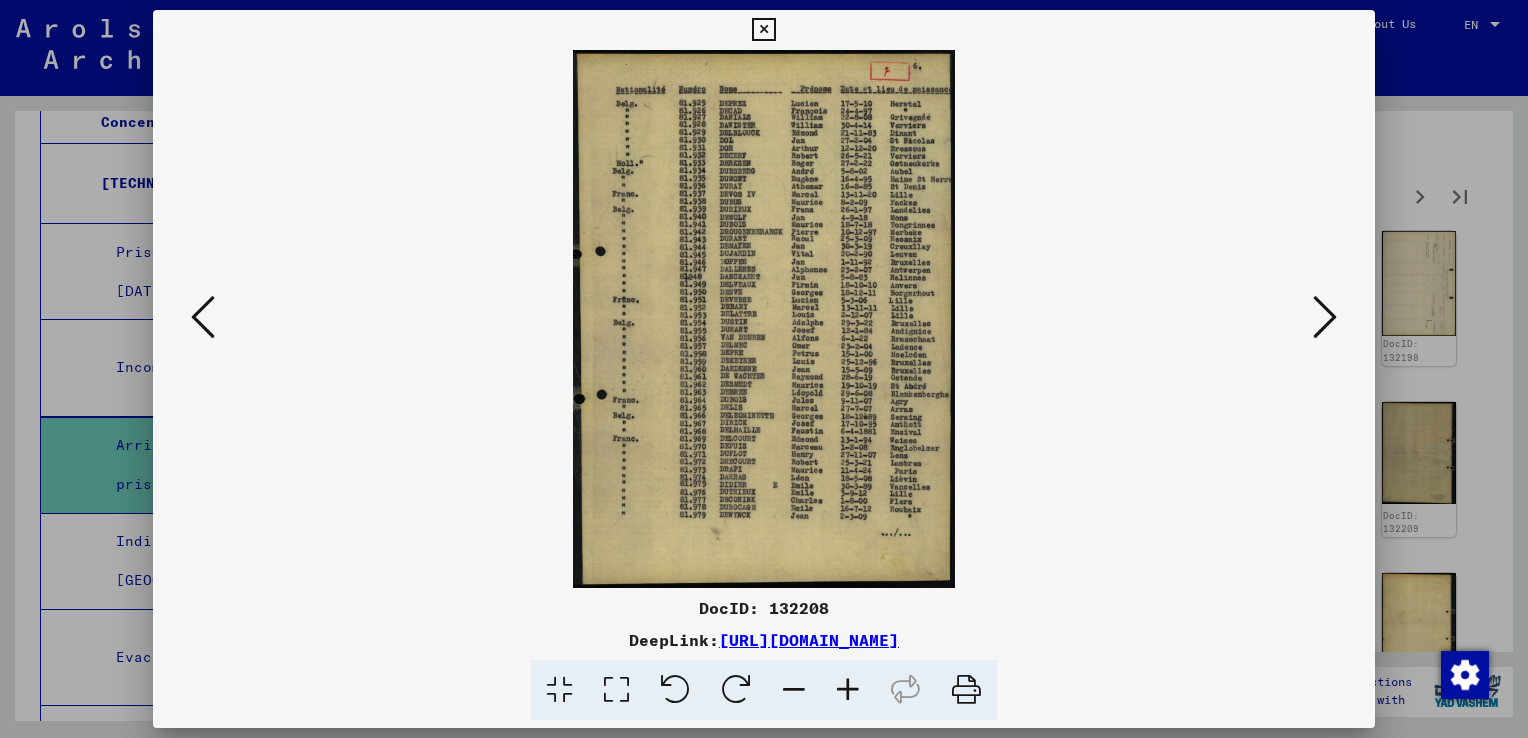 click at bounding box center [1325, 317] 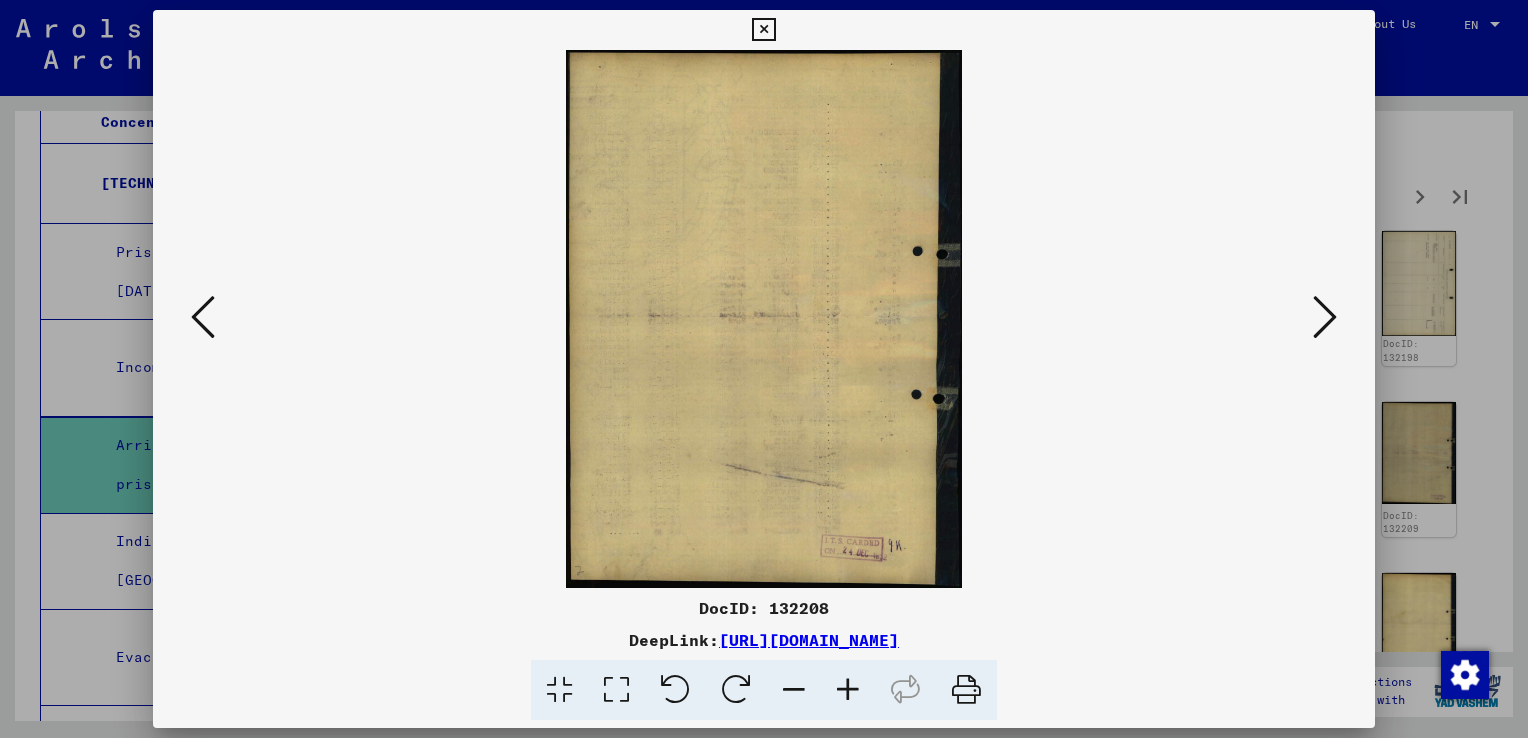 click at bounding box center (1325, 317) 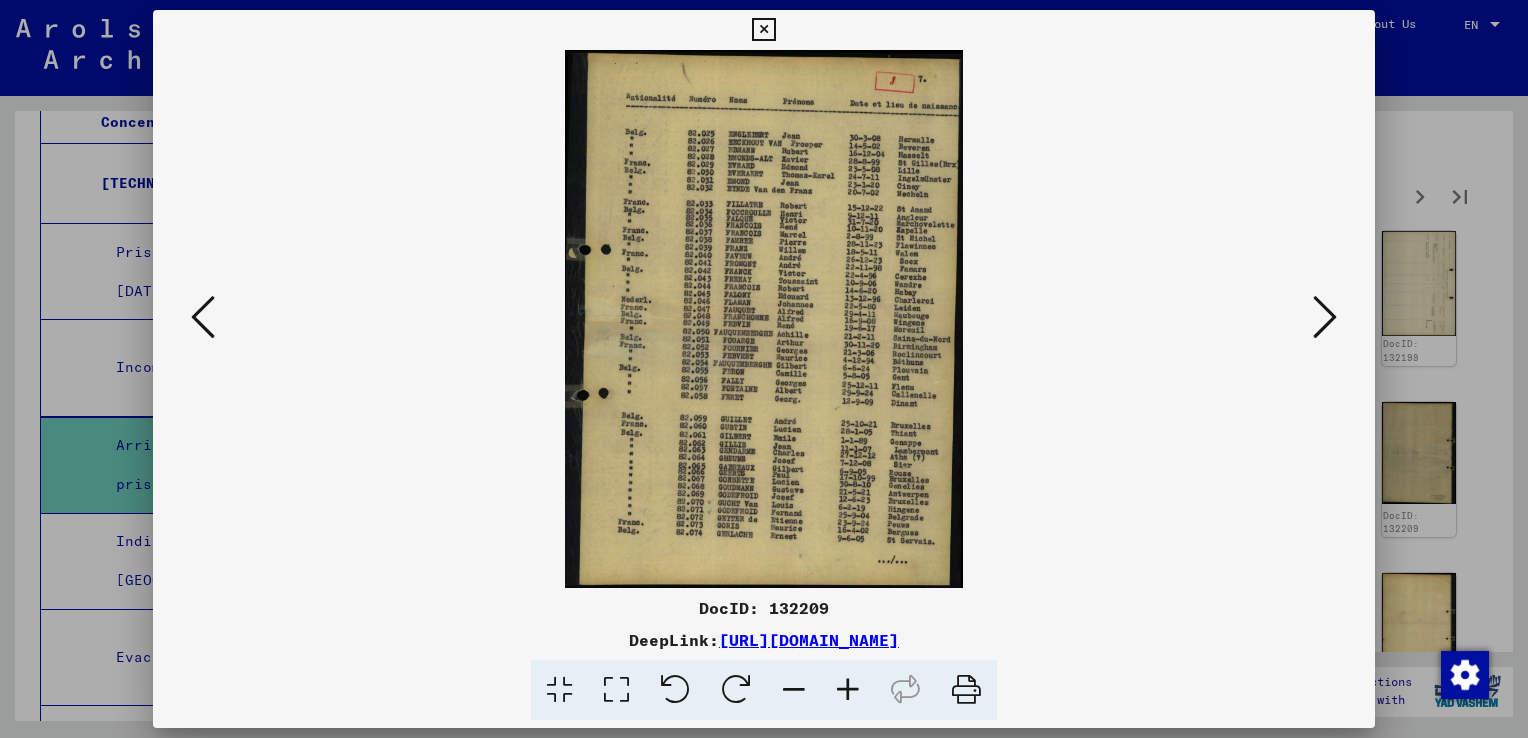 click at bounding box center (1325, 317) 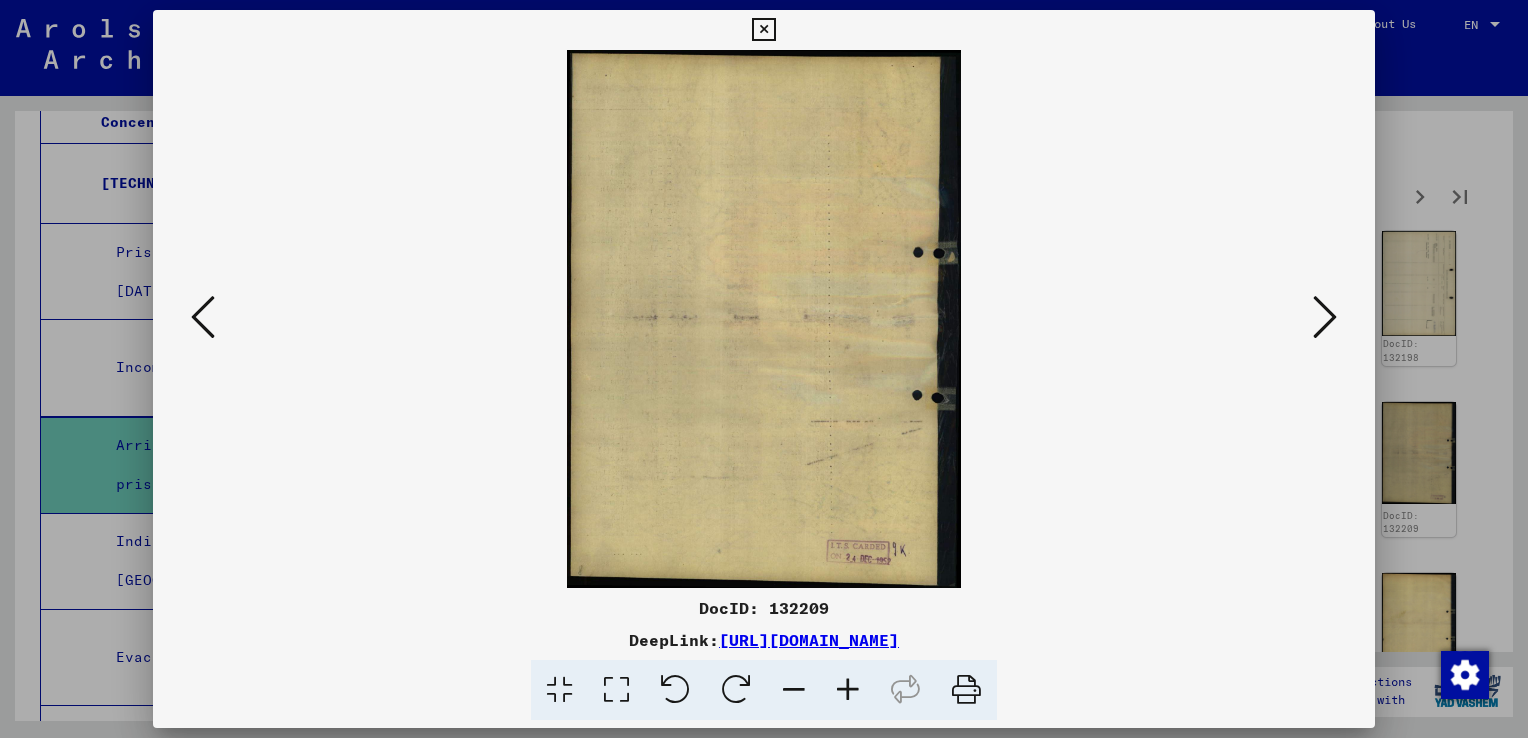 click at bounding box center (1325, 317) 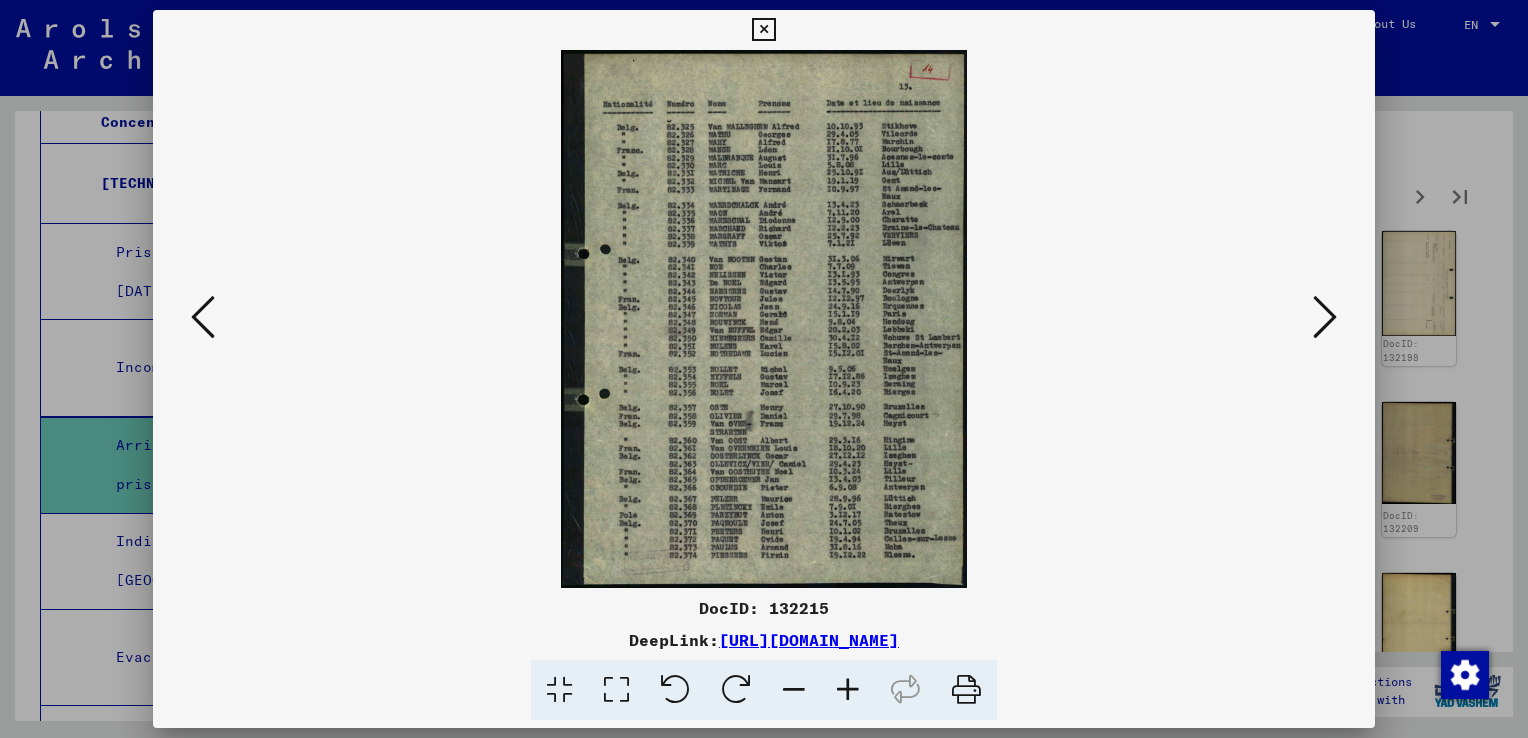click at bounding box center (1325, 318) 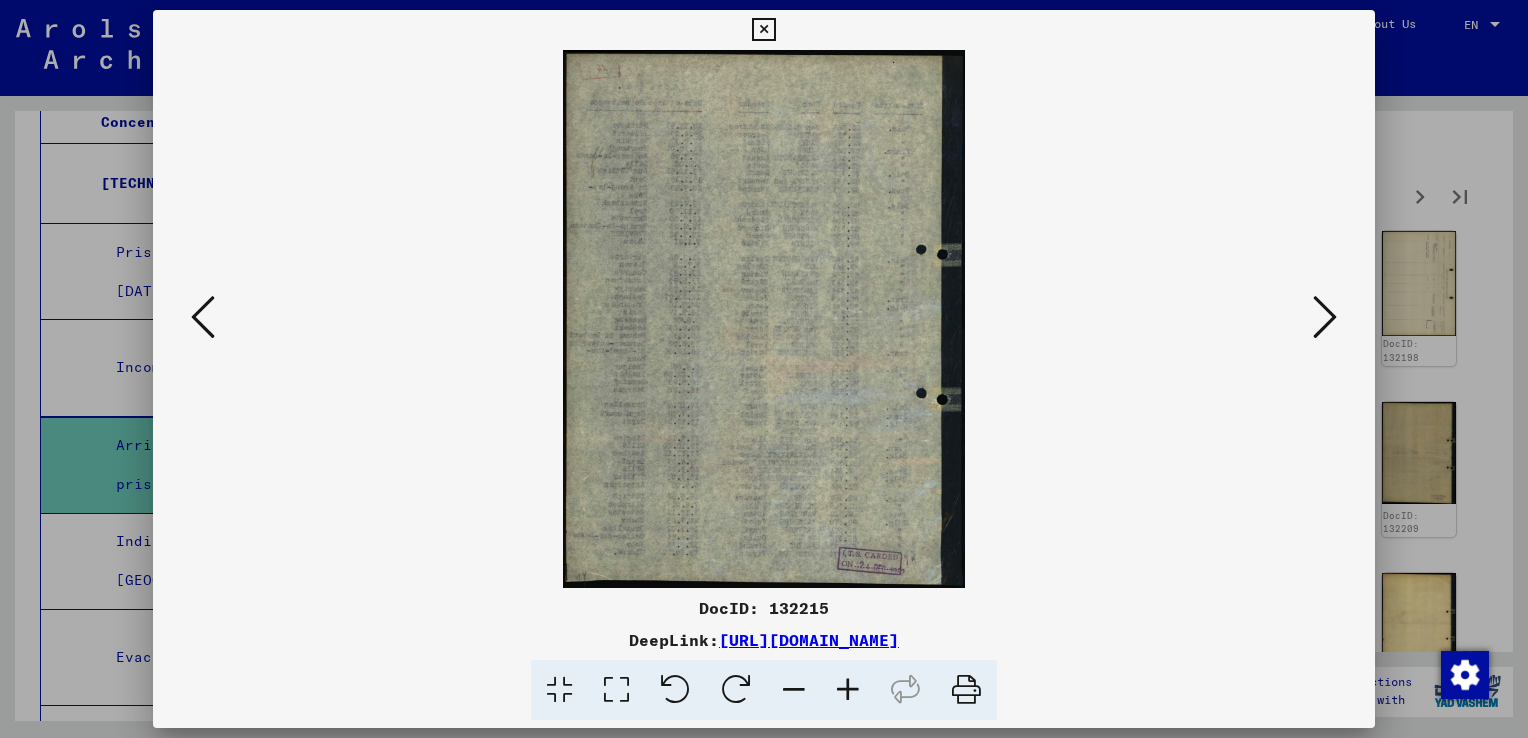 click at bounding box center (1325, 318) 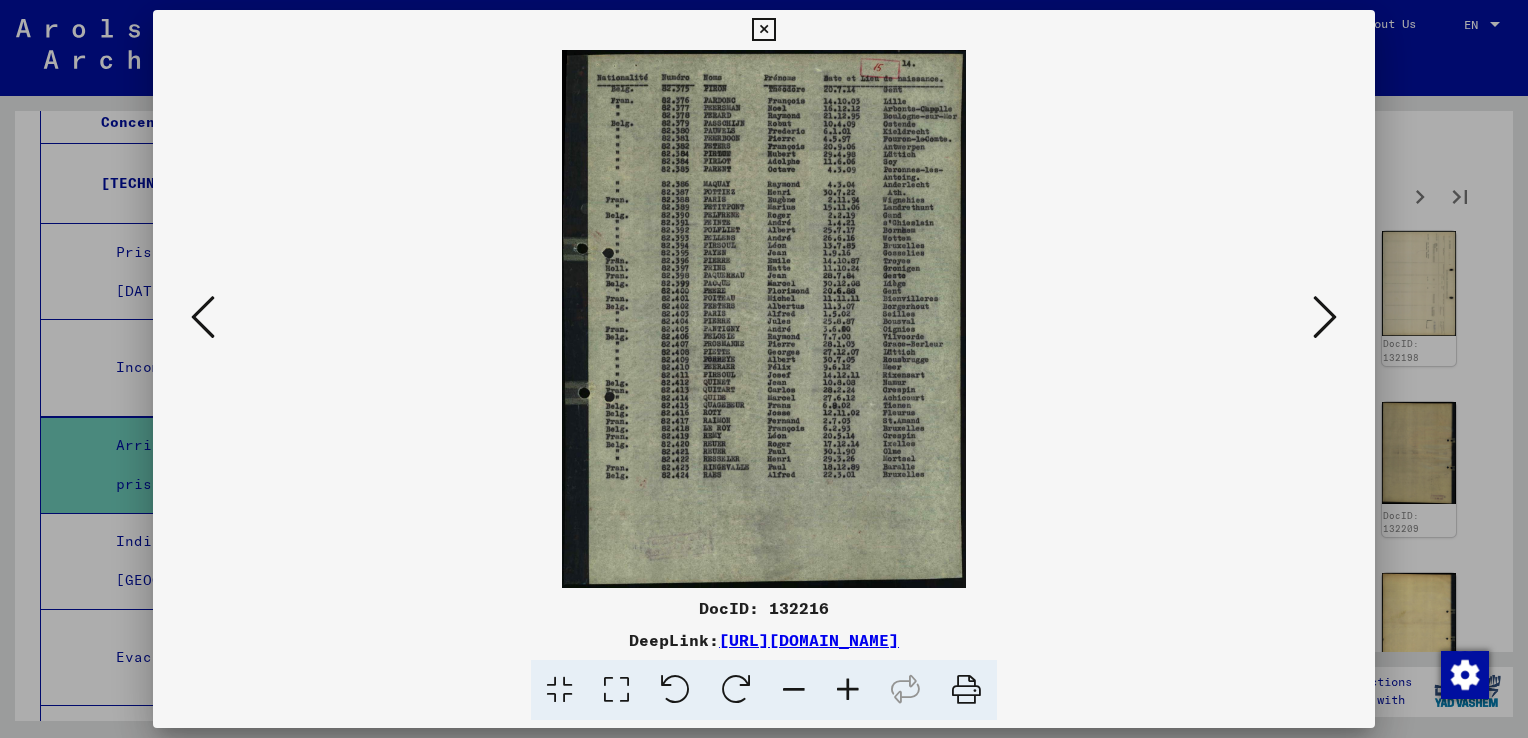 click at bounding box center [1325, 317] 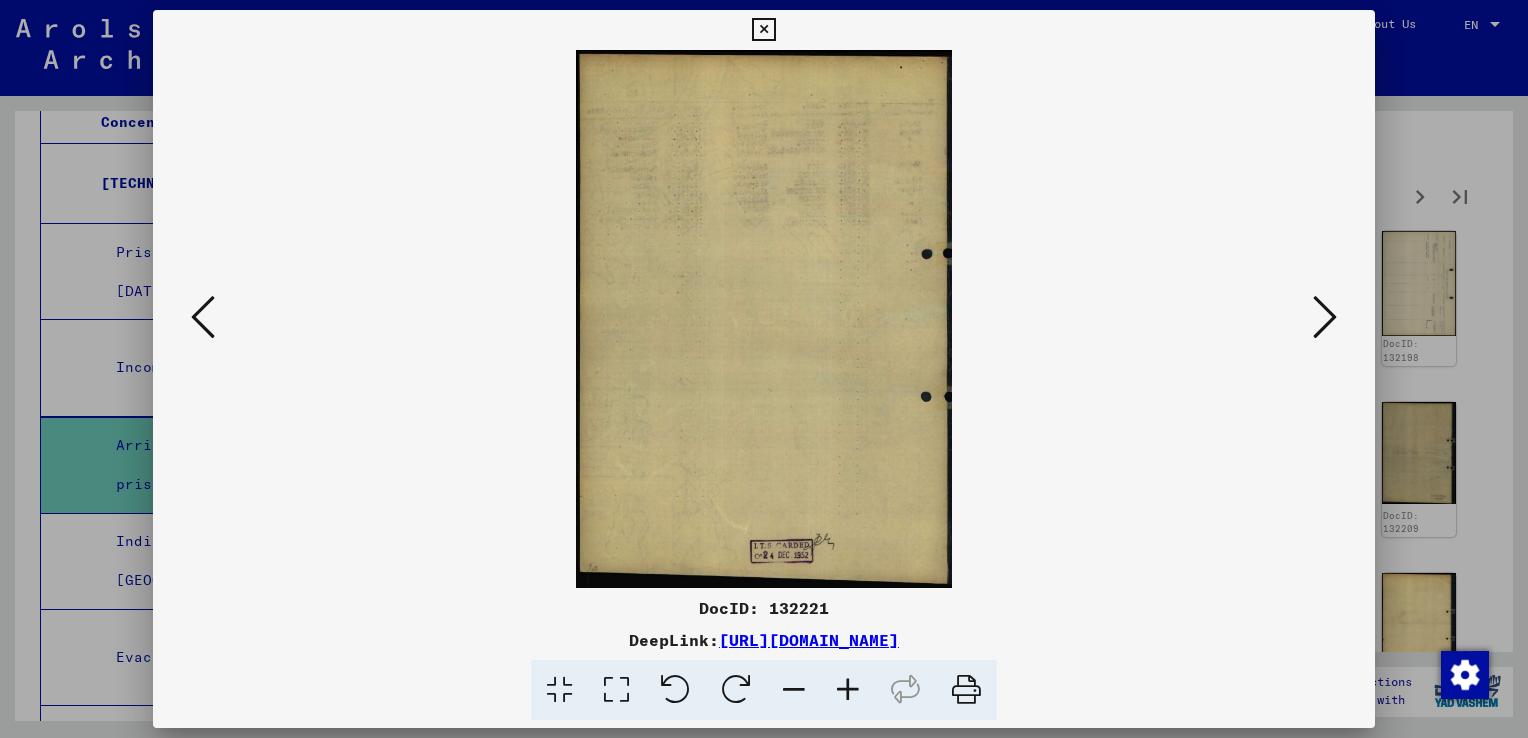 click at bounding box center (1325, 317) 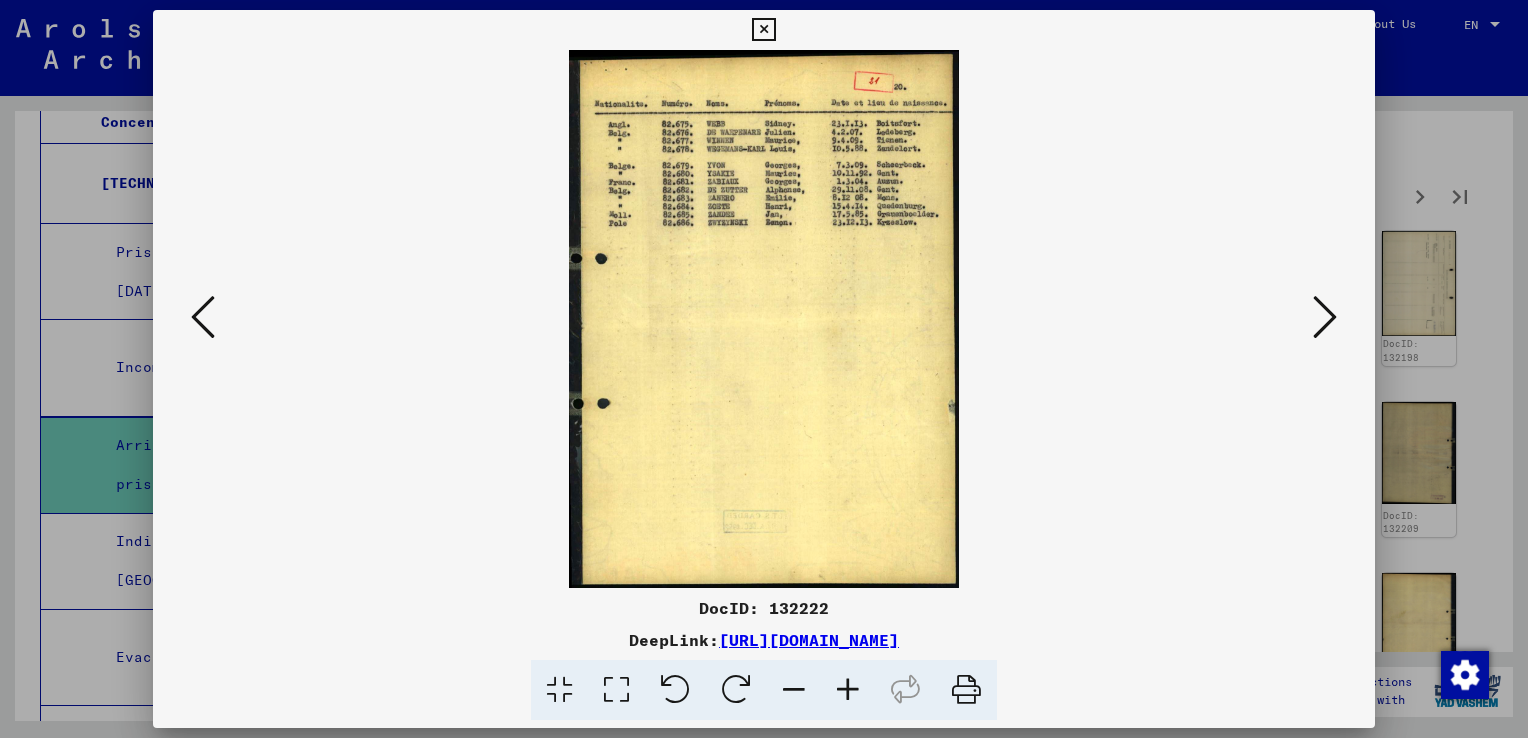 click at bounding box center (1325, 317) 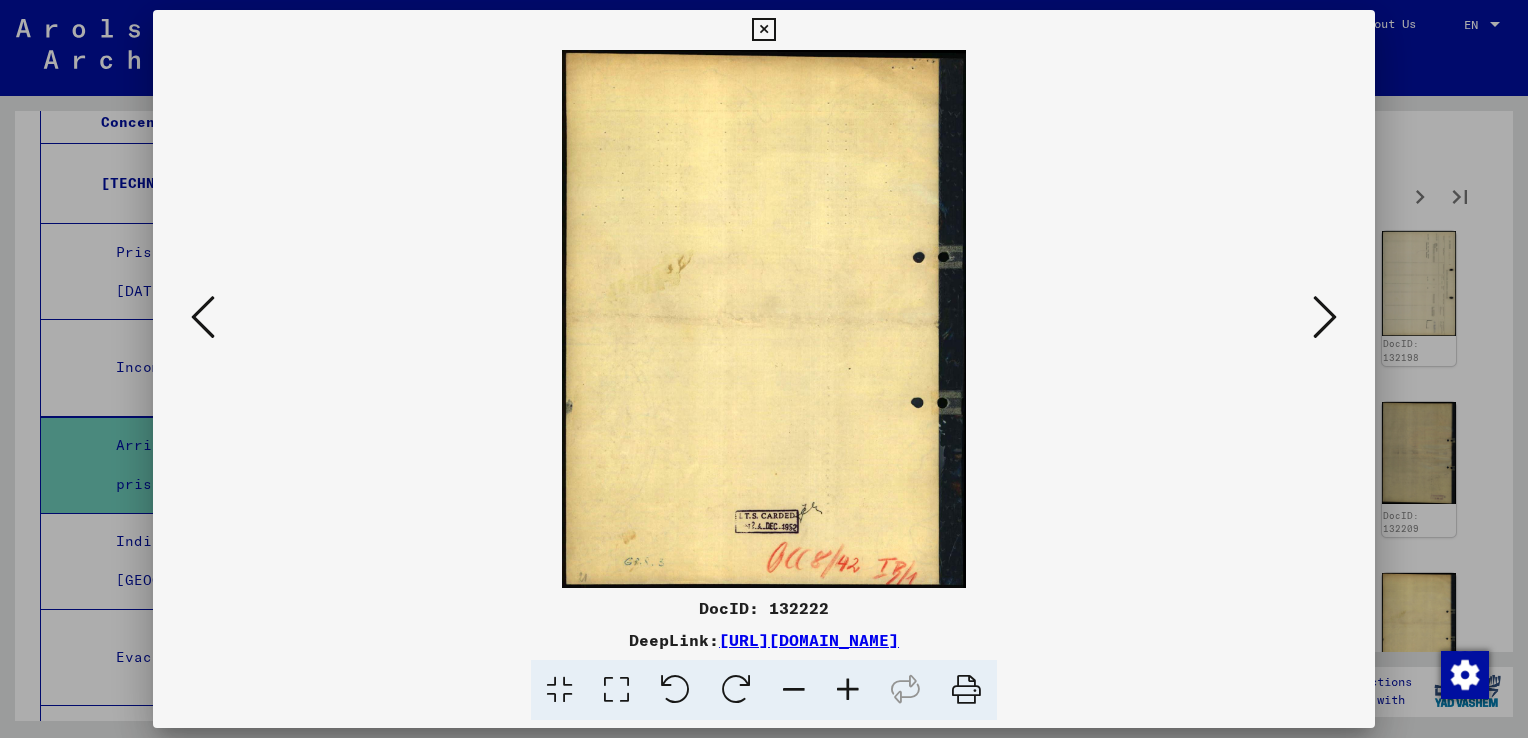 click at bounding box center [1325, 317] 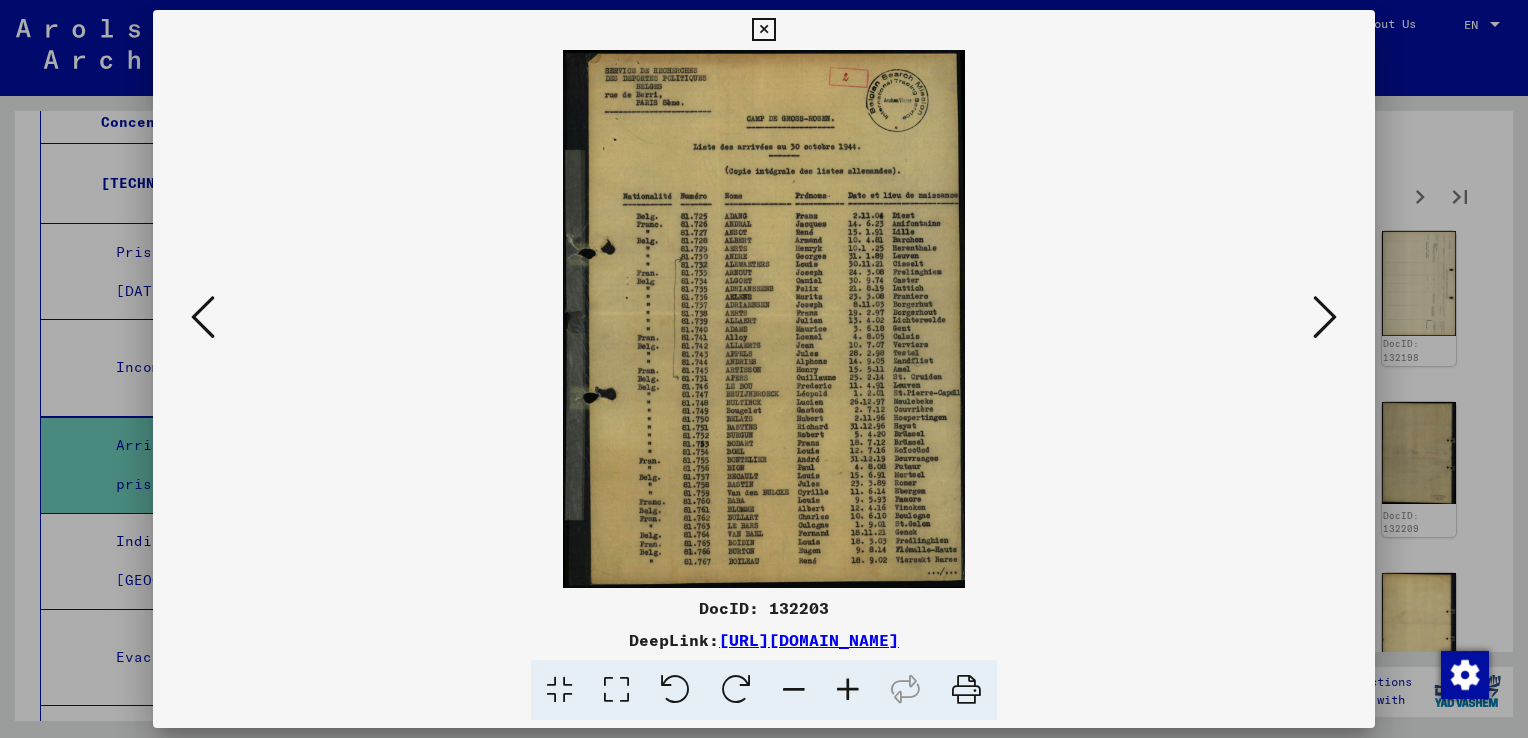 click at bounding box center (764, 319) 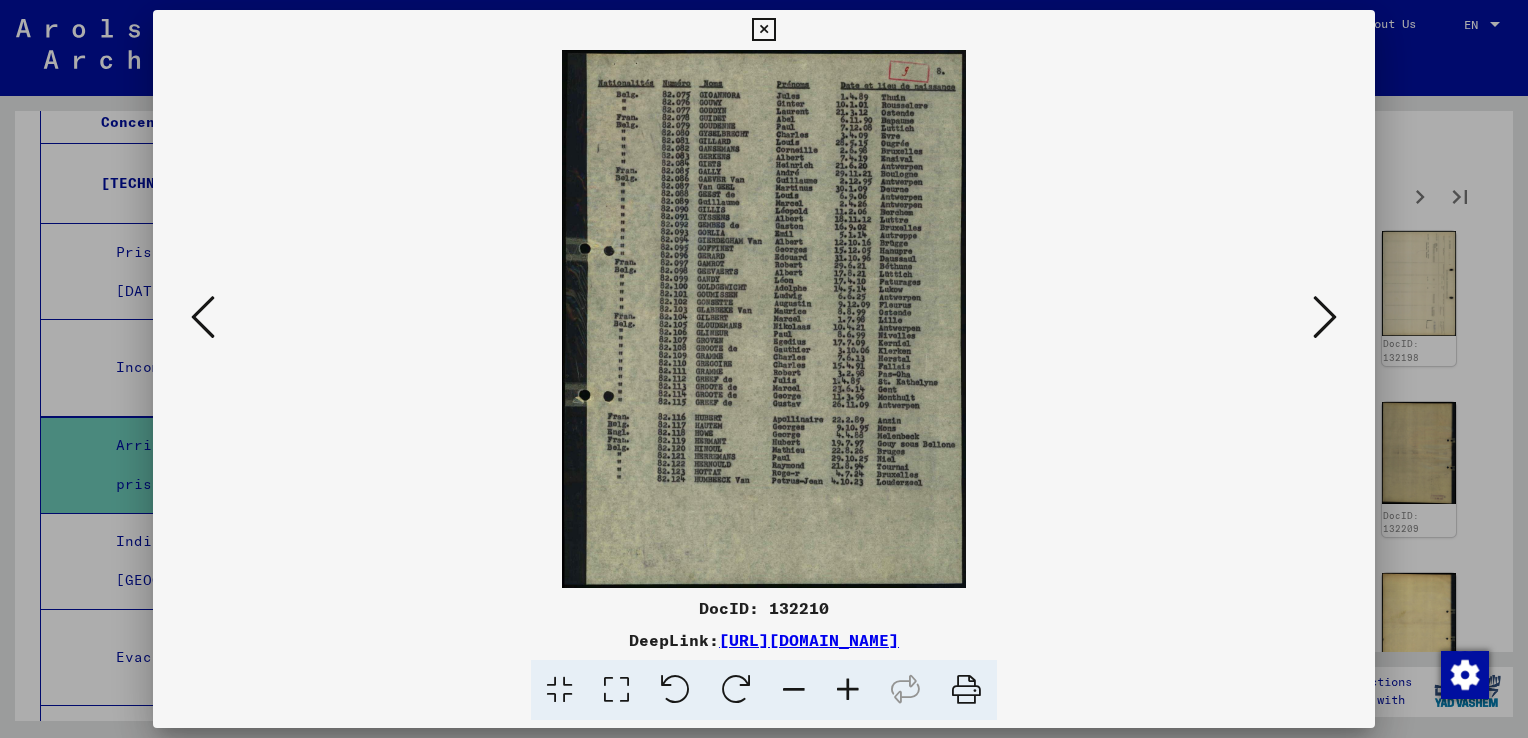 click at bounding box center (763, 30) 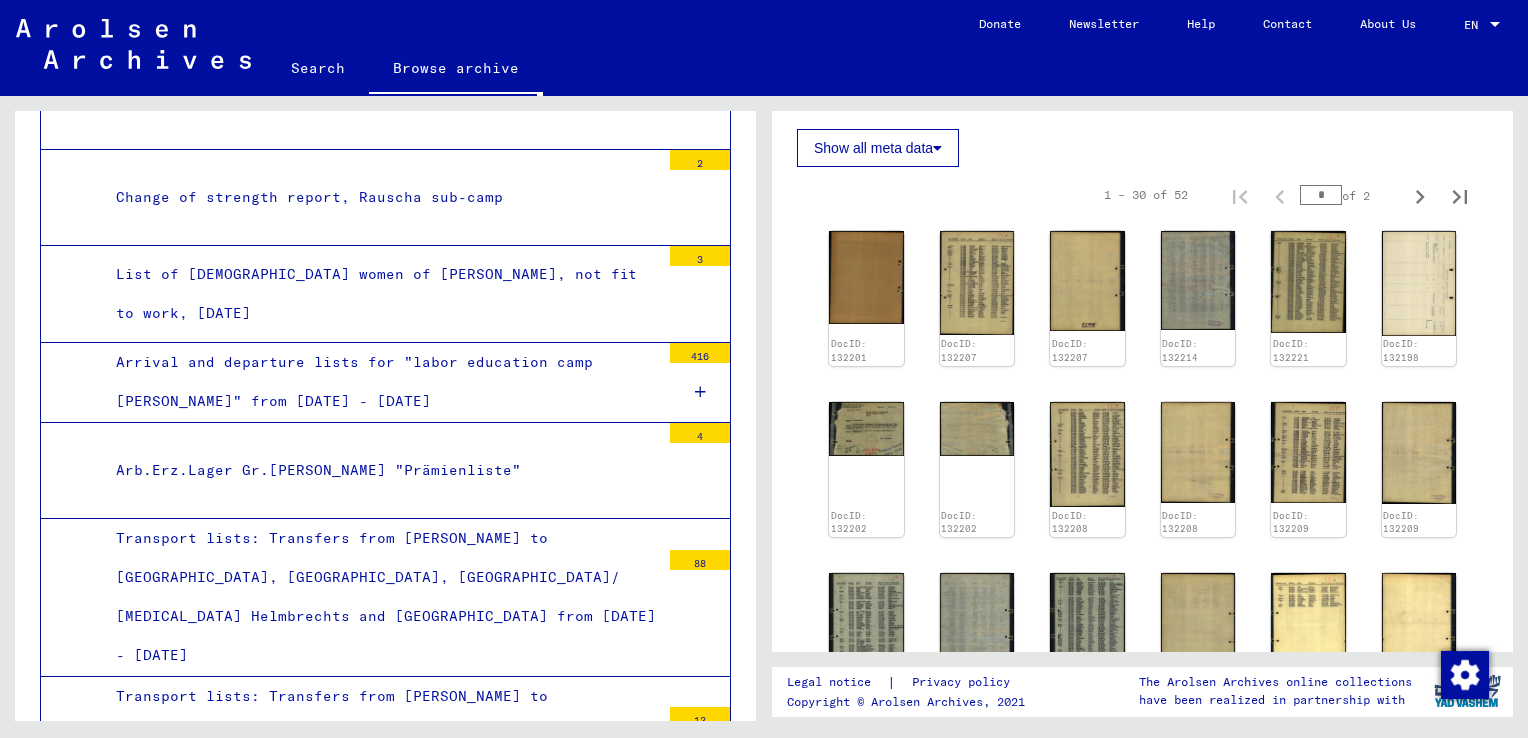 scroll, scrollTop: 1700, scrollLeft: 0, axis: vertical 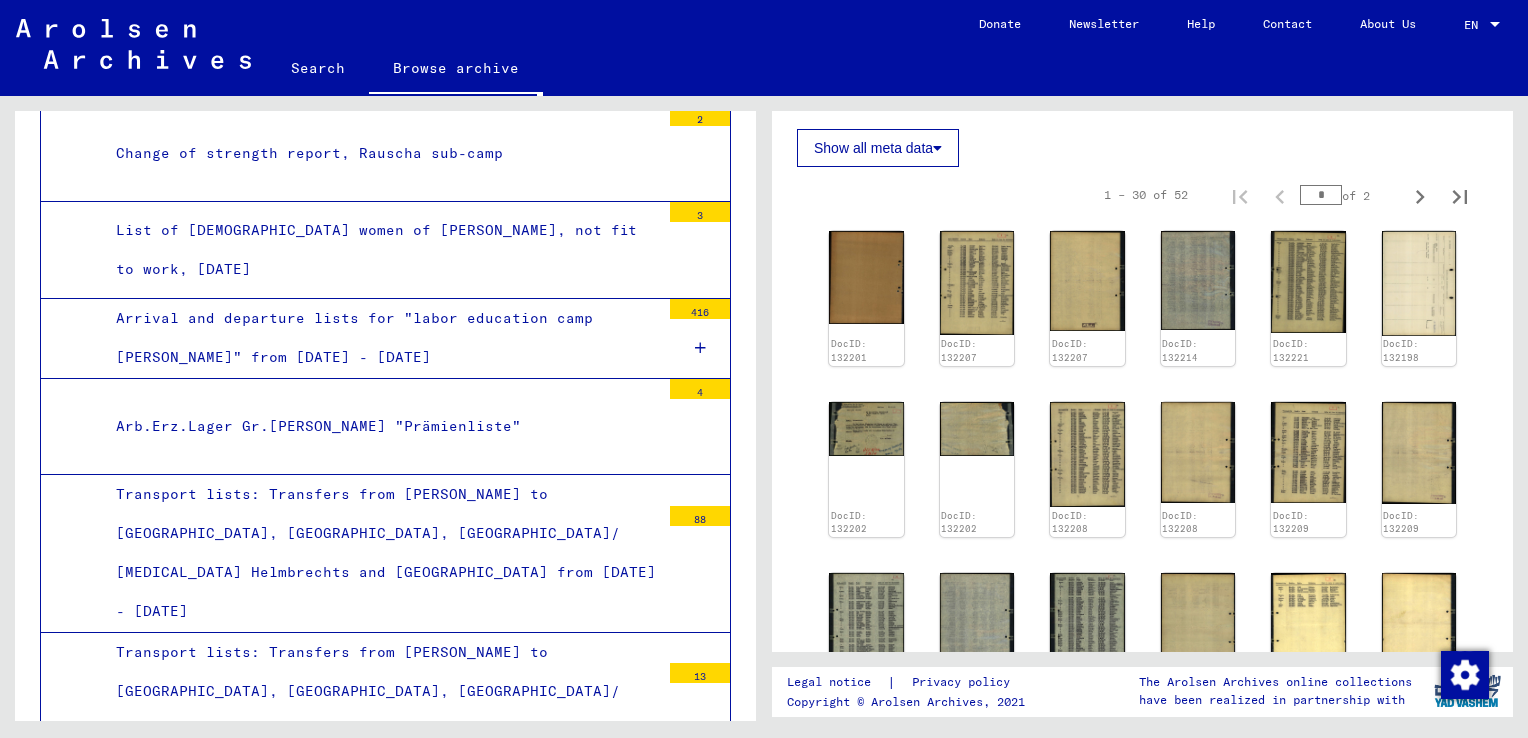 click on "Arrival and departure lists for "labor education camp [PERSON_NAME]" from      [DATE] - [DATE]" at bounding box center [380, 338] 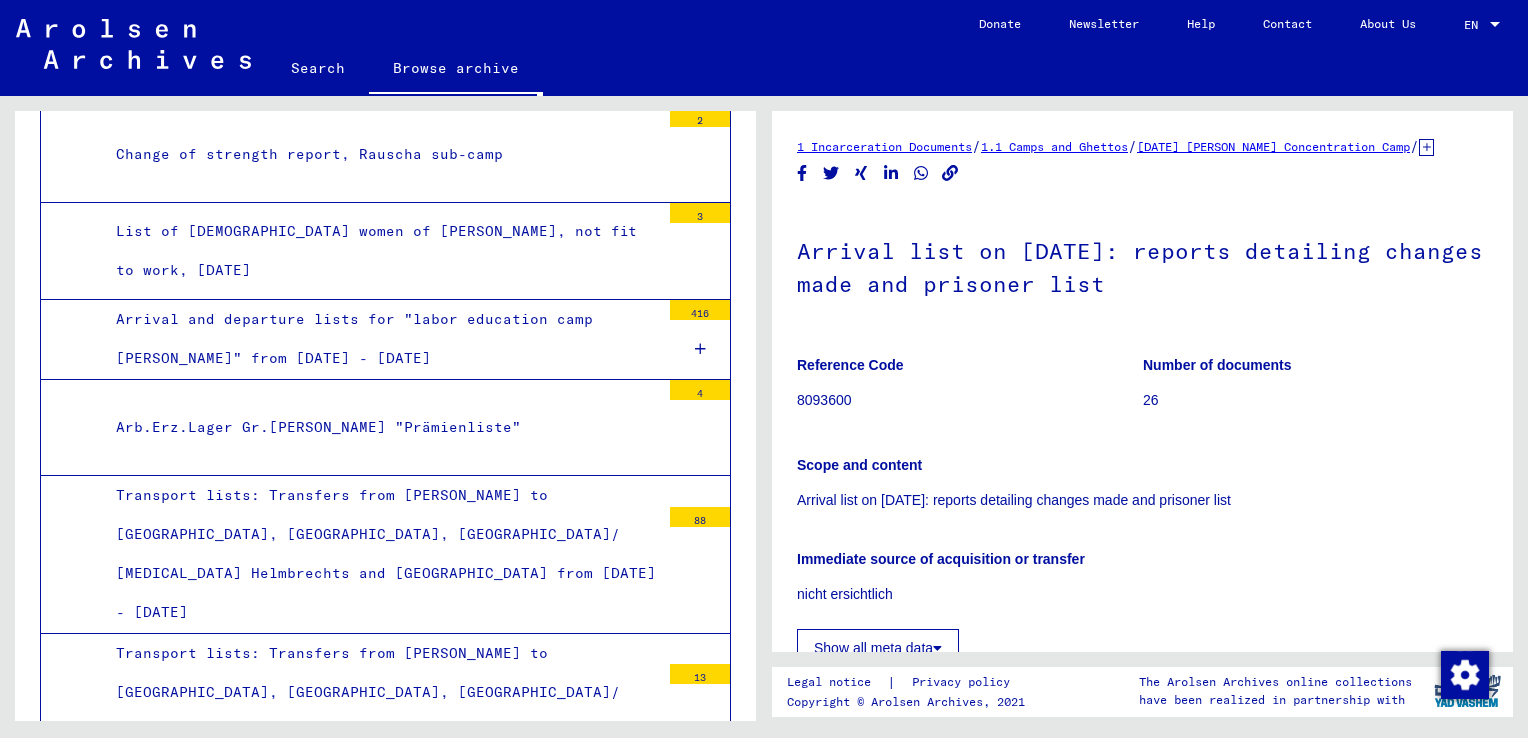 click on "Arrival and departure lists for "labor education camp [PERSON_NAME]" from      [DATE] - [DATE]" at bounding box center [380, 339] 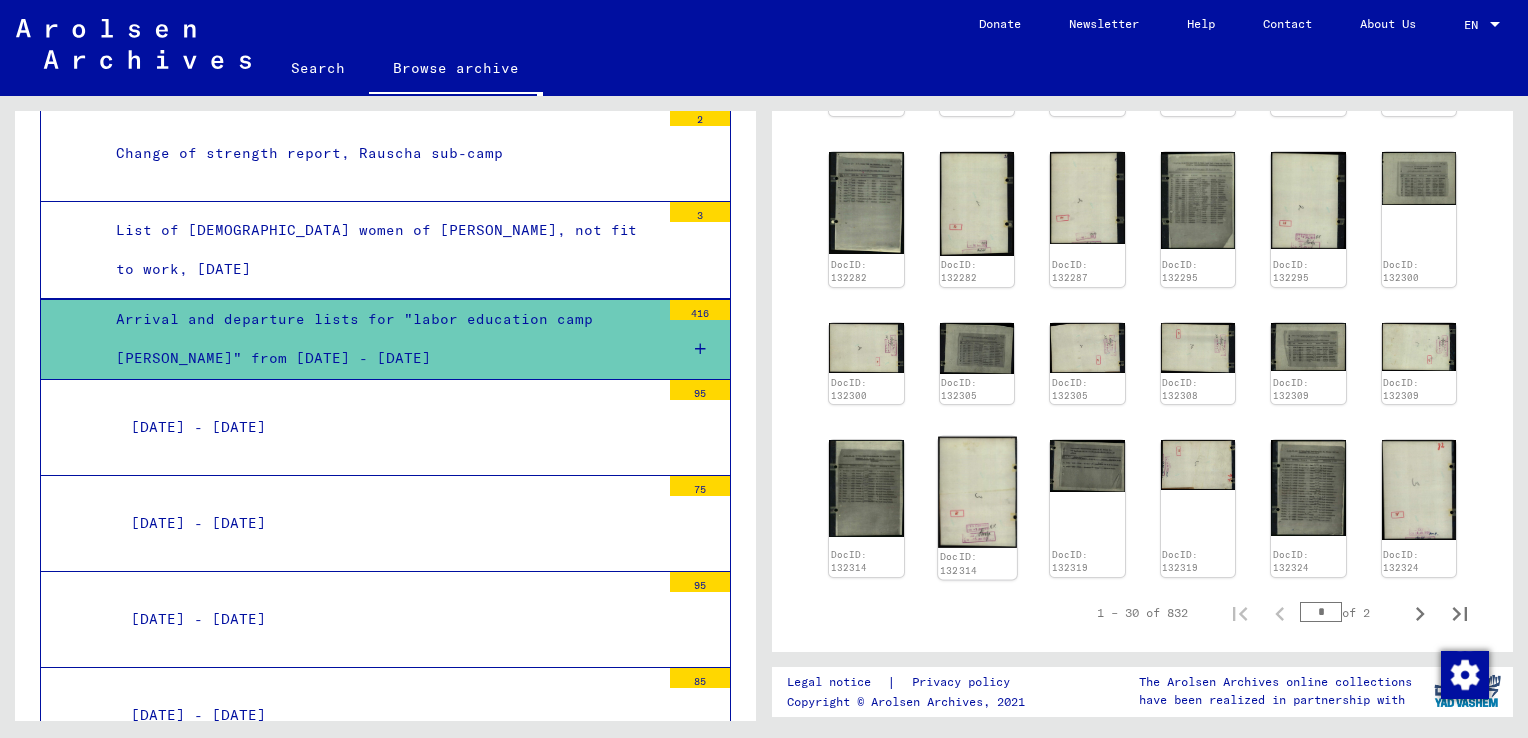 scroll, scrollTop: 834, scrollLeft: 0, axis: vertical 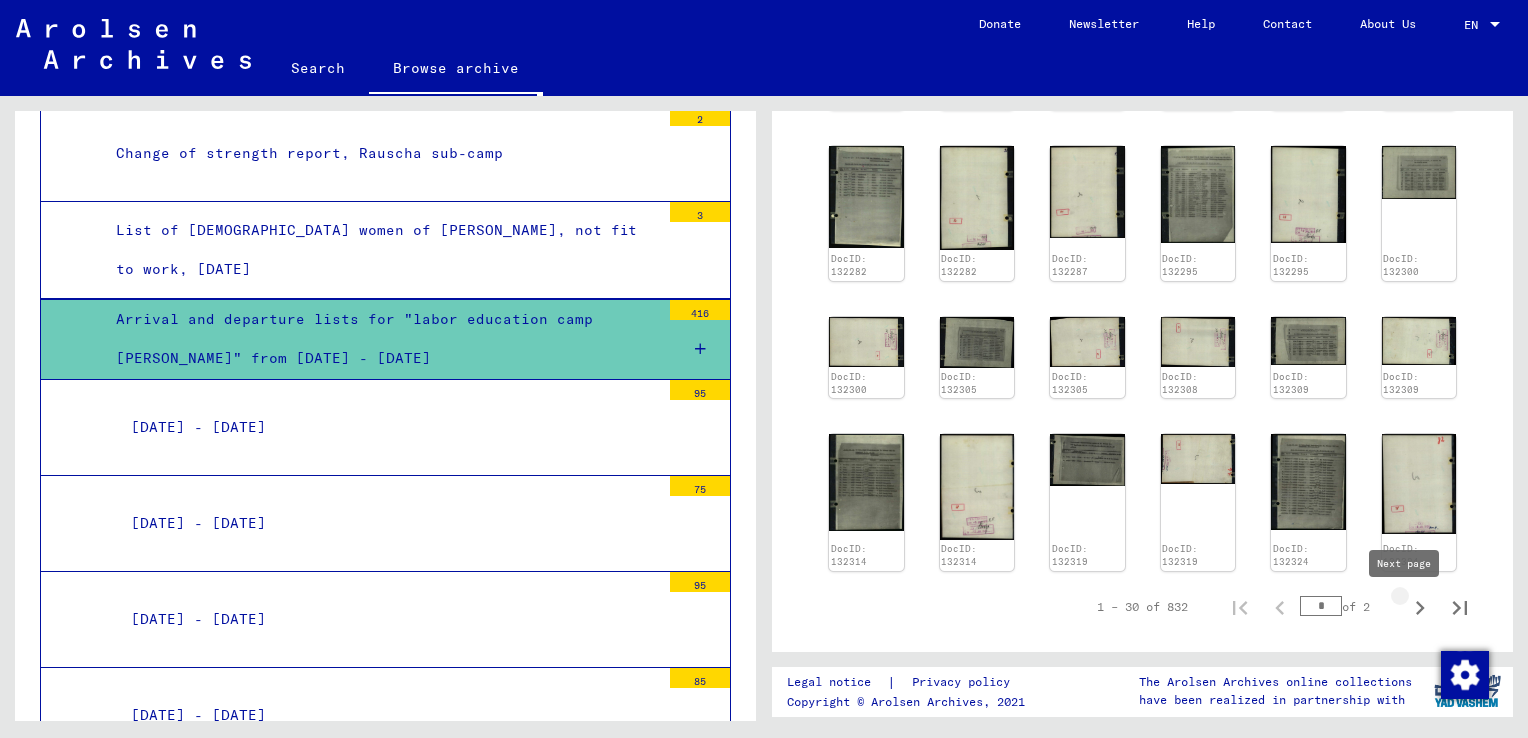 click 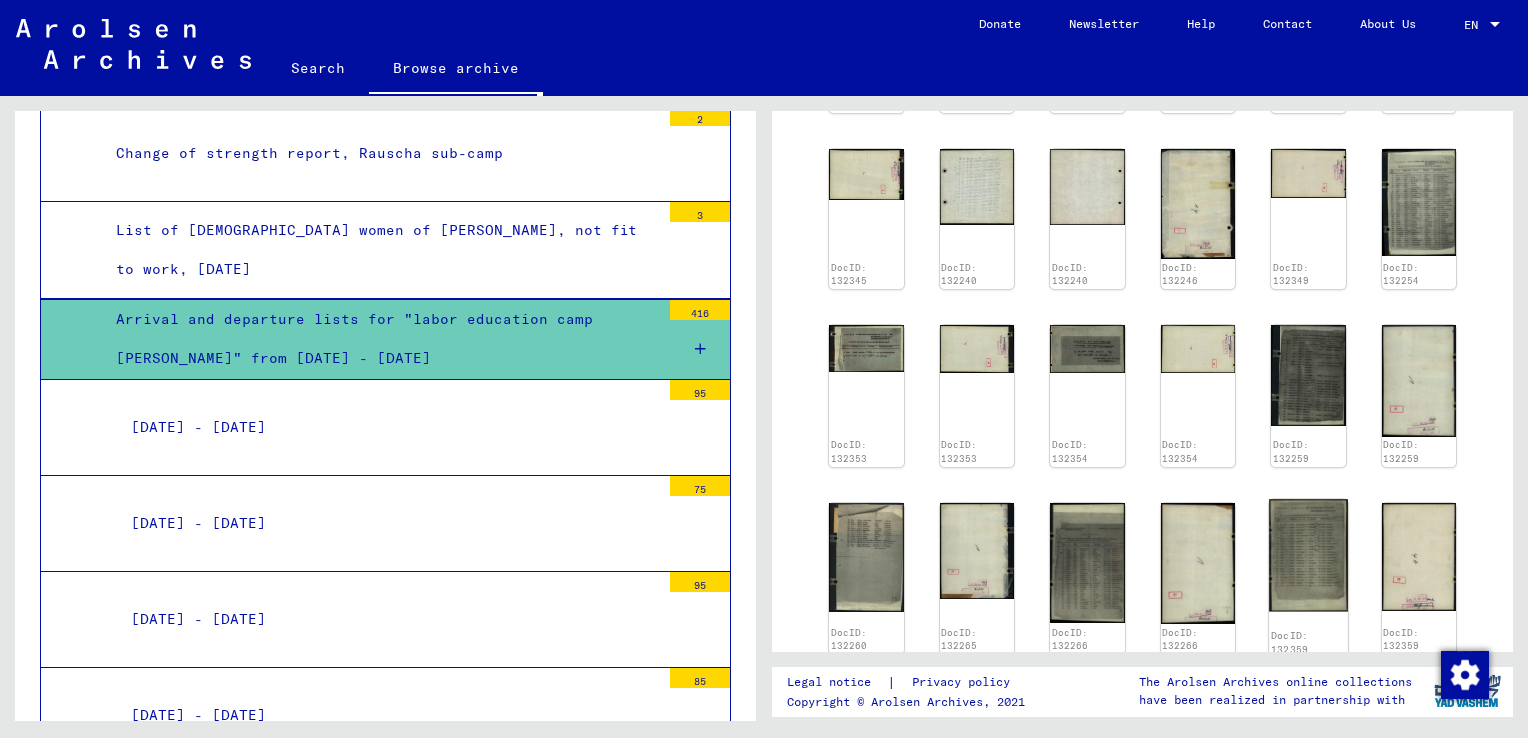 click 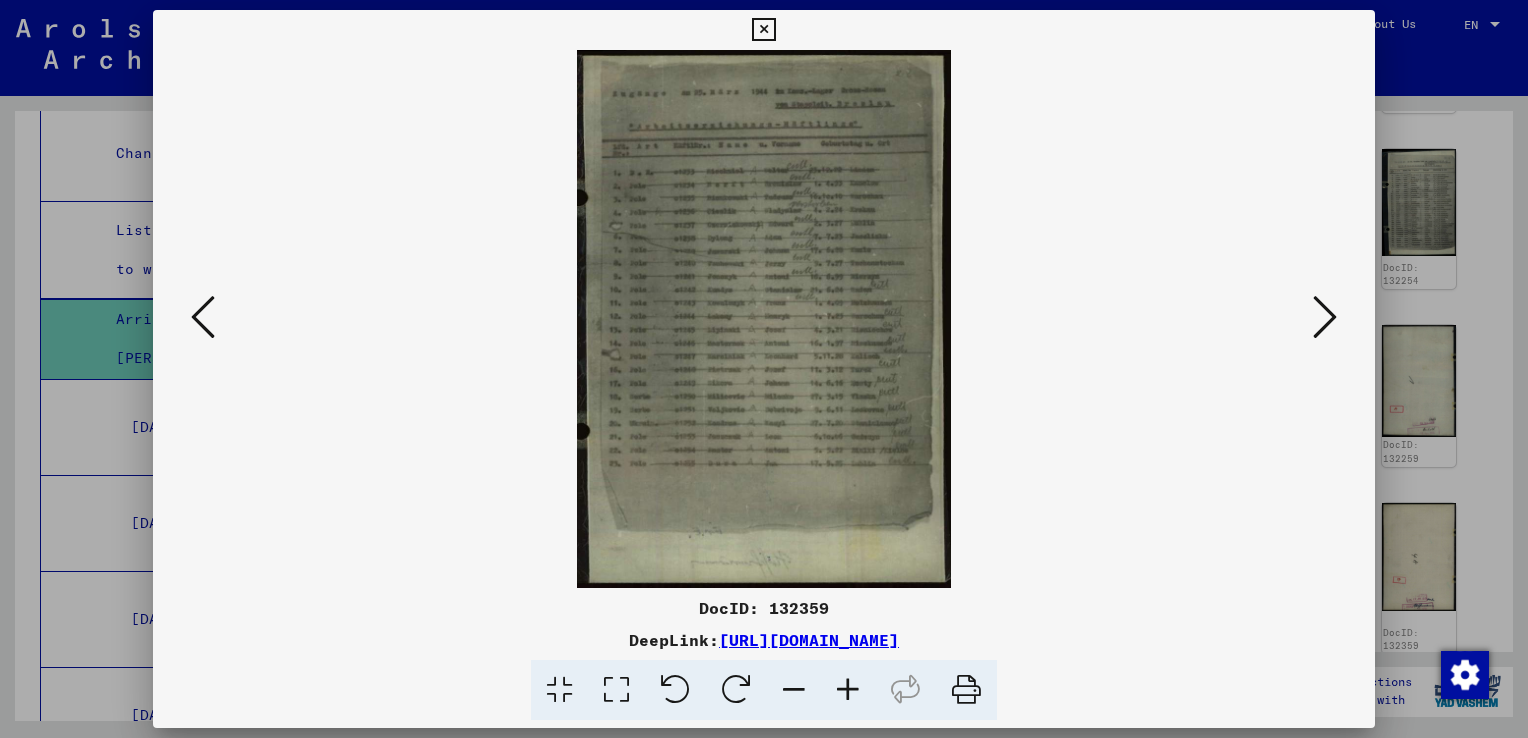 click at bounding box center (763, 30) 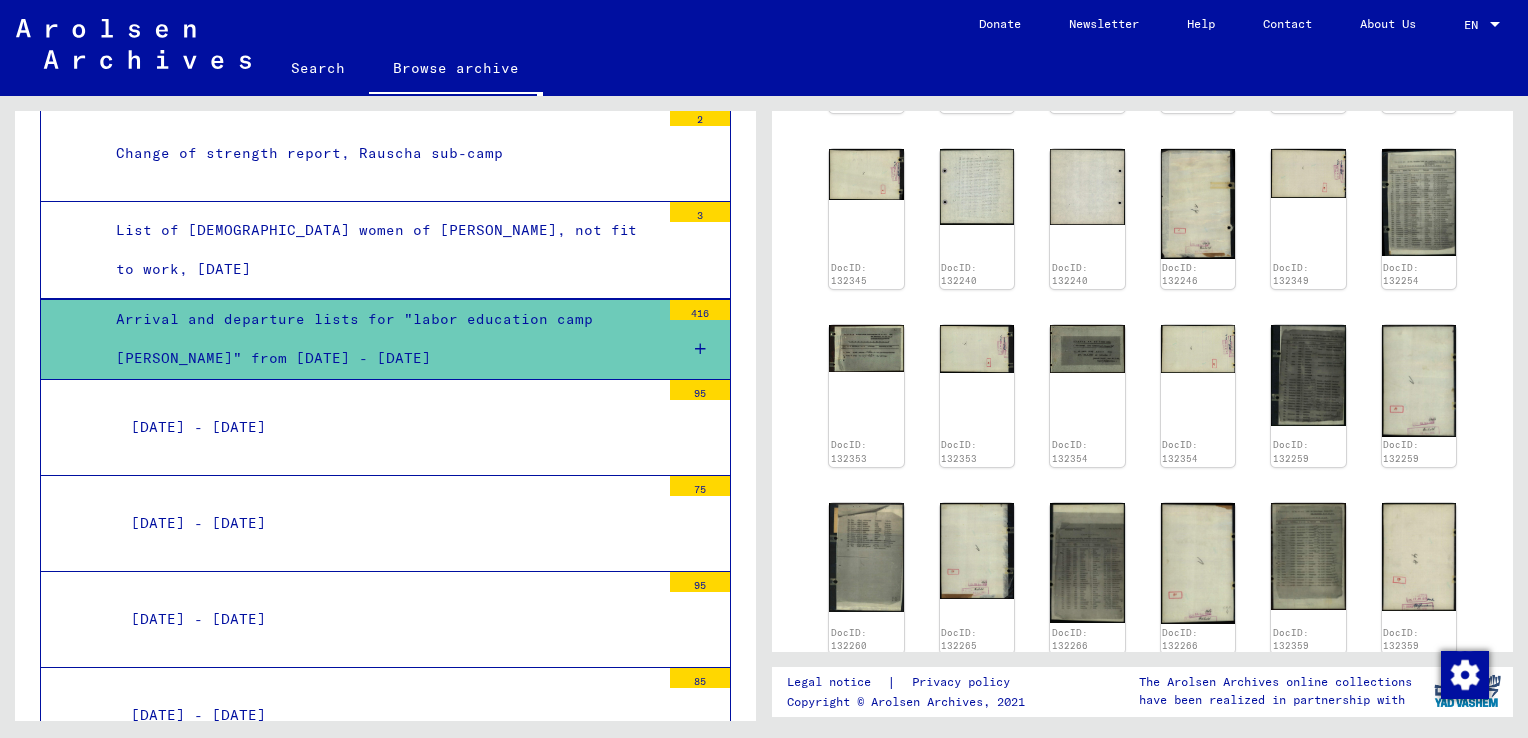 click on "Search   Browse archive   Detailed questions/information about the documents? Send us an inquiry for free.  Donate Newsletter Help Contact About Us EN EN" 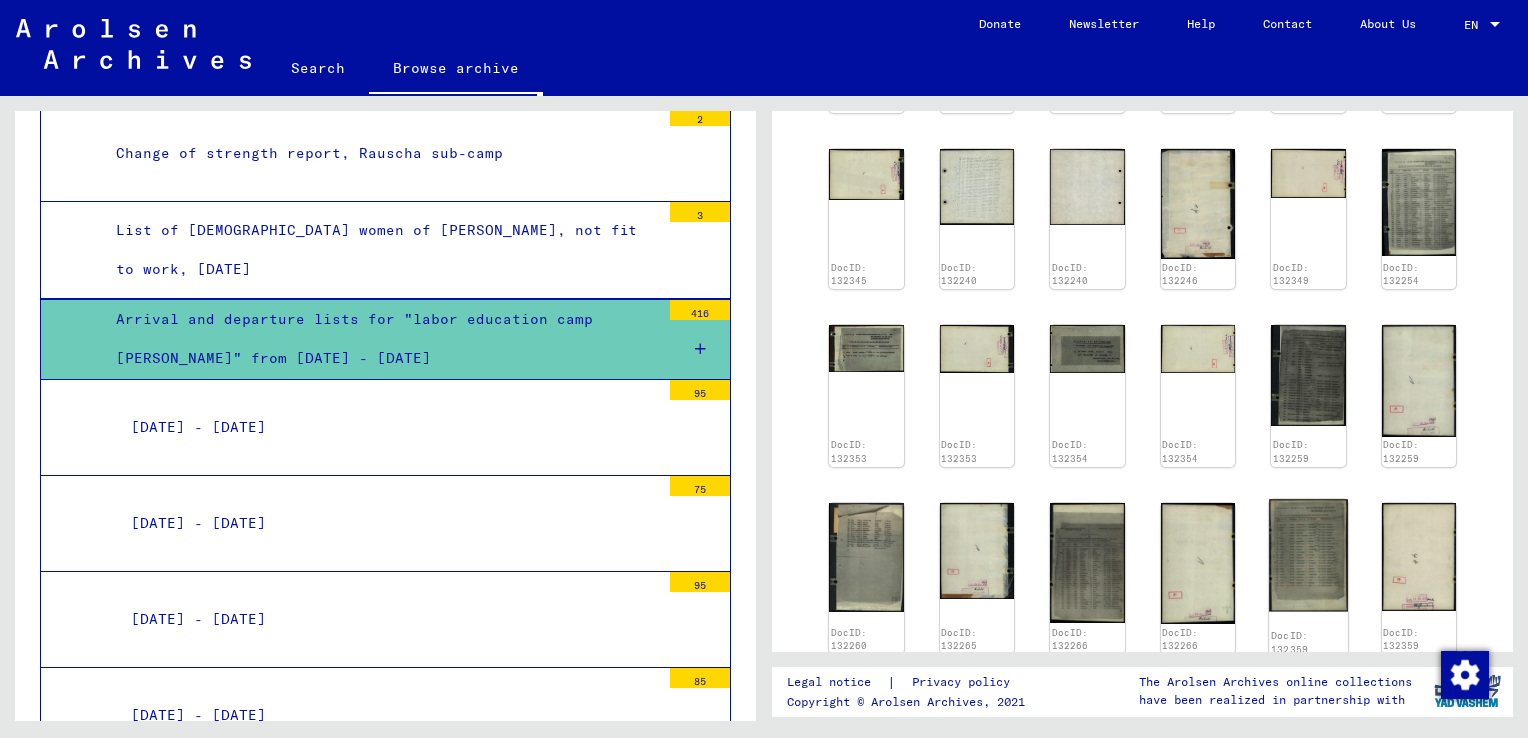 click 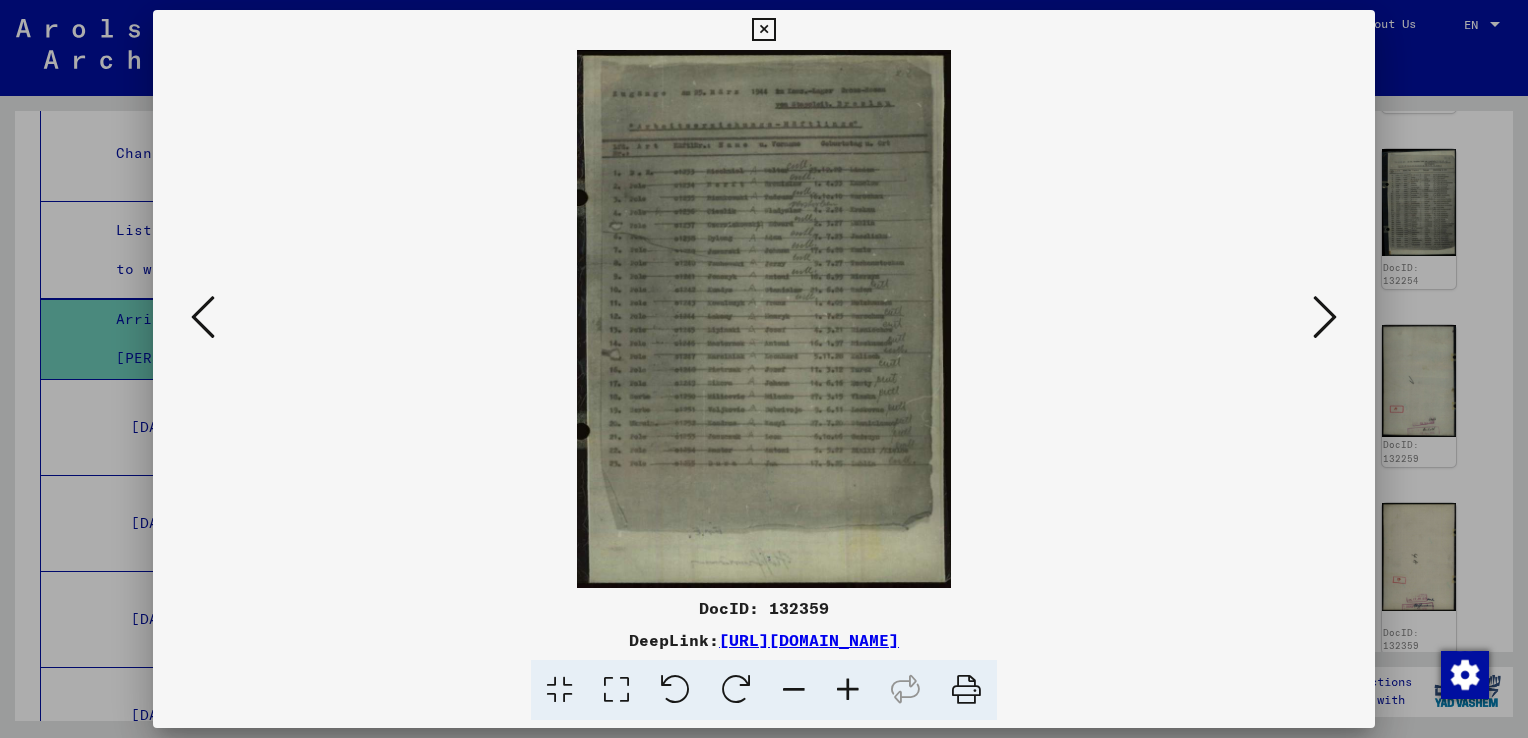 click at bounding box center (848, 690) 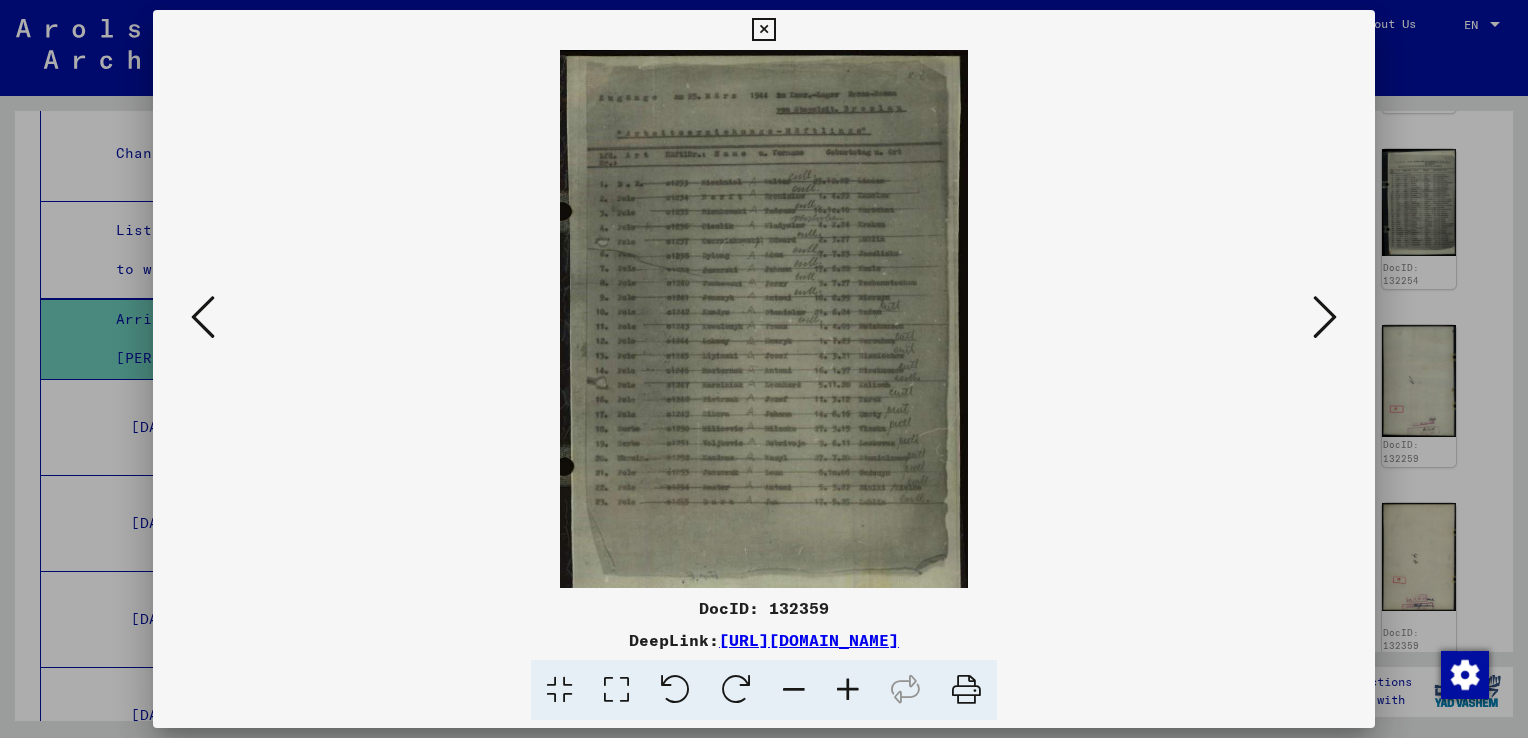 click at bounding box center [848, 690] 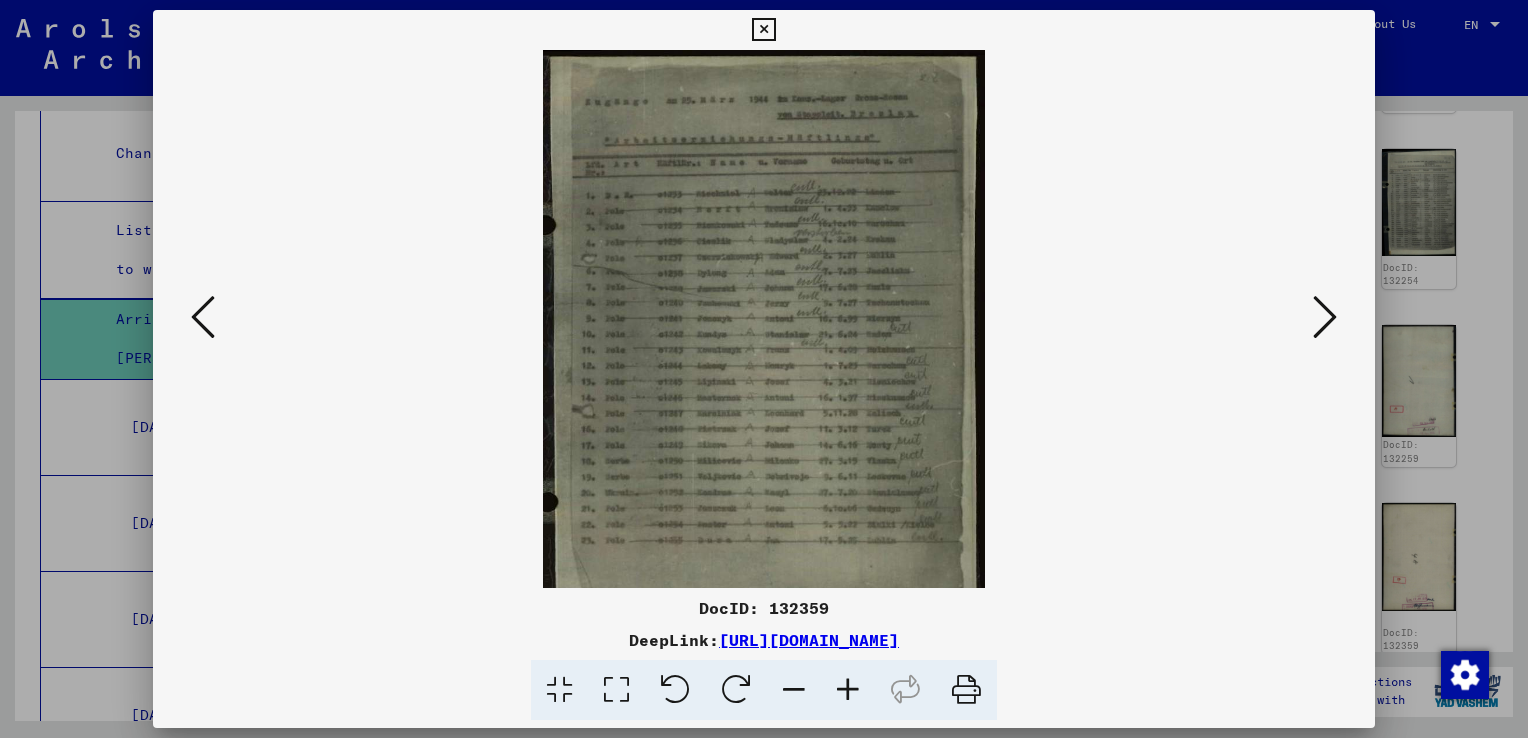 click at bounding box center (848, 690) 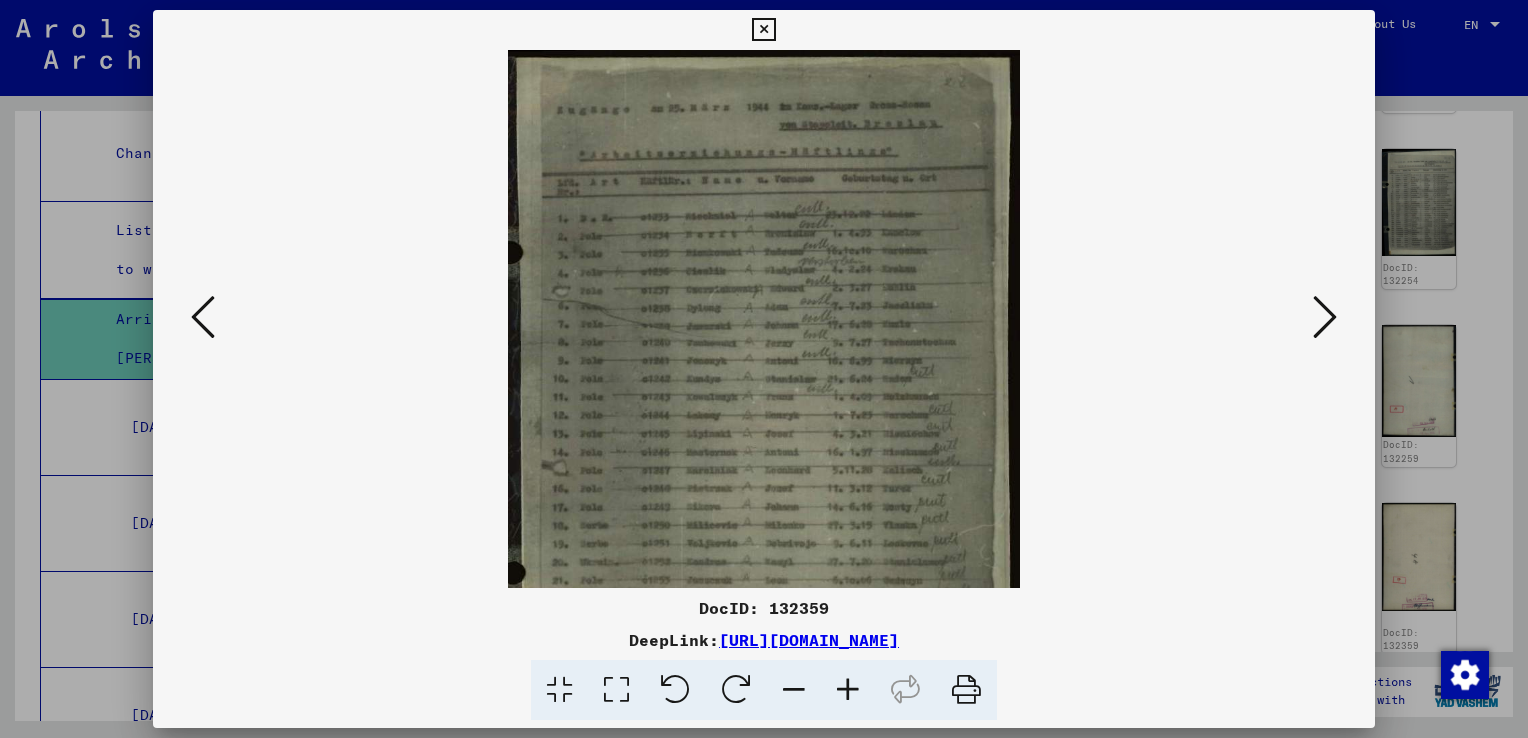 click at bounding box center [848, 690] 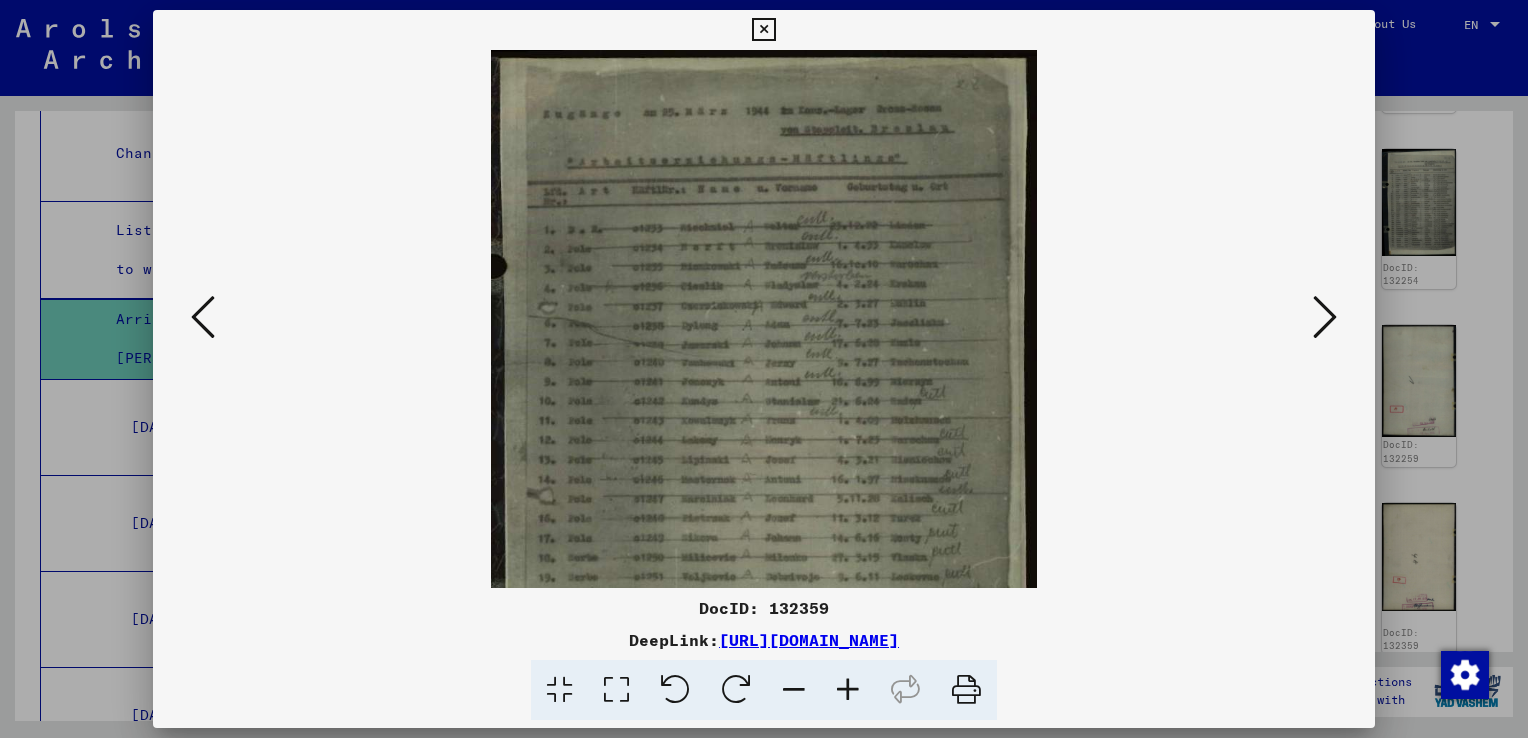 click at bounding box center [848, 690] 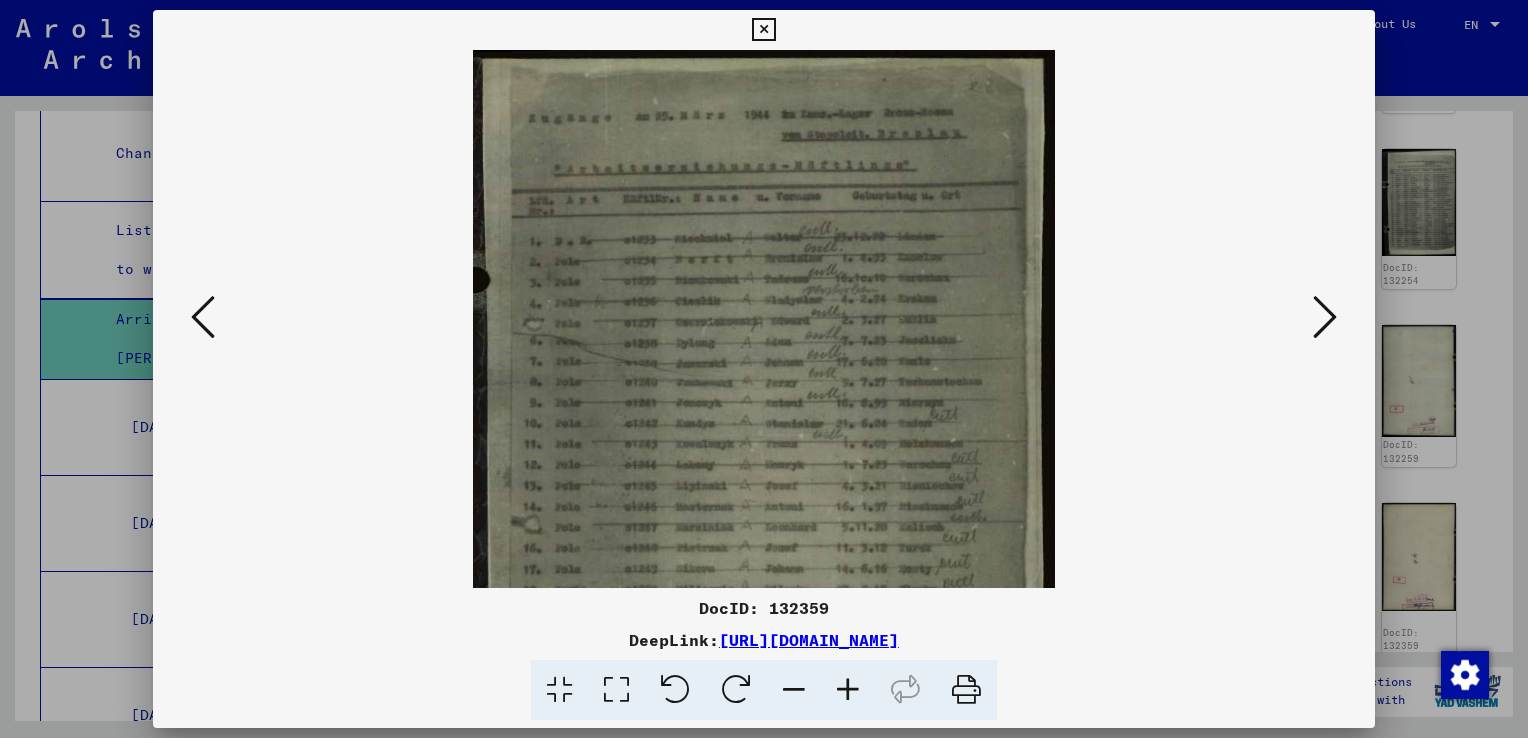 click at bounding box center [848, 690] 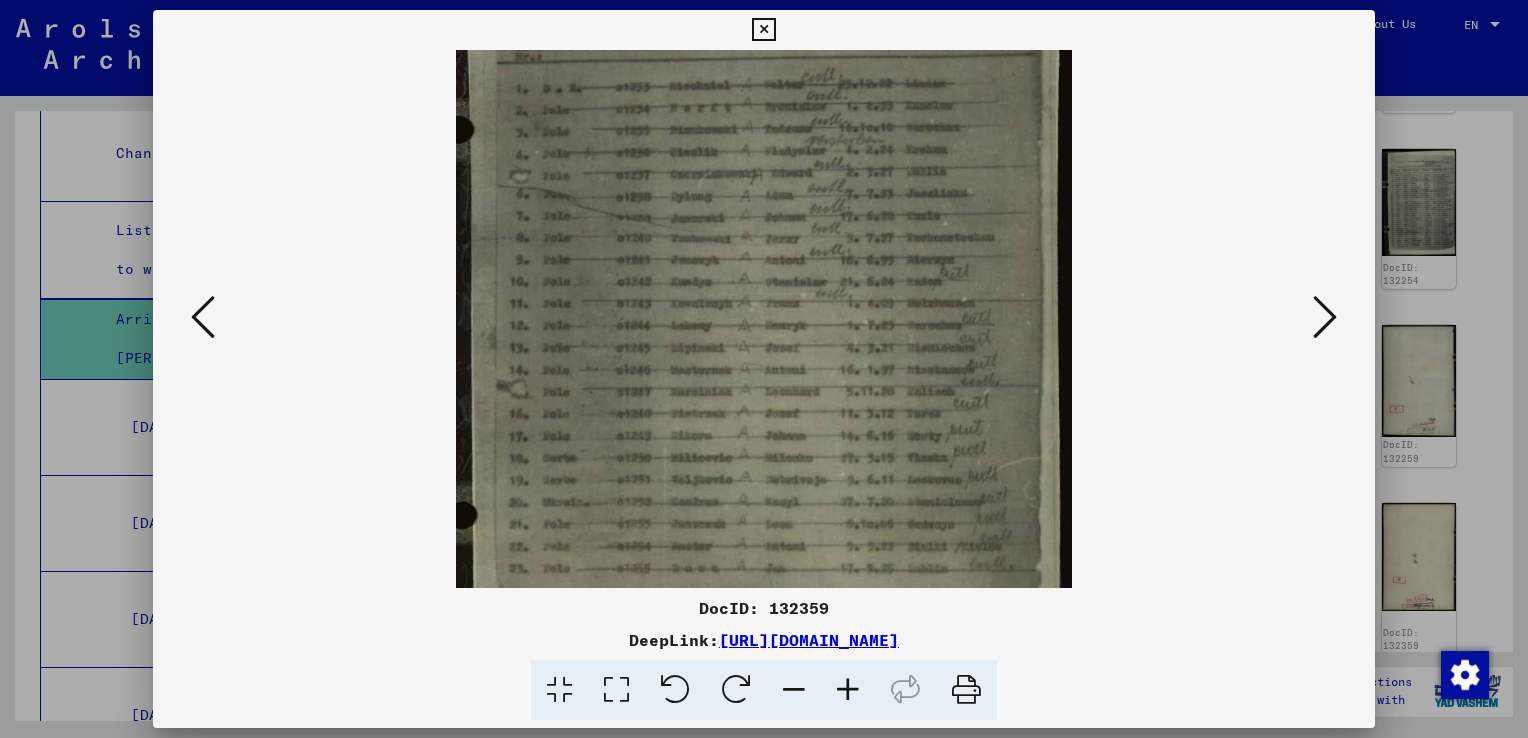 scroll, scrollTop: 164, scrollLeft: 0, axis: vertical 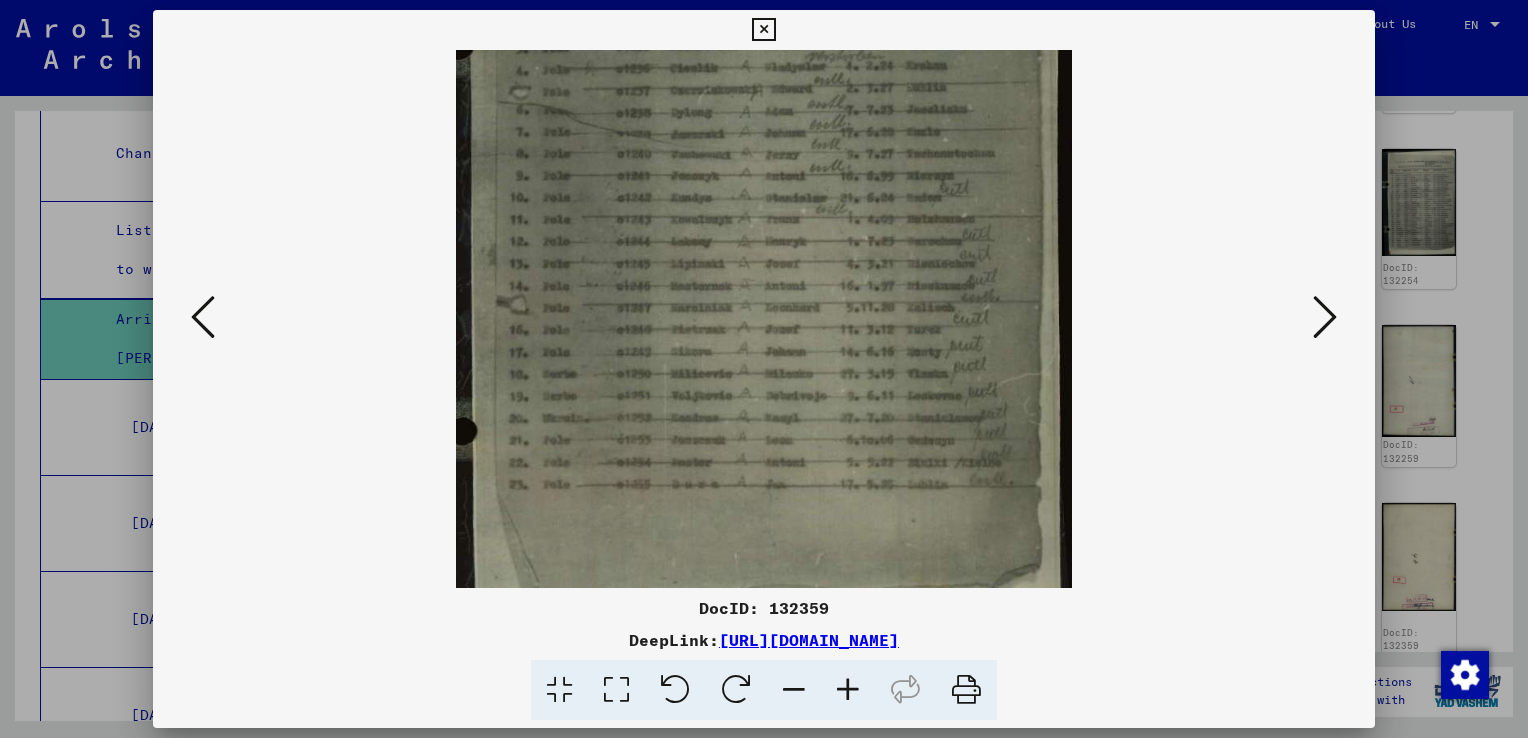 drag, startPoint x: 720, startPoint y: 455, endPoint x: 732, endPoint y: 402, distance: 54.34151 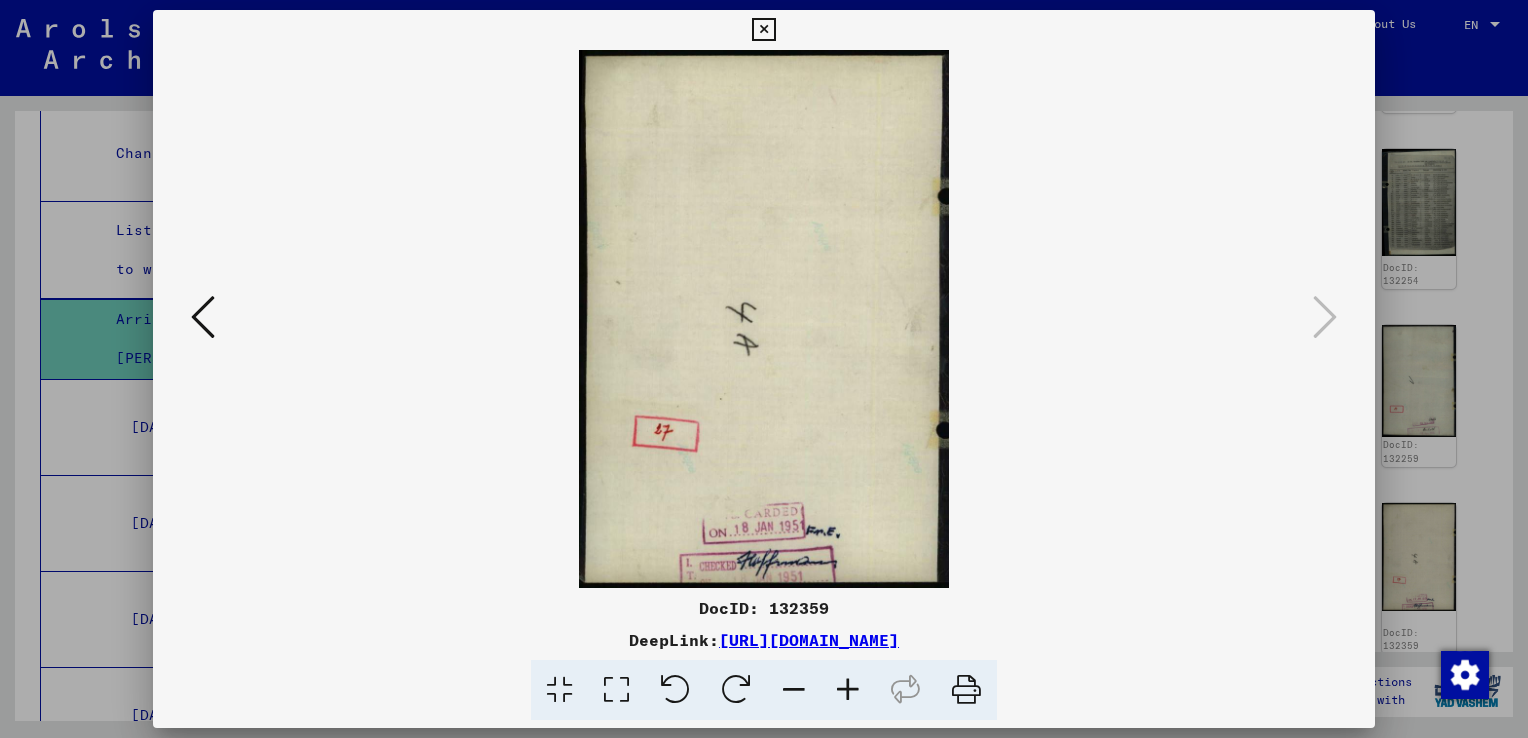 click at bounding box center (203, 317) 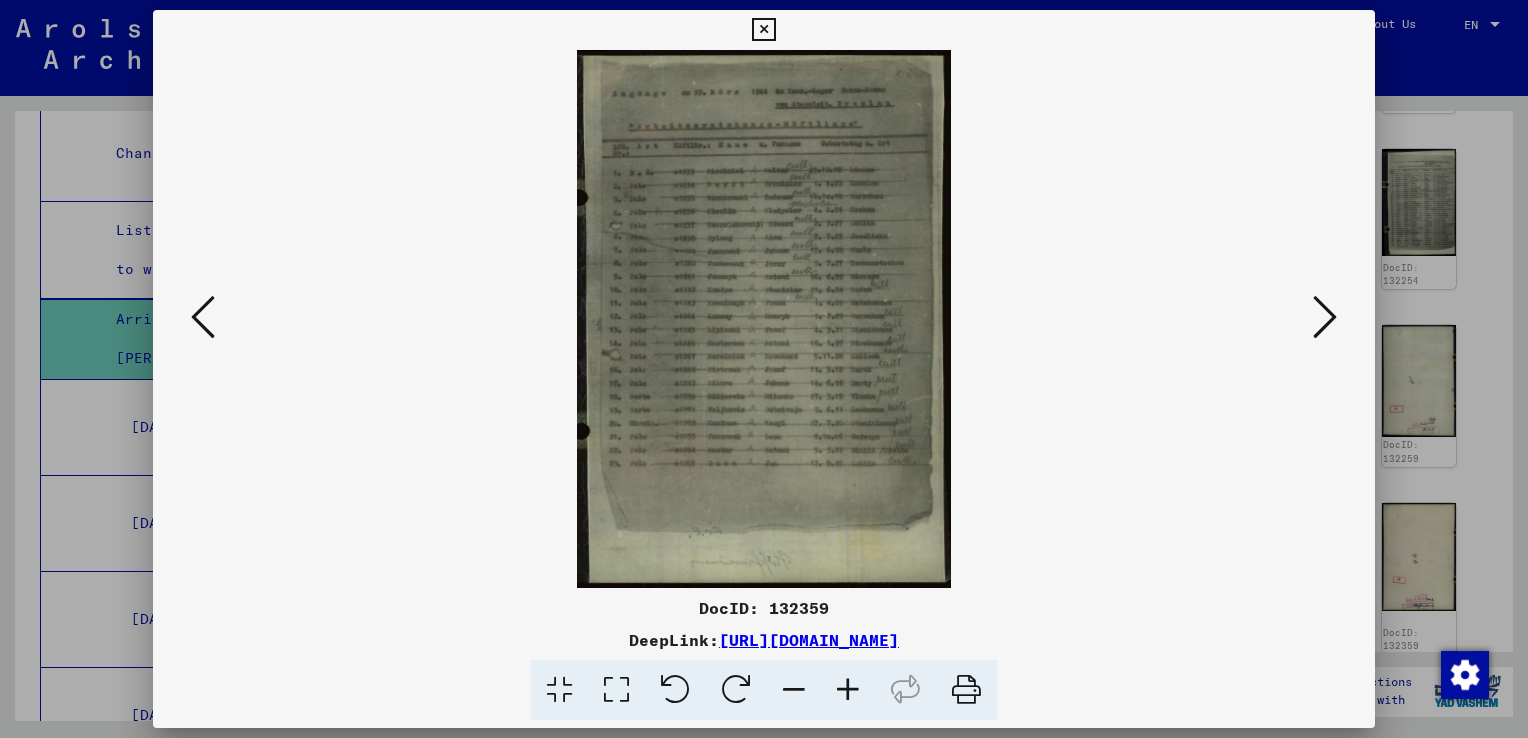 click at bounding box center [203, 317] 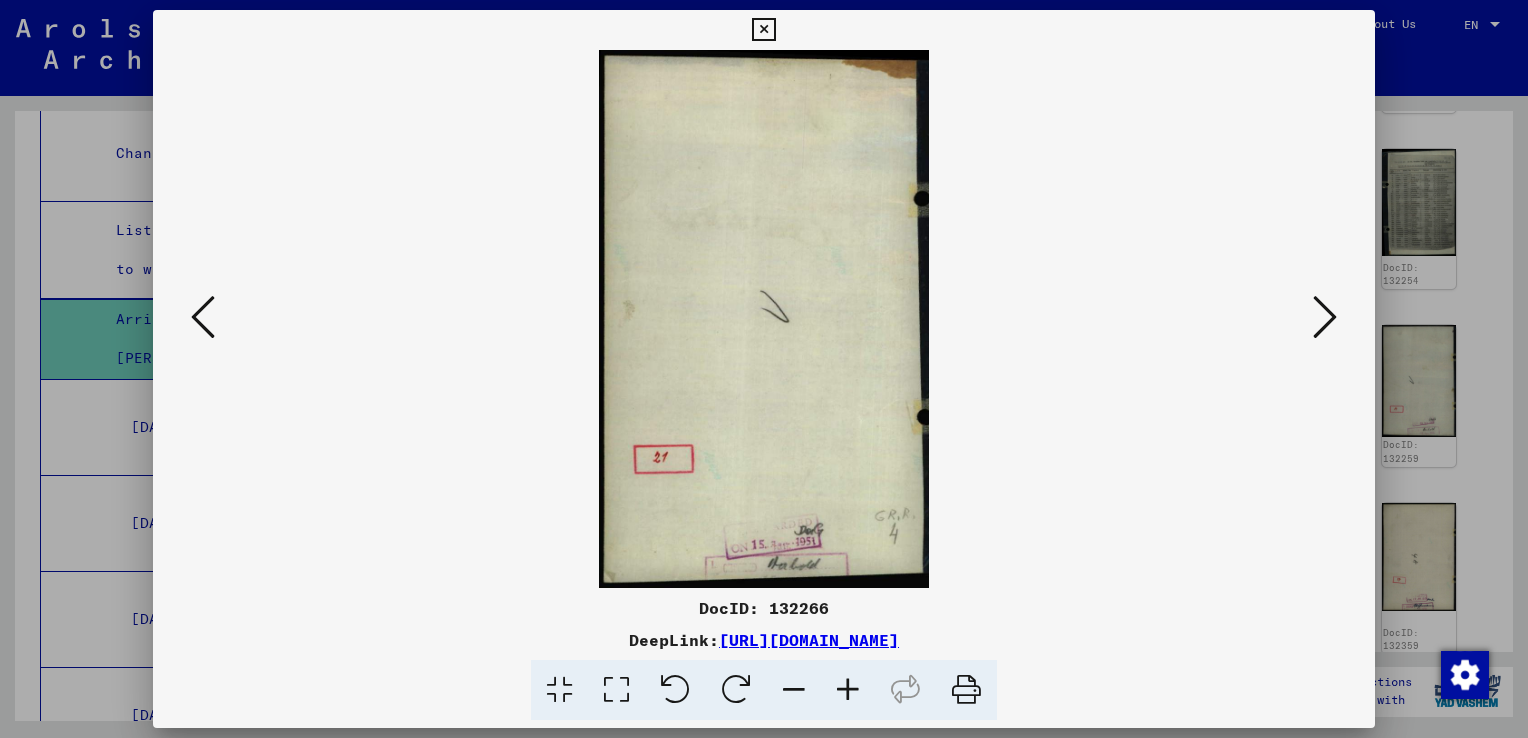 click at bounding box center (203, 317) 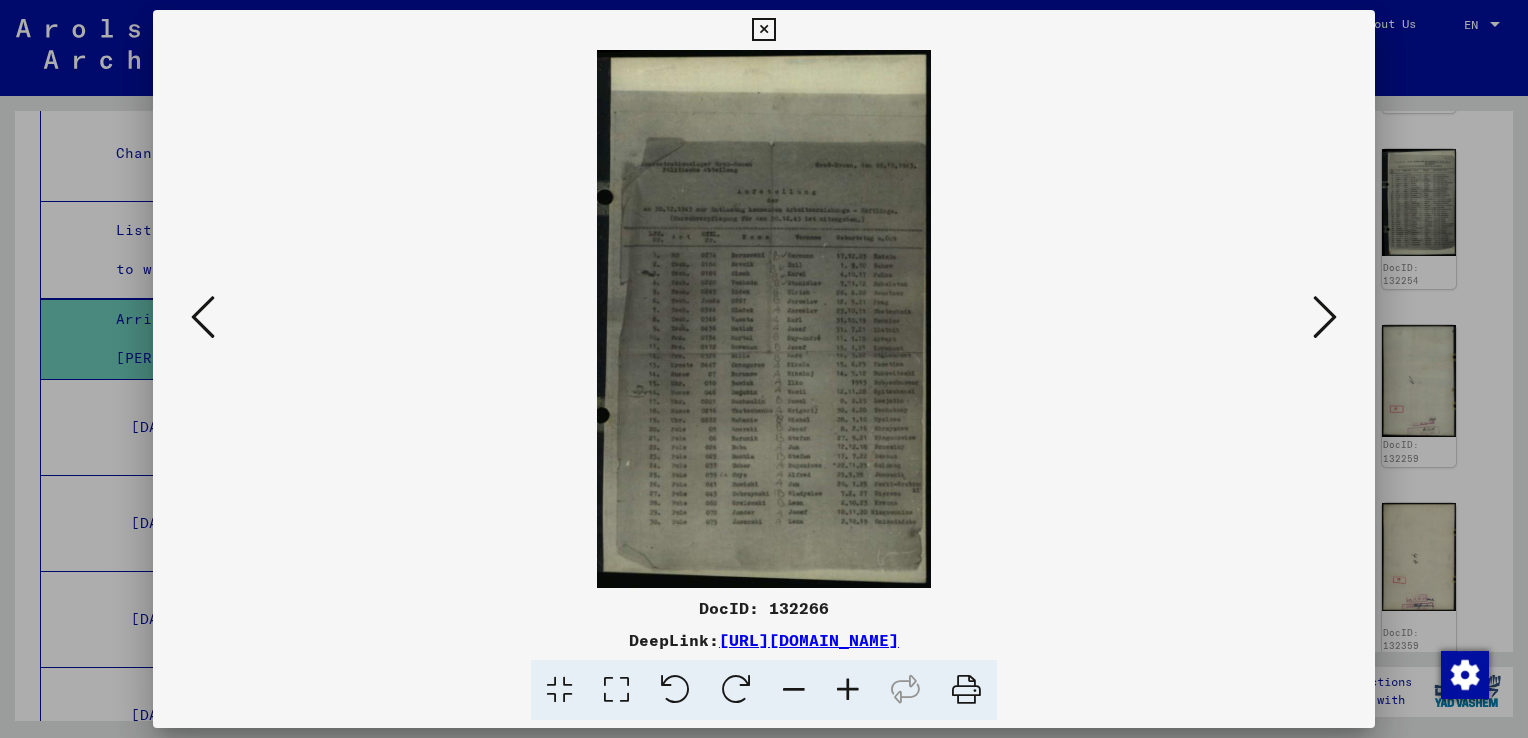 click at bounding box center (848, 690) 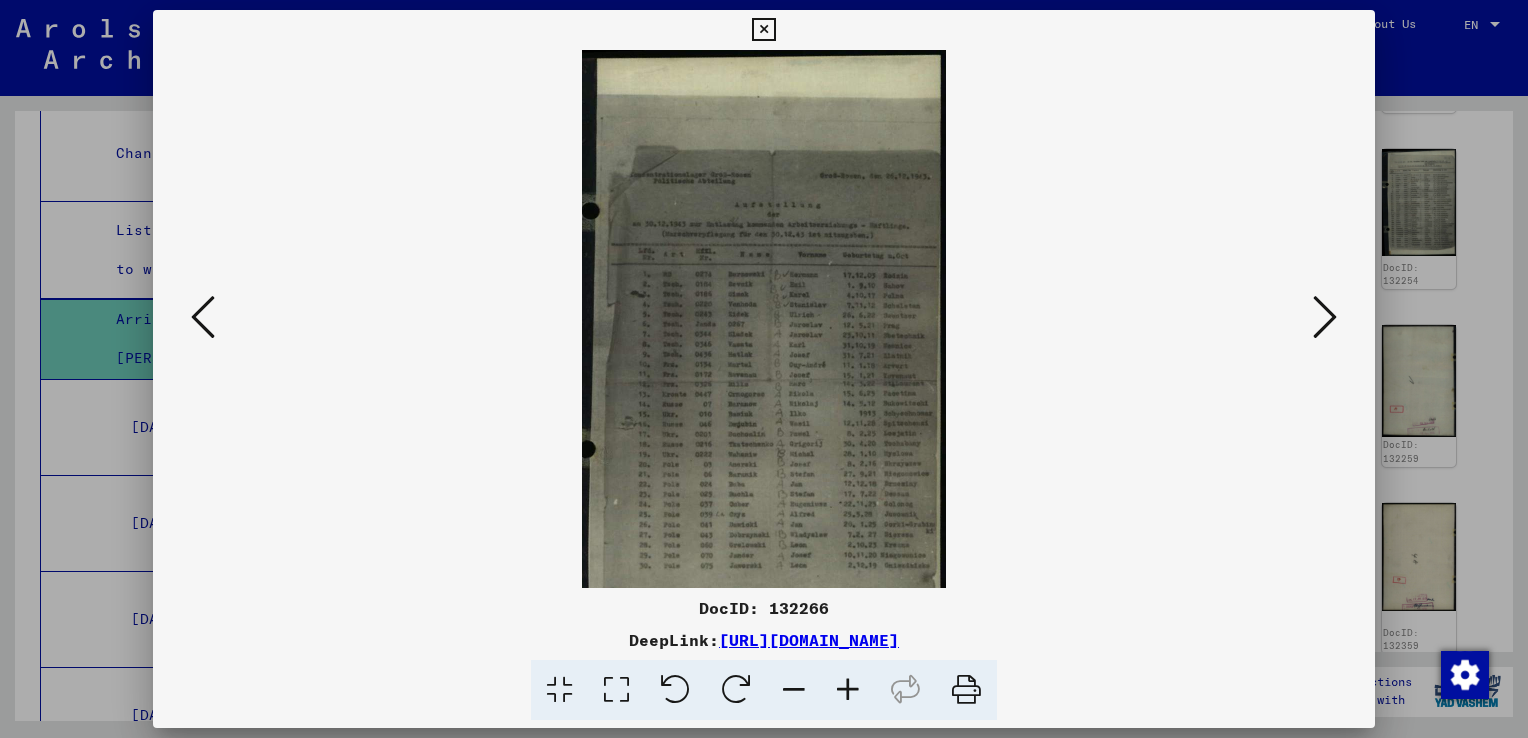 click at bounding box center [848, 690] 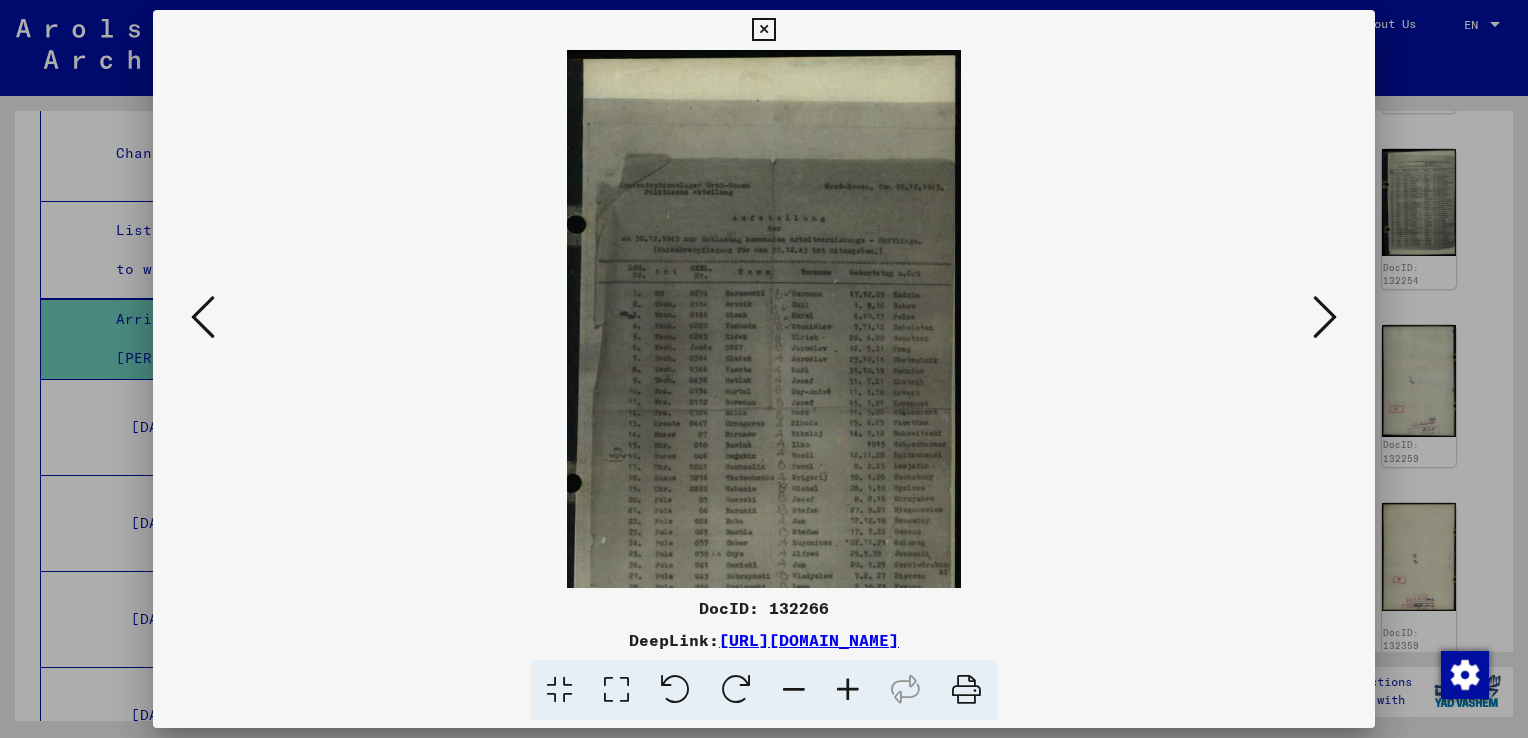 click at bounding box center [848, 690] 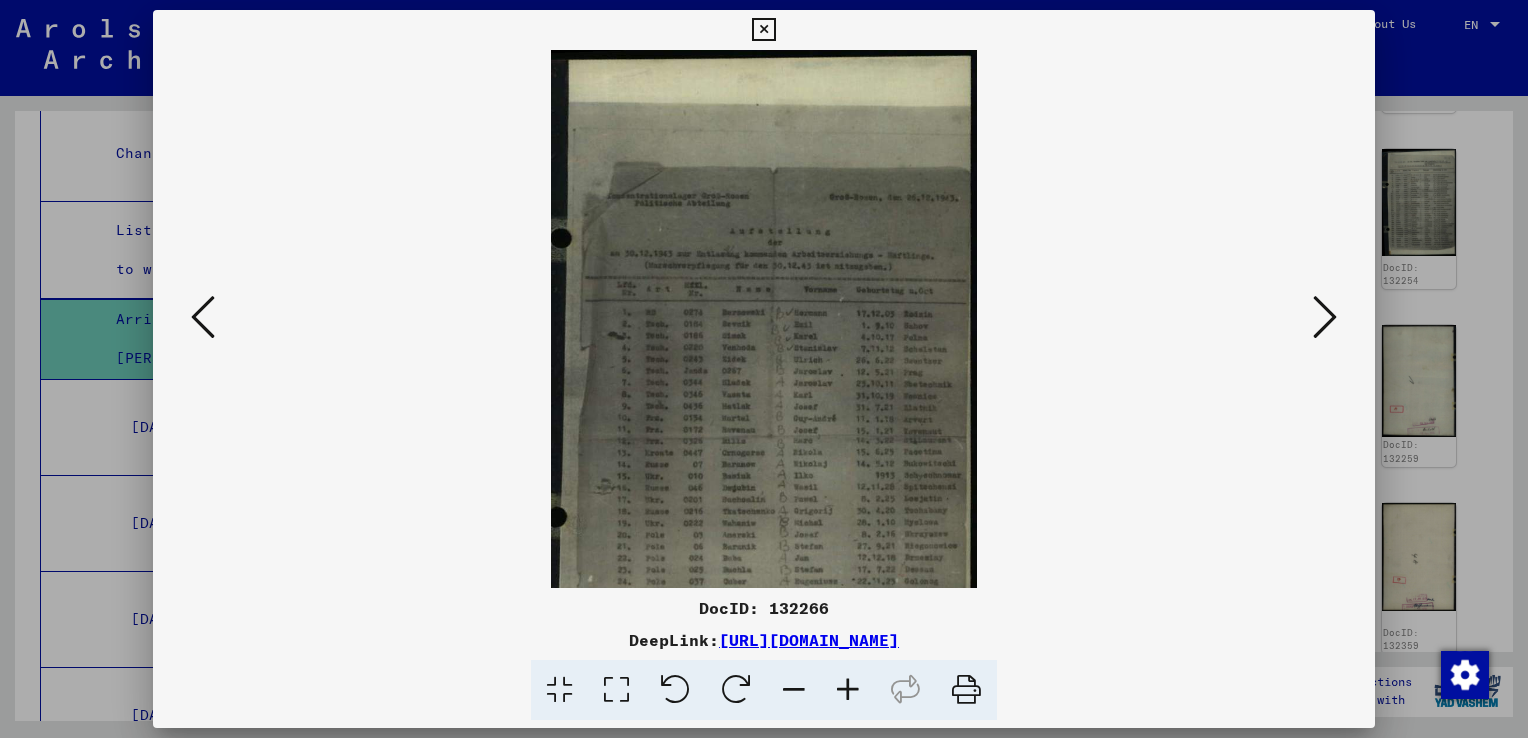 click at bounding box center [848, 690] 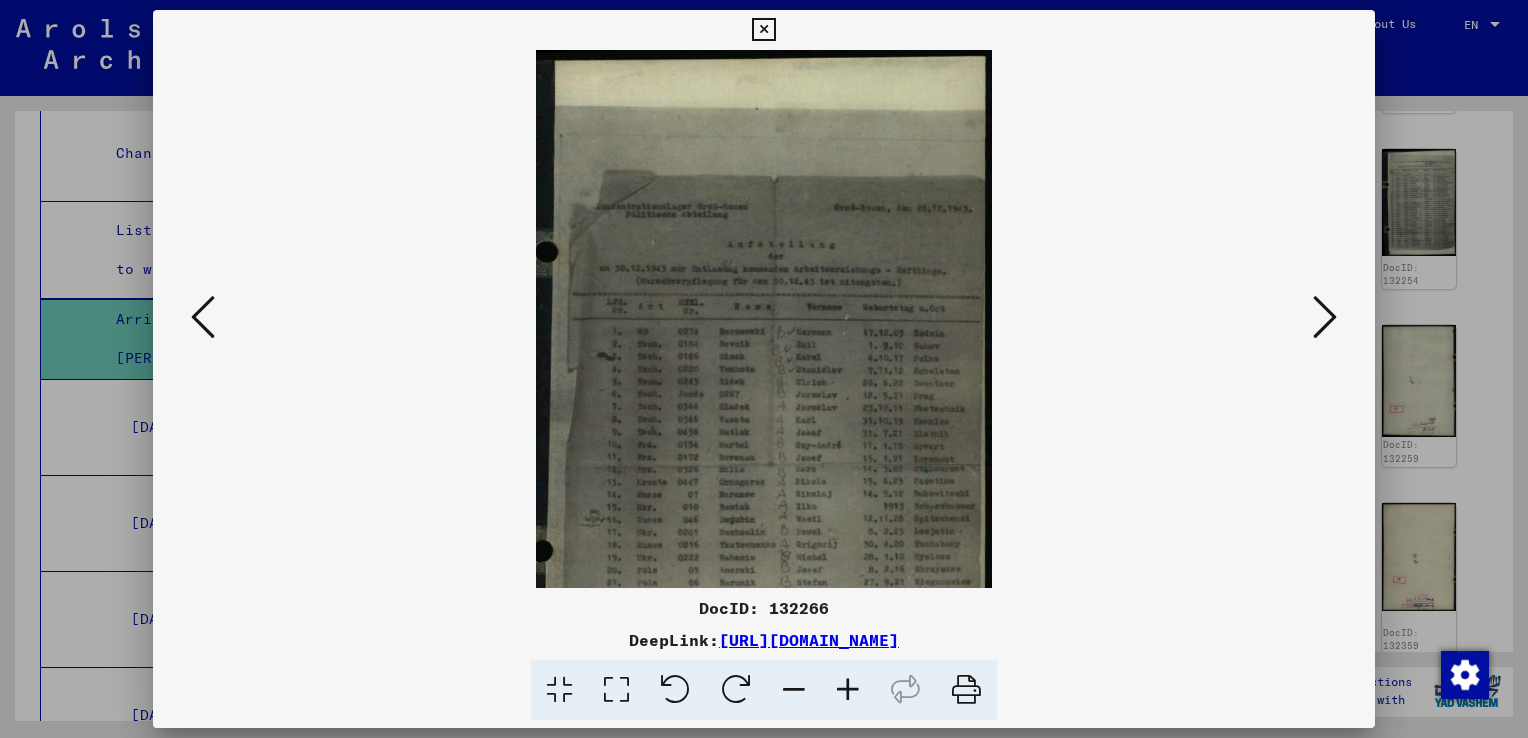 click at bounding box center (848, 690) 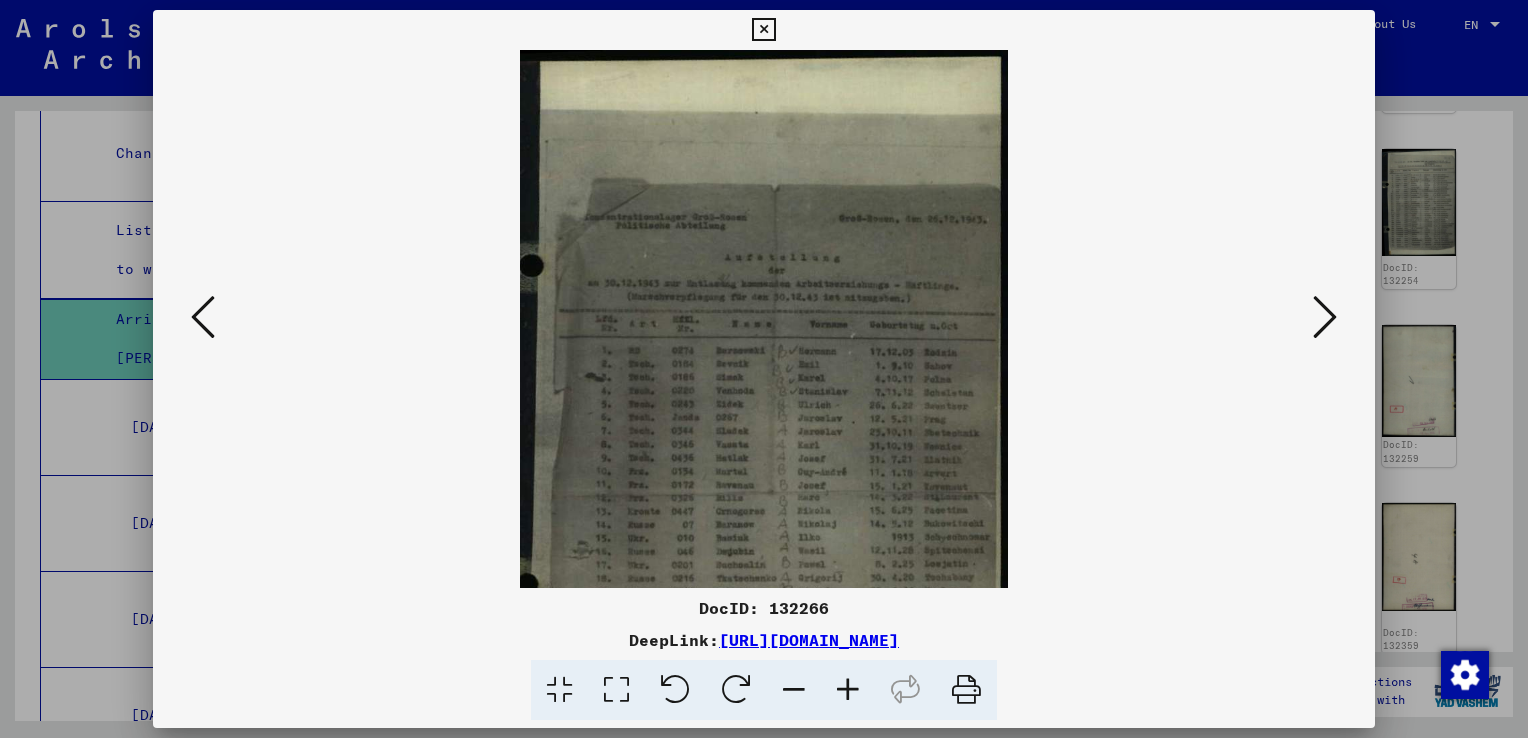 click at bounding box center [848, 690] 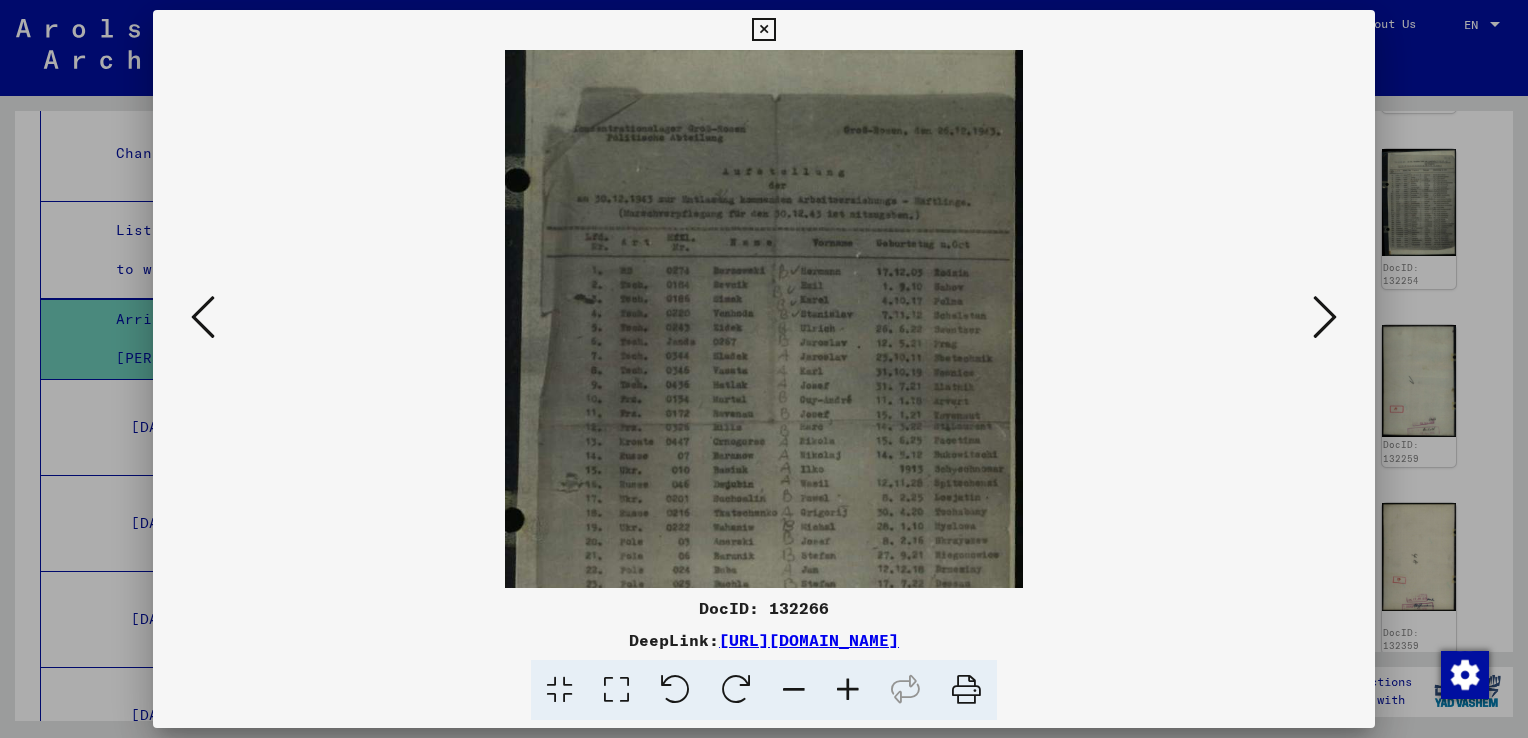 scroll, scrollTop: 105, scrollLeft: 0, axis: vertical 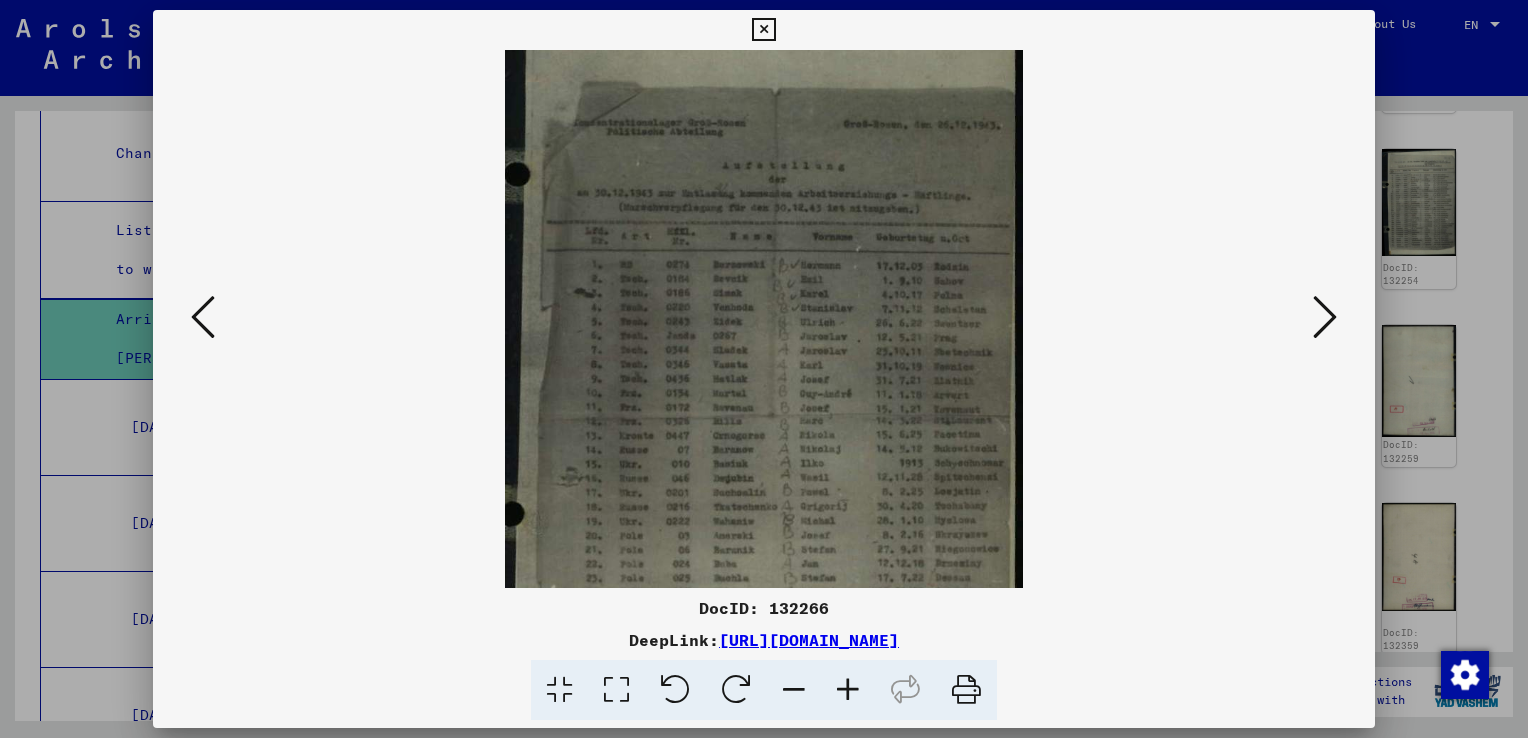drag, startPoint x: 761, startPoint y: 442, endPoint x: 772, endPoint y: 340, distance: 102.59142 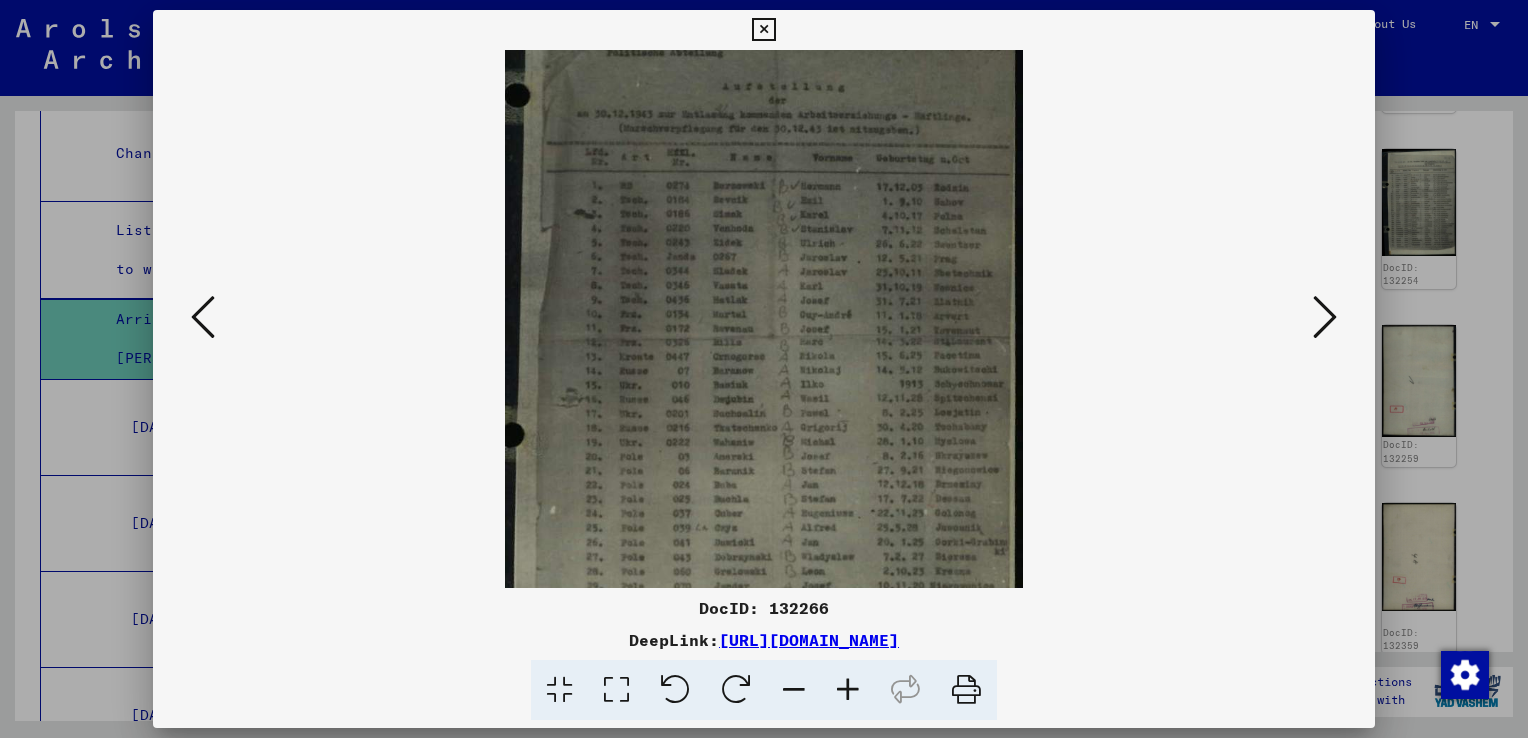 scroll, scrollTop: 188, scrollLeft: 0, axis: vertical 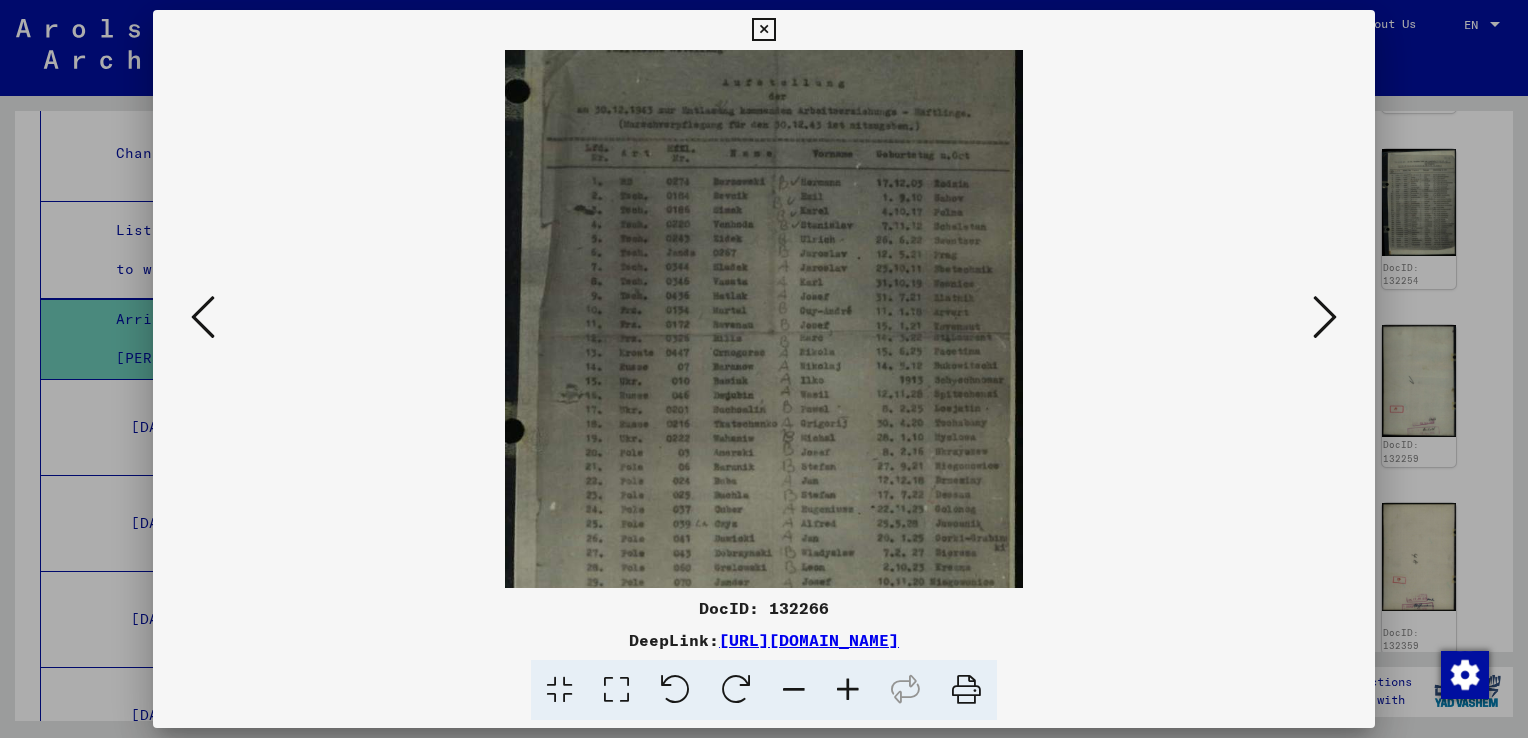 drag, startPoint x: 779, startPoint y: 490, endPoint x: 765, endPoint y: 410, distance: 81.21576 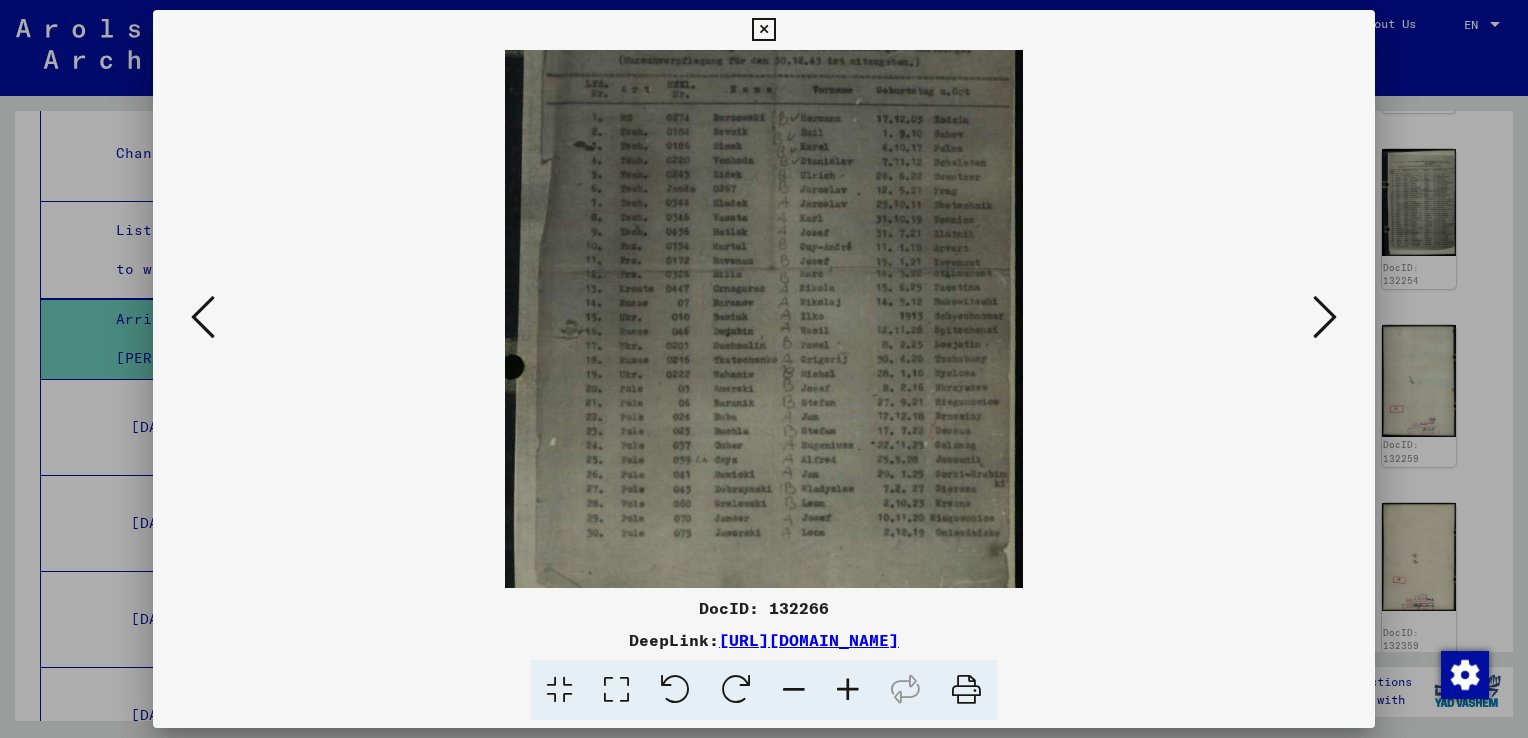 drag, startPoint x: 764, startPoint y: 488, endPoint x: 757, endPoint y: 452, distance: 36.67424 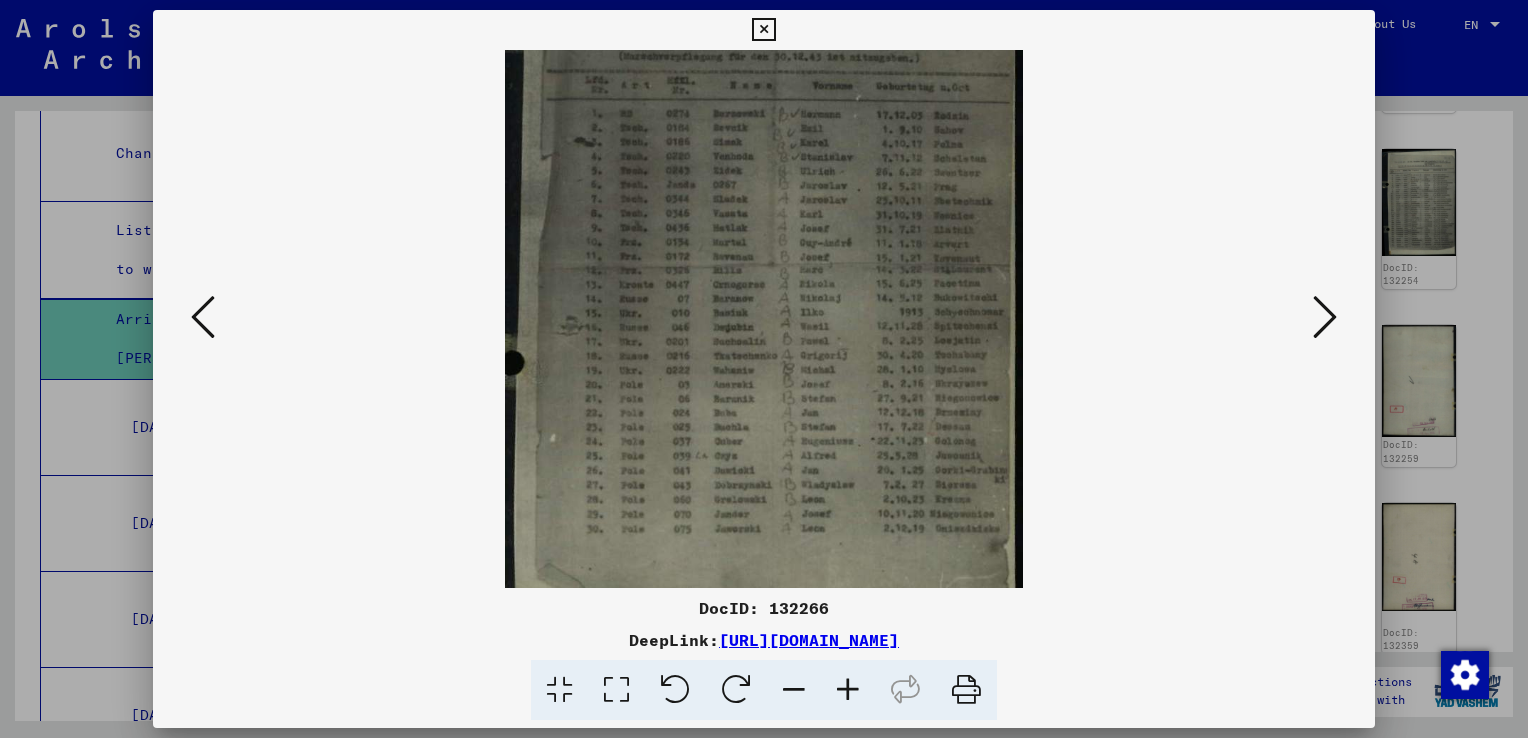 click at bounding box center [764, 213] 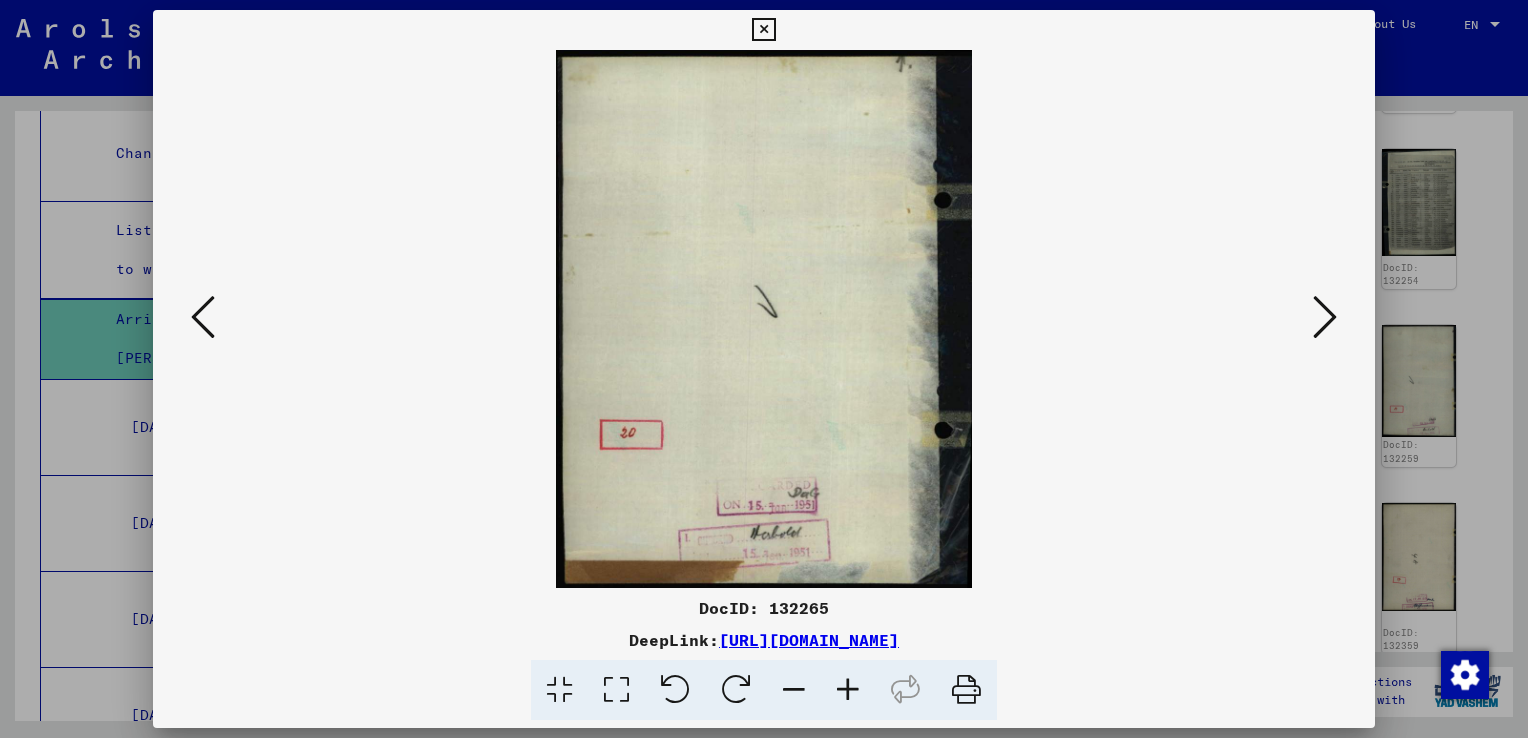 scroll, scrollTop: 0, scrollLeft: 0, axis: both 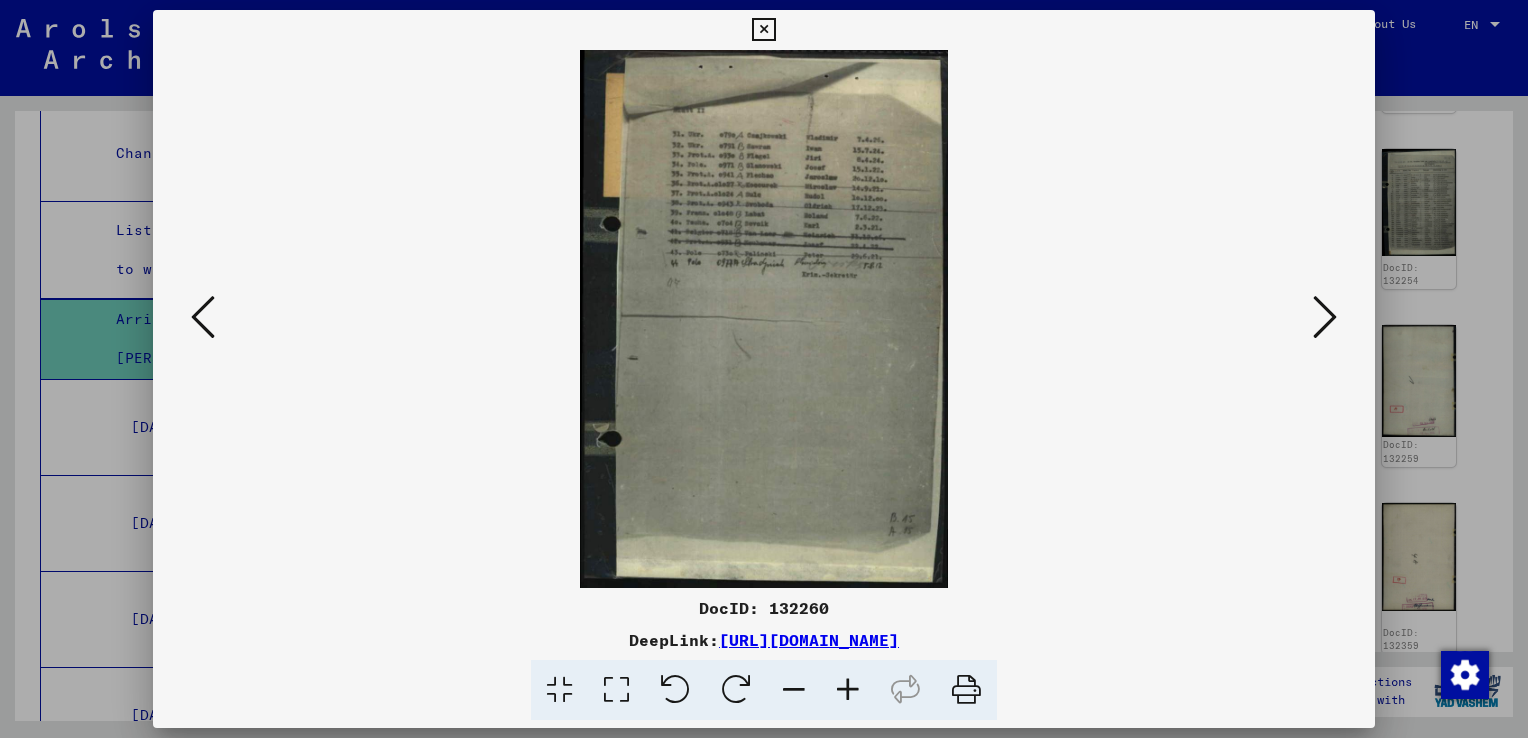 click at bounding box center (203, 318) 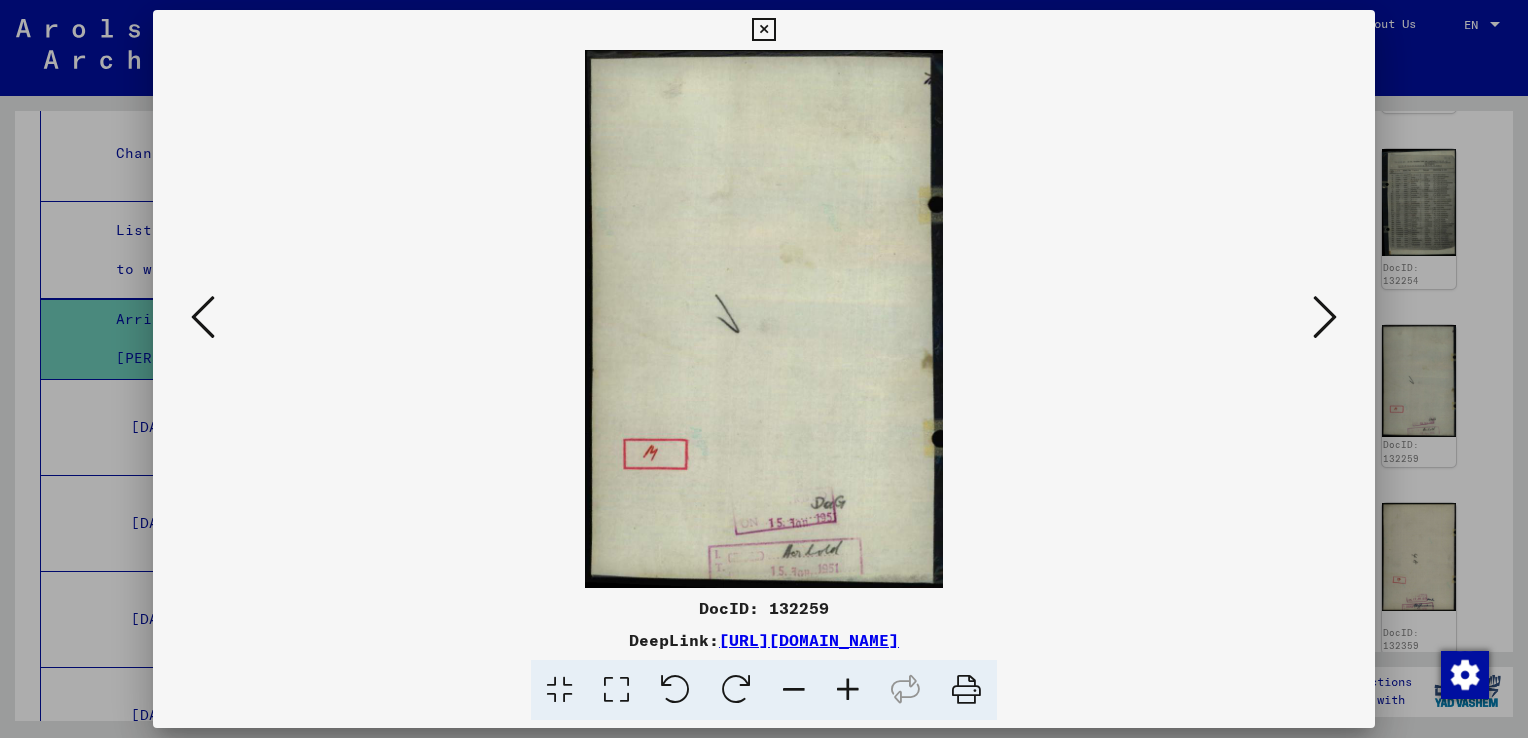 click at bounding box center (203, 318) 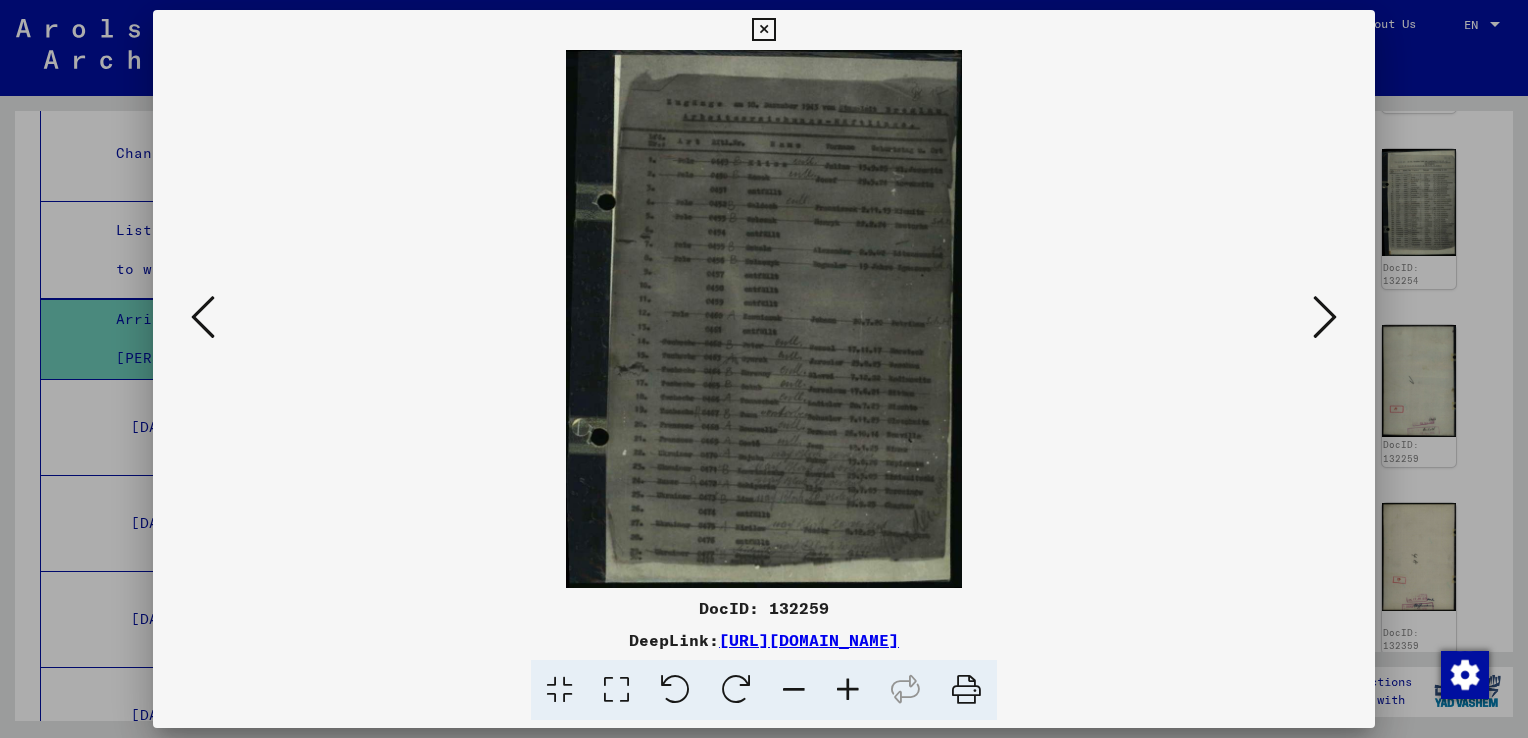 click at bounding box center (848, 690) 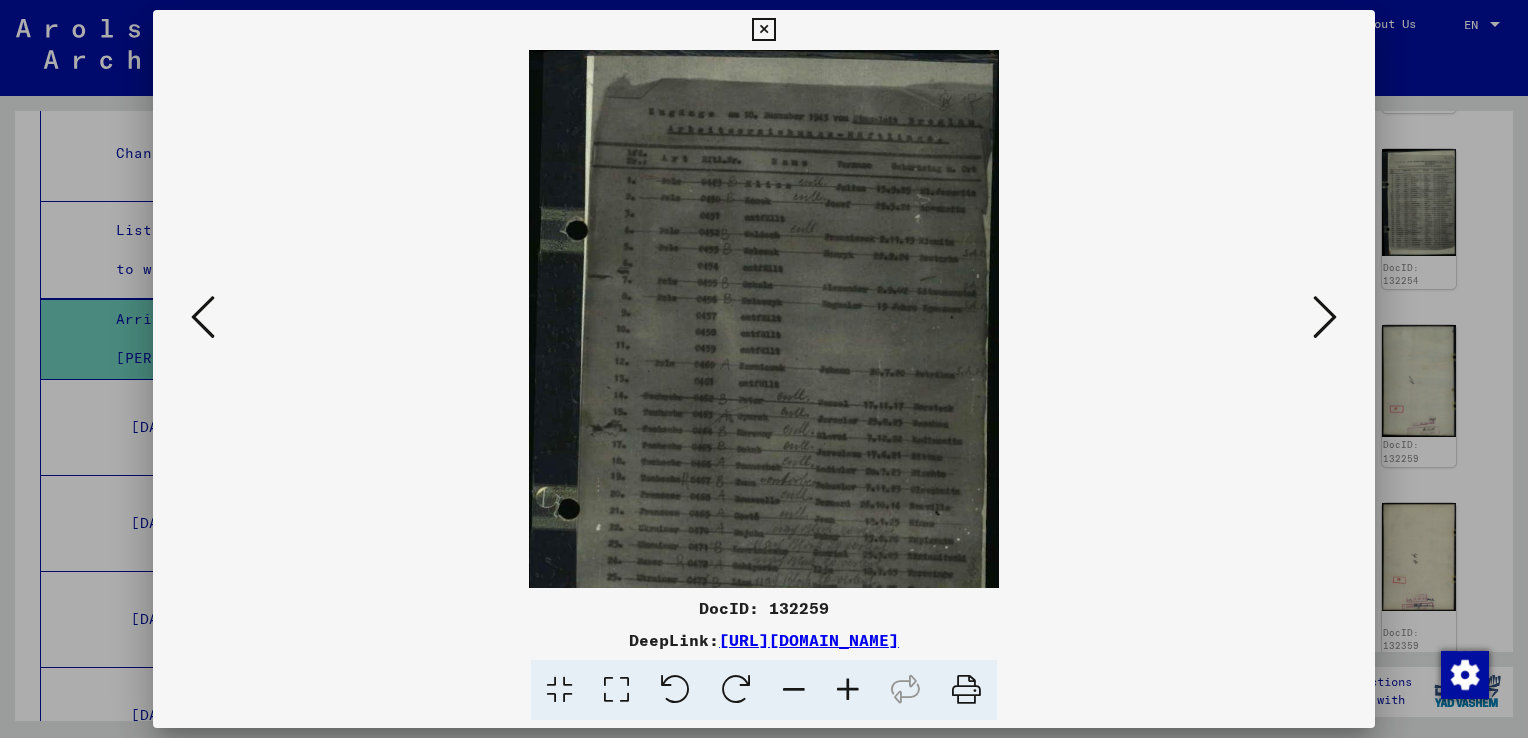 click at bounding box center (848, 690) 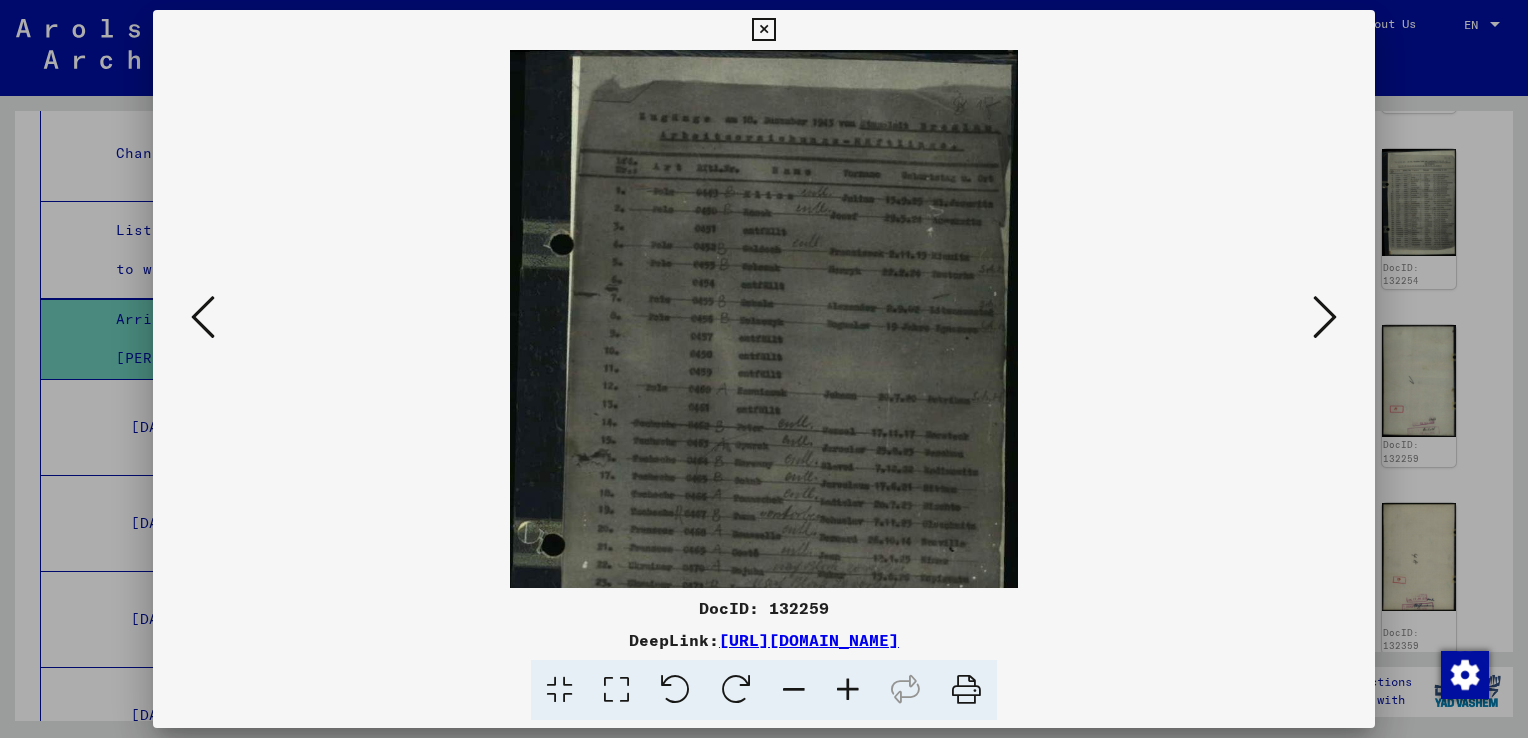 click at bounding box center (848, 690) 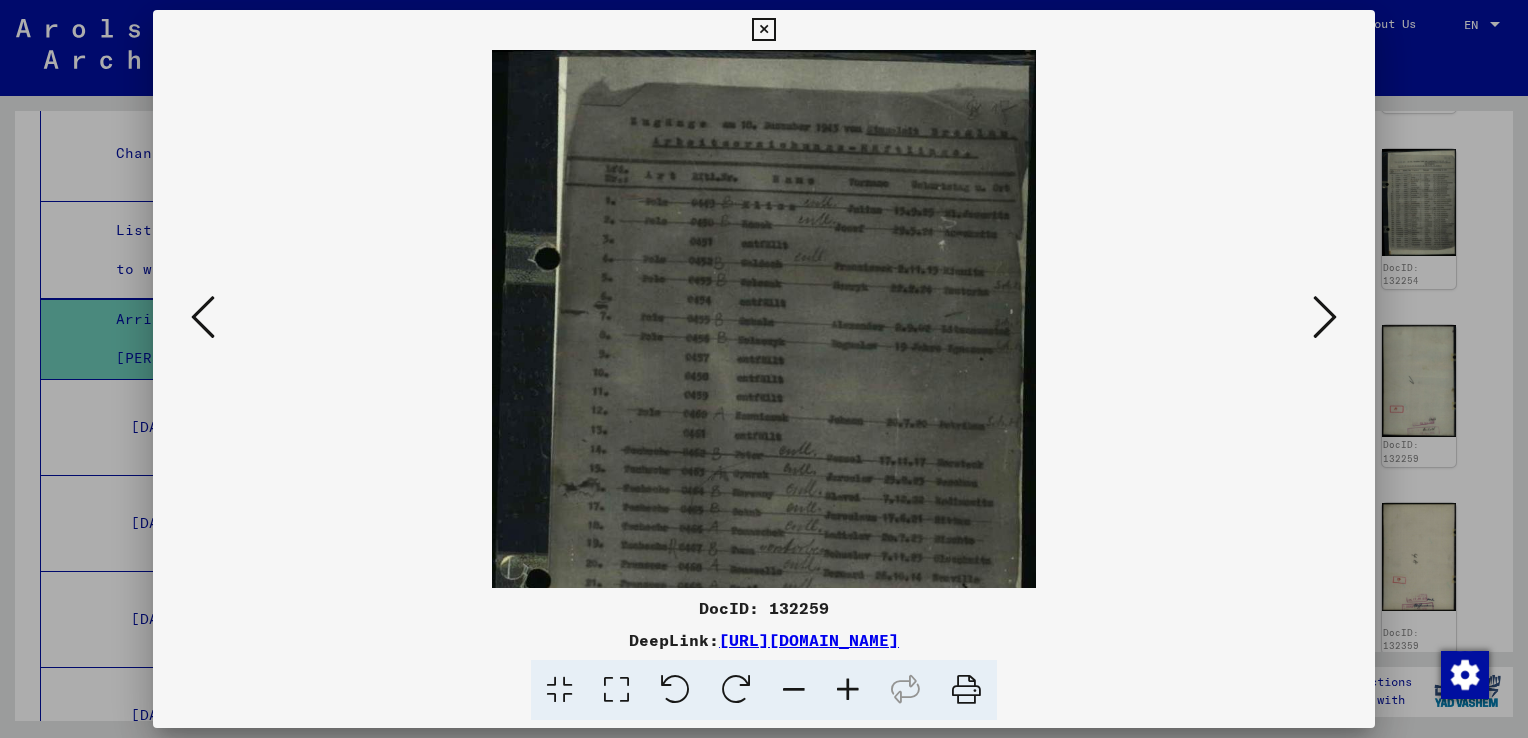 drag, startPoint x: 785, startPoint y: 420, endPoint x: 768, endPoint y: 374, distance: 49.0408 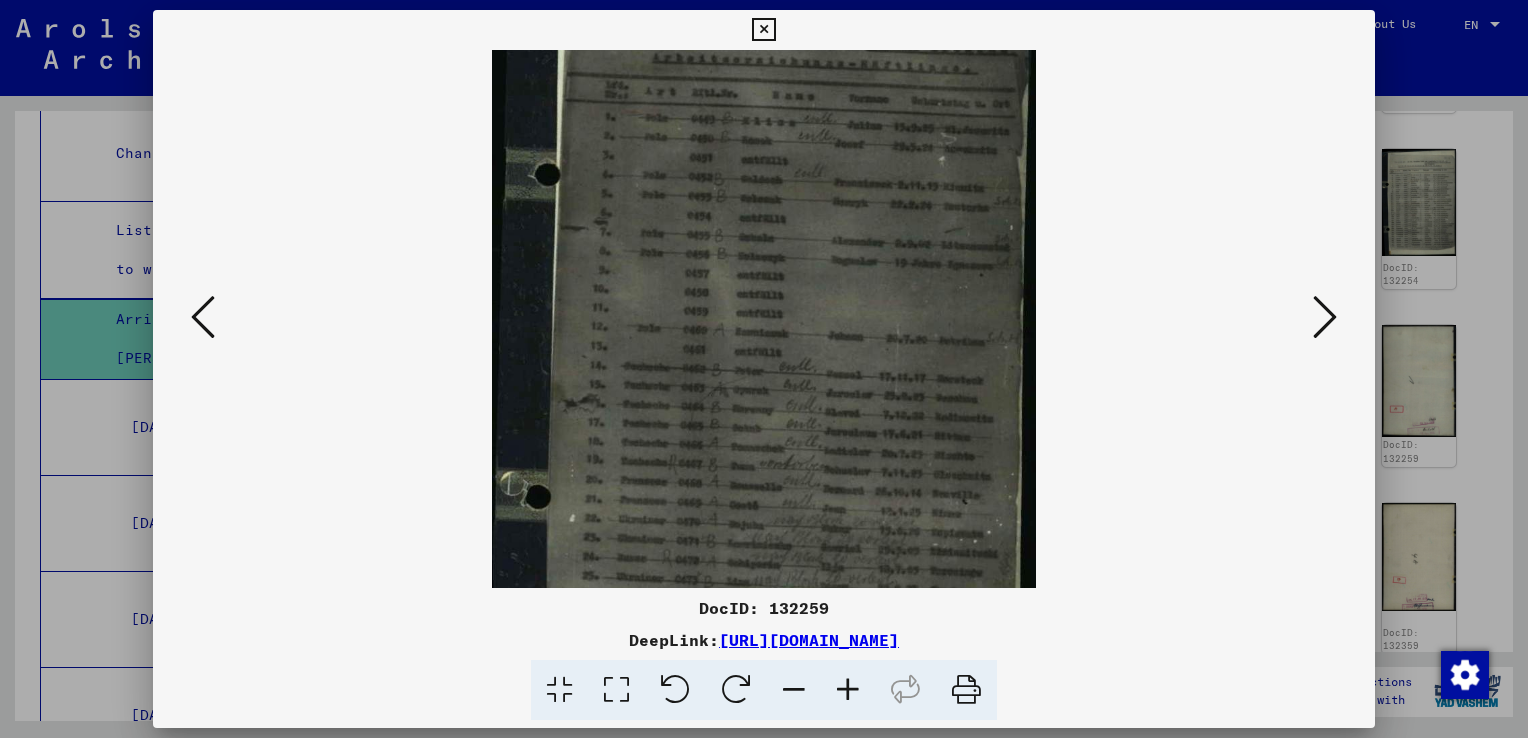 drag, startPoint x: 768, startPoint y: 374, endPoint x: 758, endPoint y: 305, distance: 69.72087 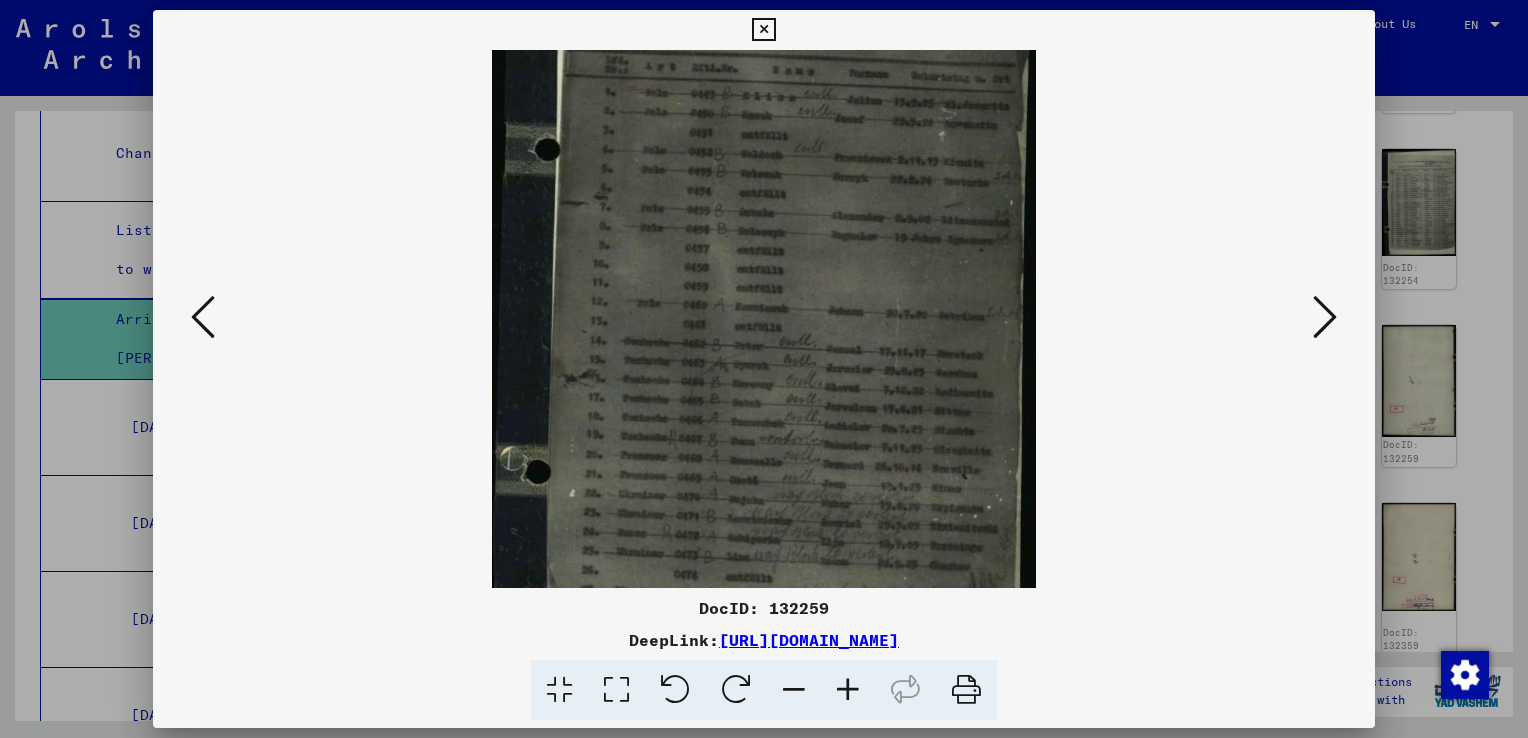 click at bounding box center (764, 310) 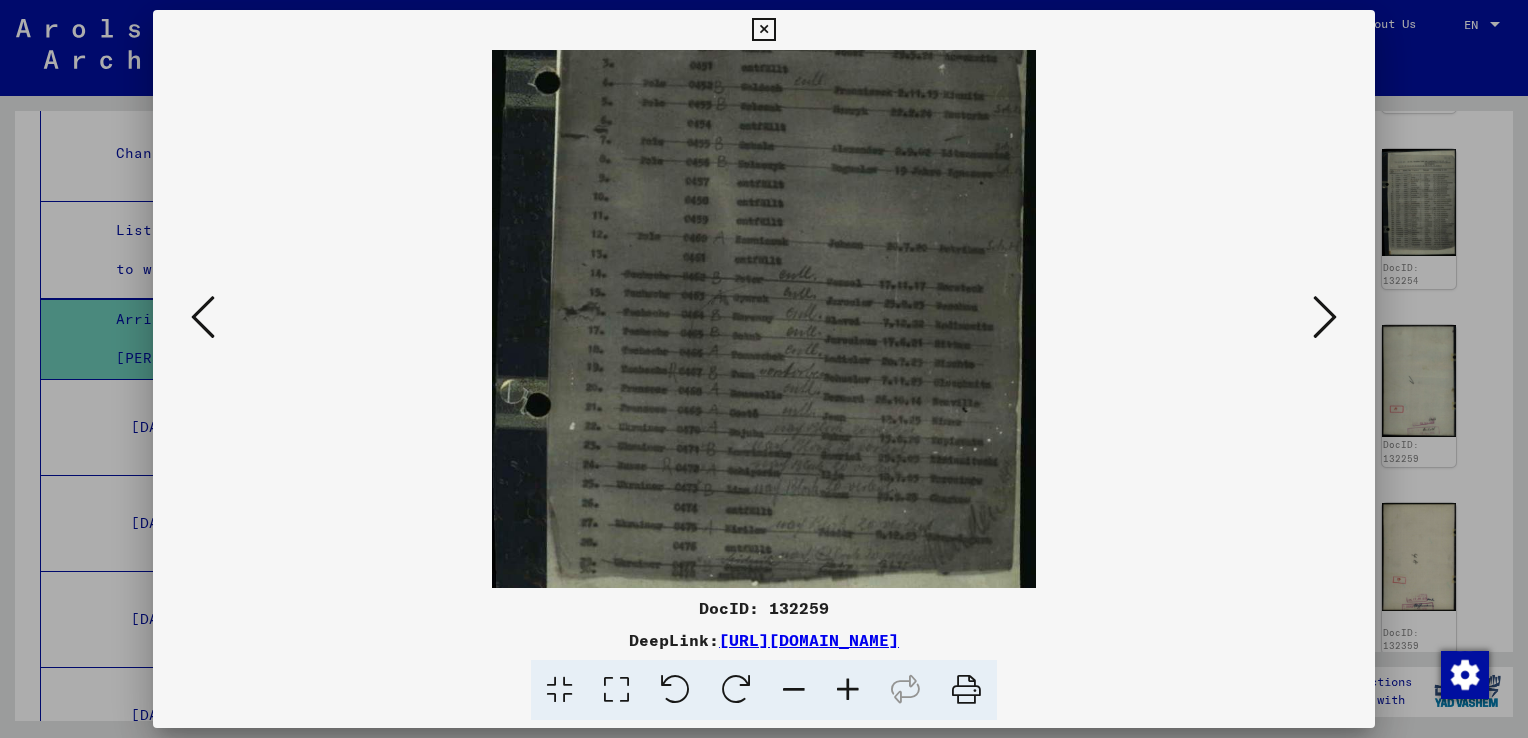 scroll, scrollTop: 200, scrollLeft: 0, axis: vertical 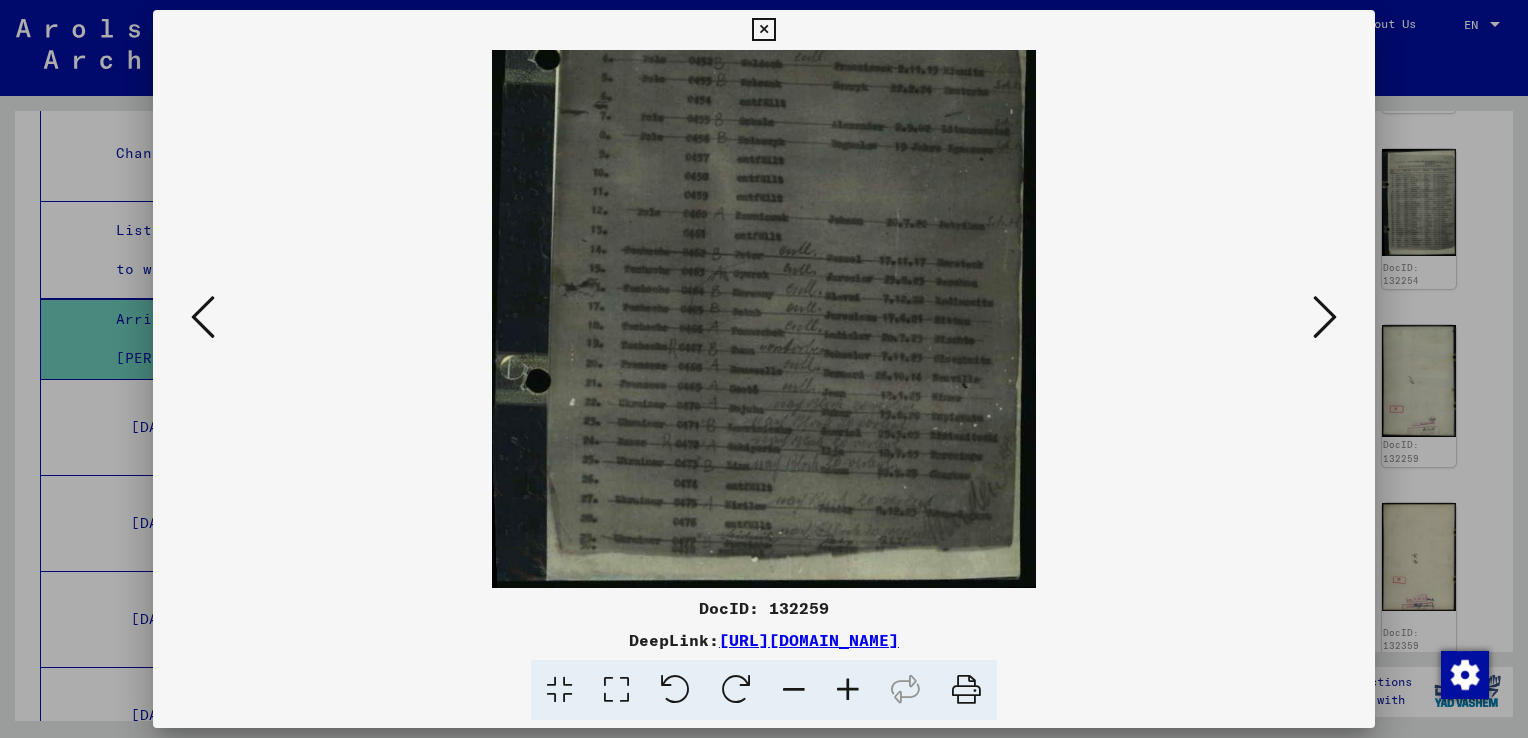 drag, startPoint x: 683, startPoint y: 384, endPoint x: 661, endPoint y: 317, distance: 70.5195 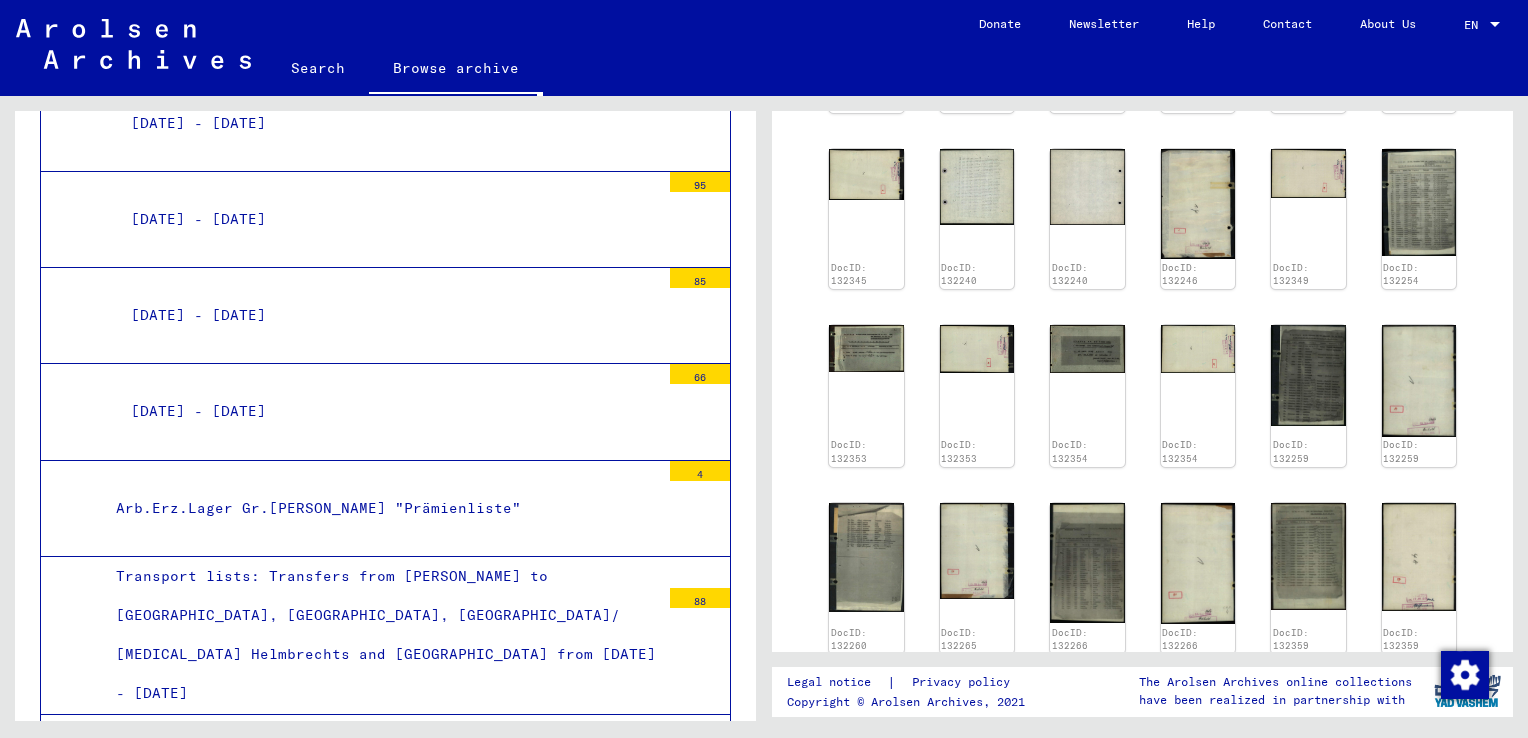 scroll, scrollTop: 2199, scrollLeft: 0, axis: vertical 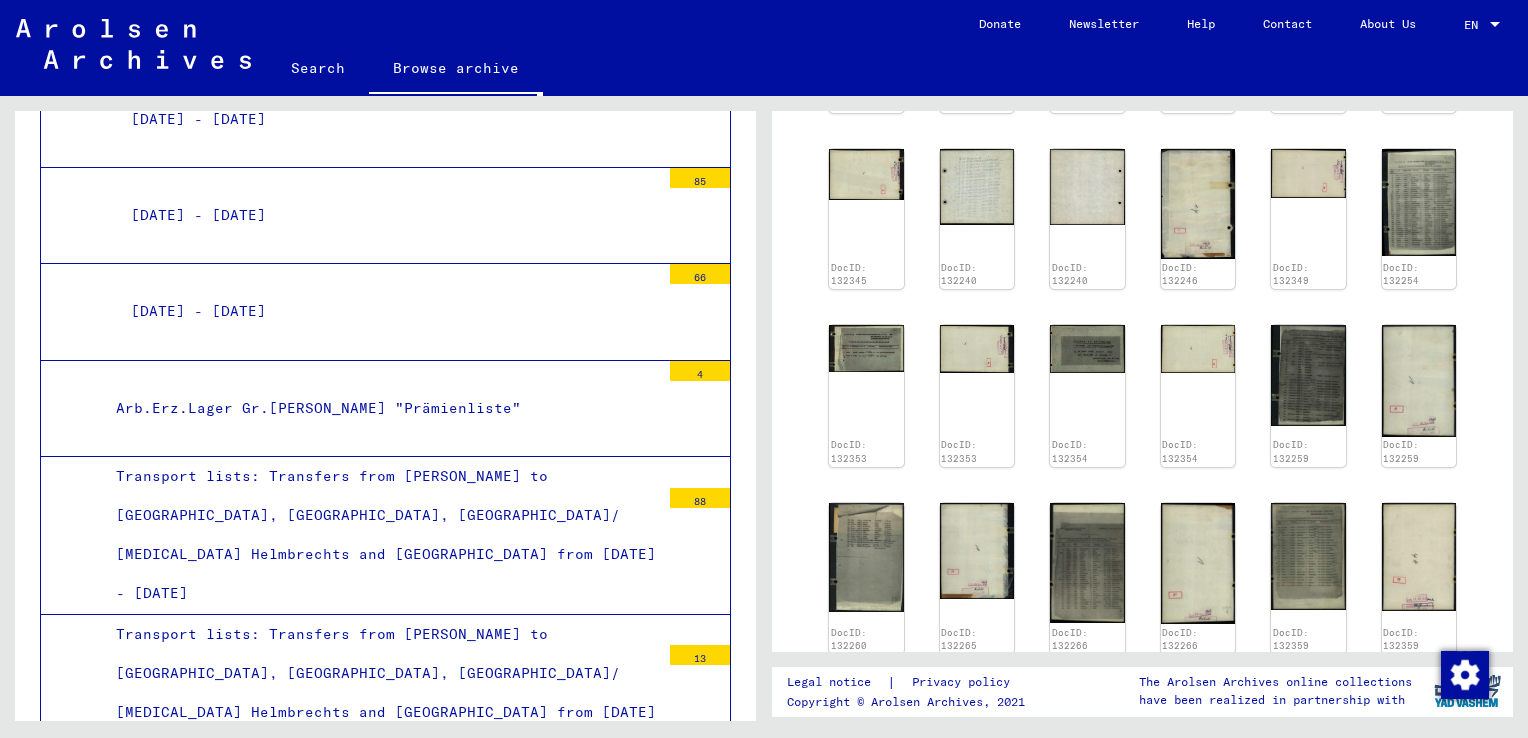 click on "[DATE] - [DATE]" at bounding box center (388, 311) 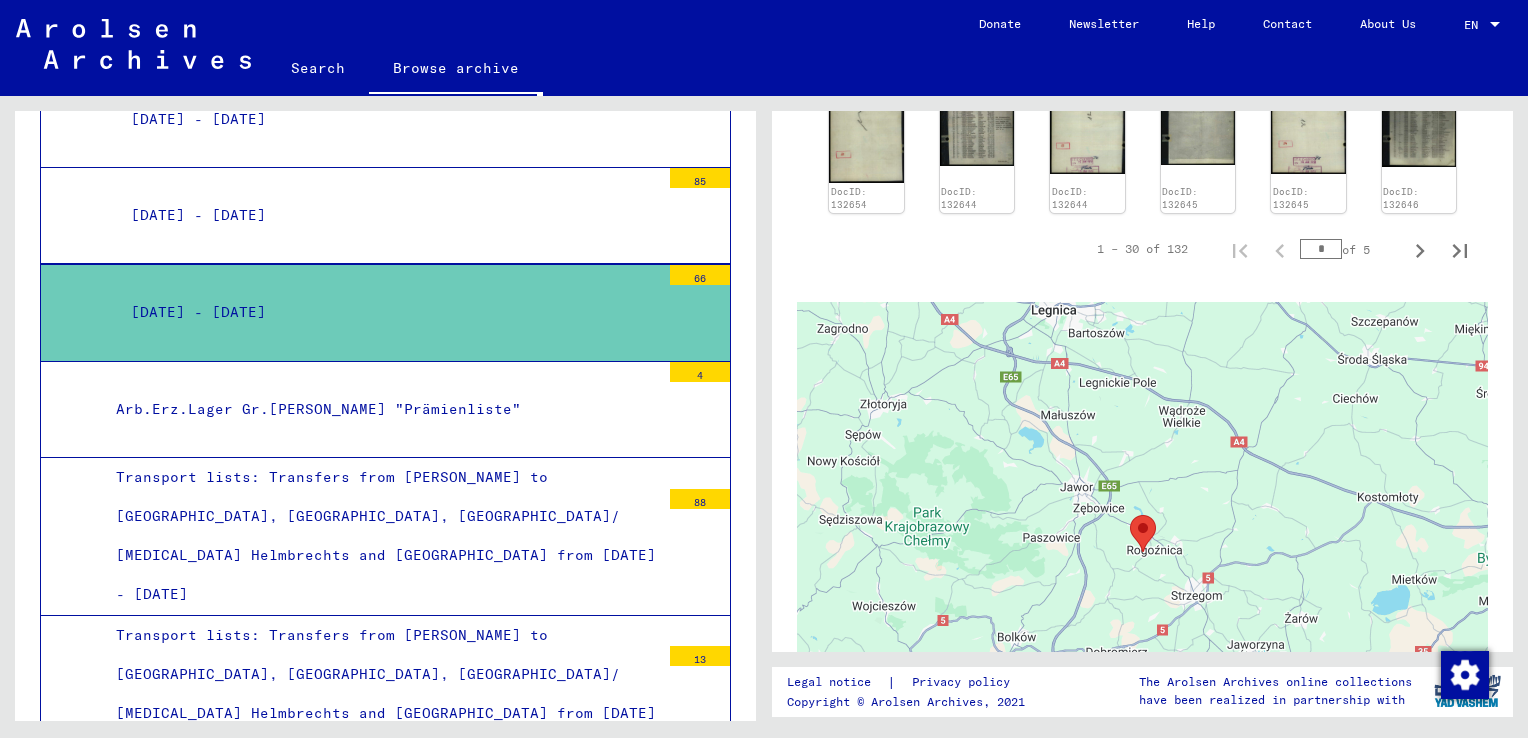 scroll, scrollTop: 1100, scrollLeft: 0, axis: vertical 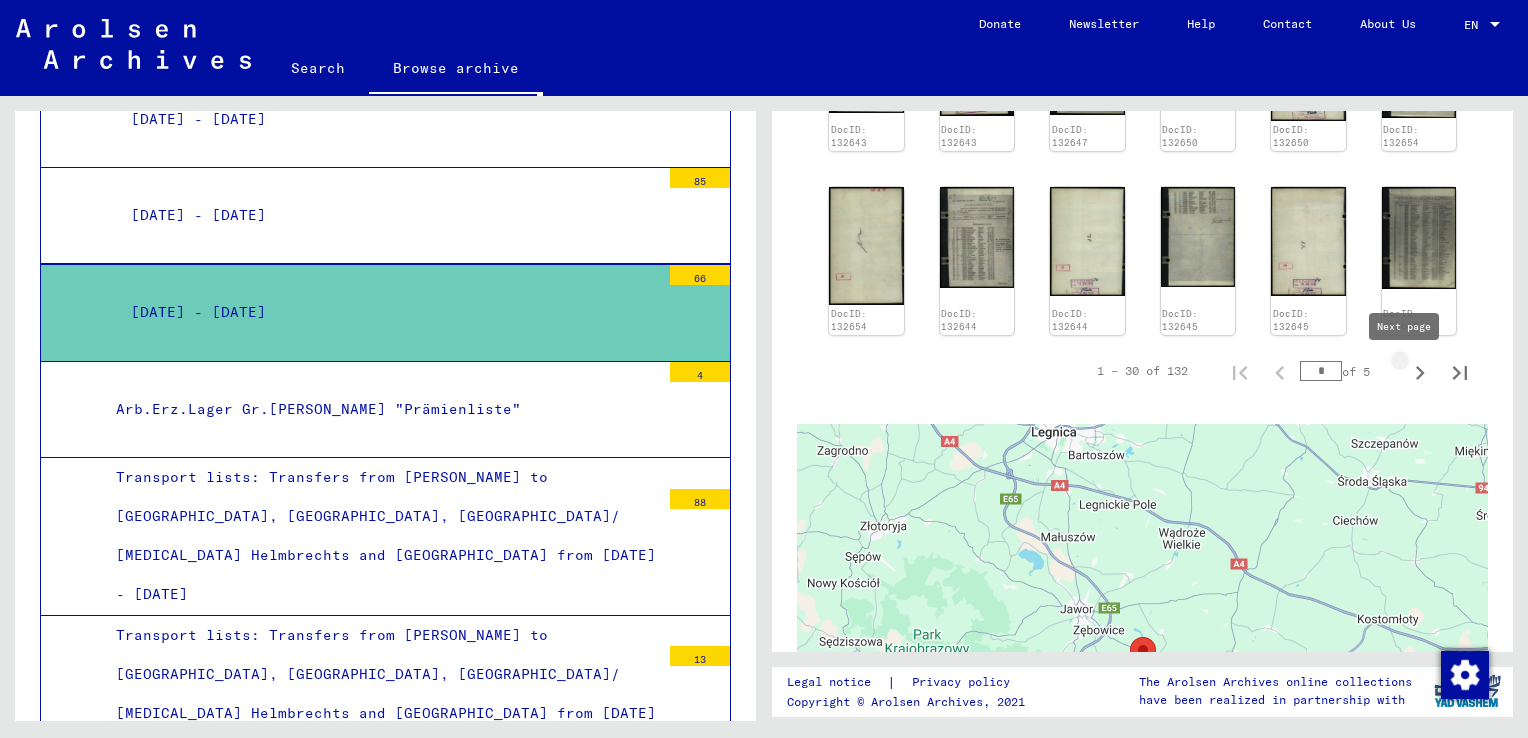 click 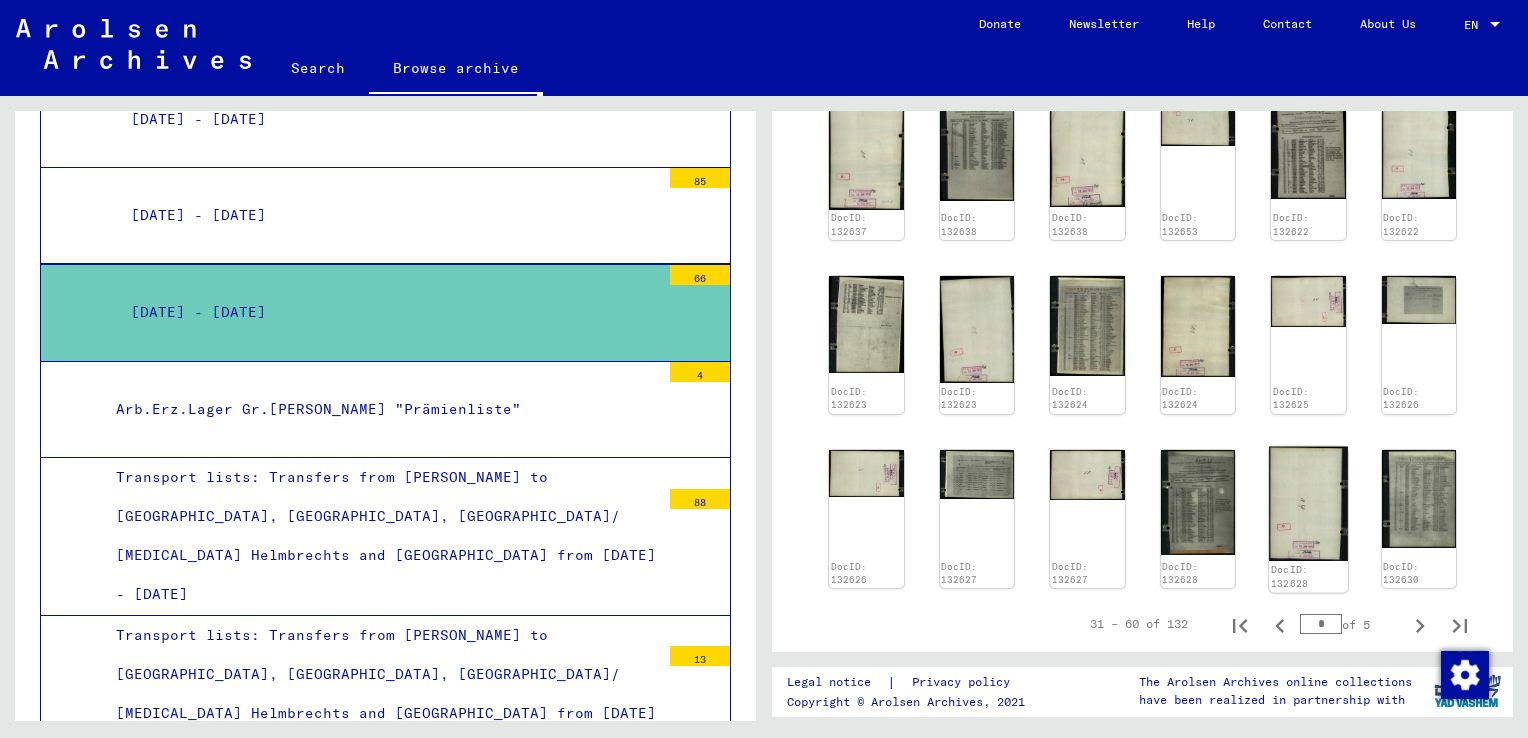 scroll, scrollTop: 855, scrollLeft: 0, axis: vertical 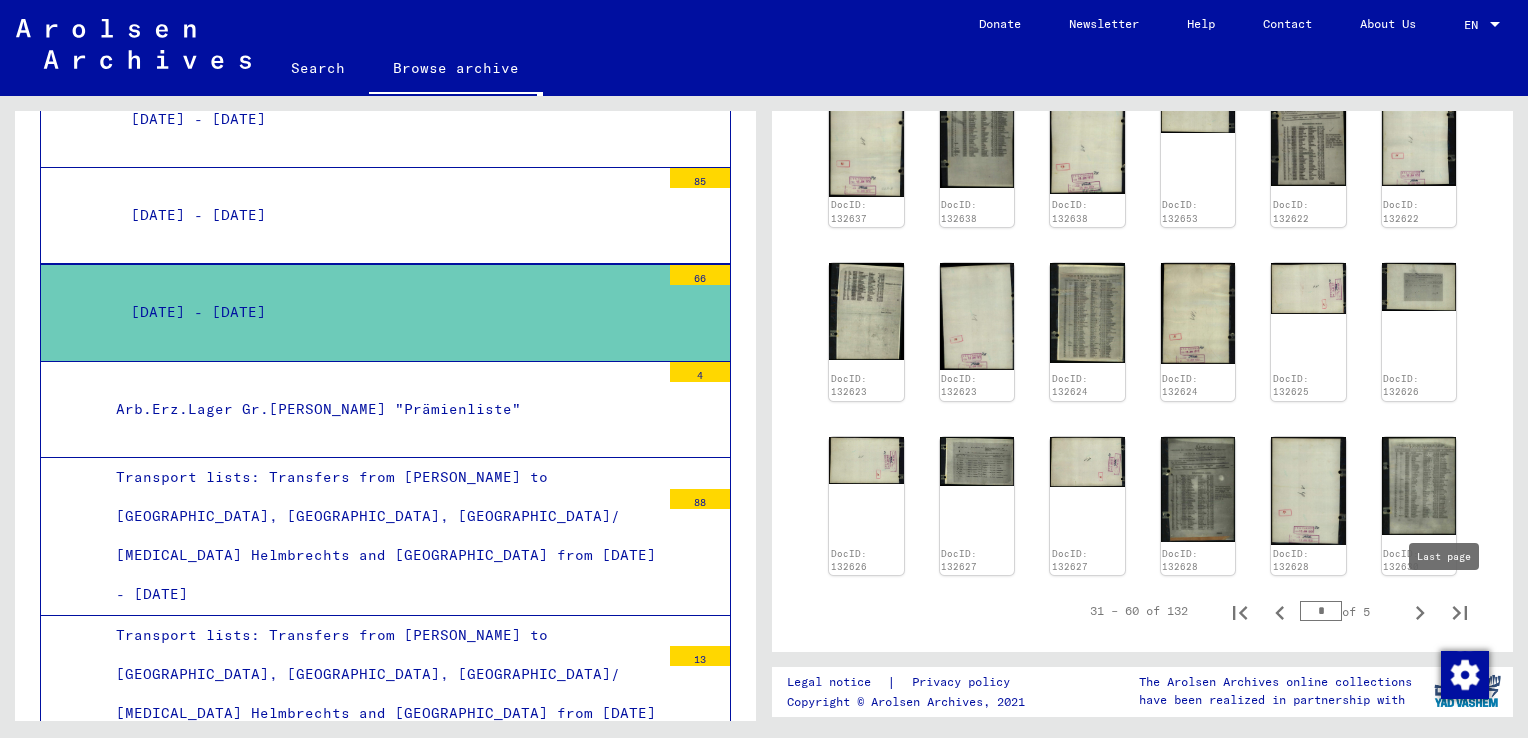 click 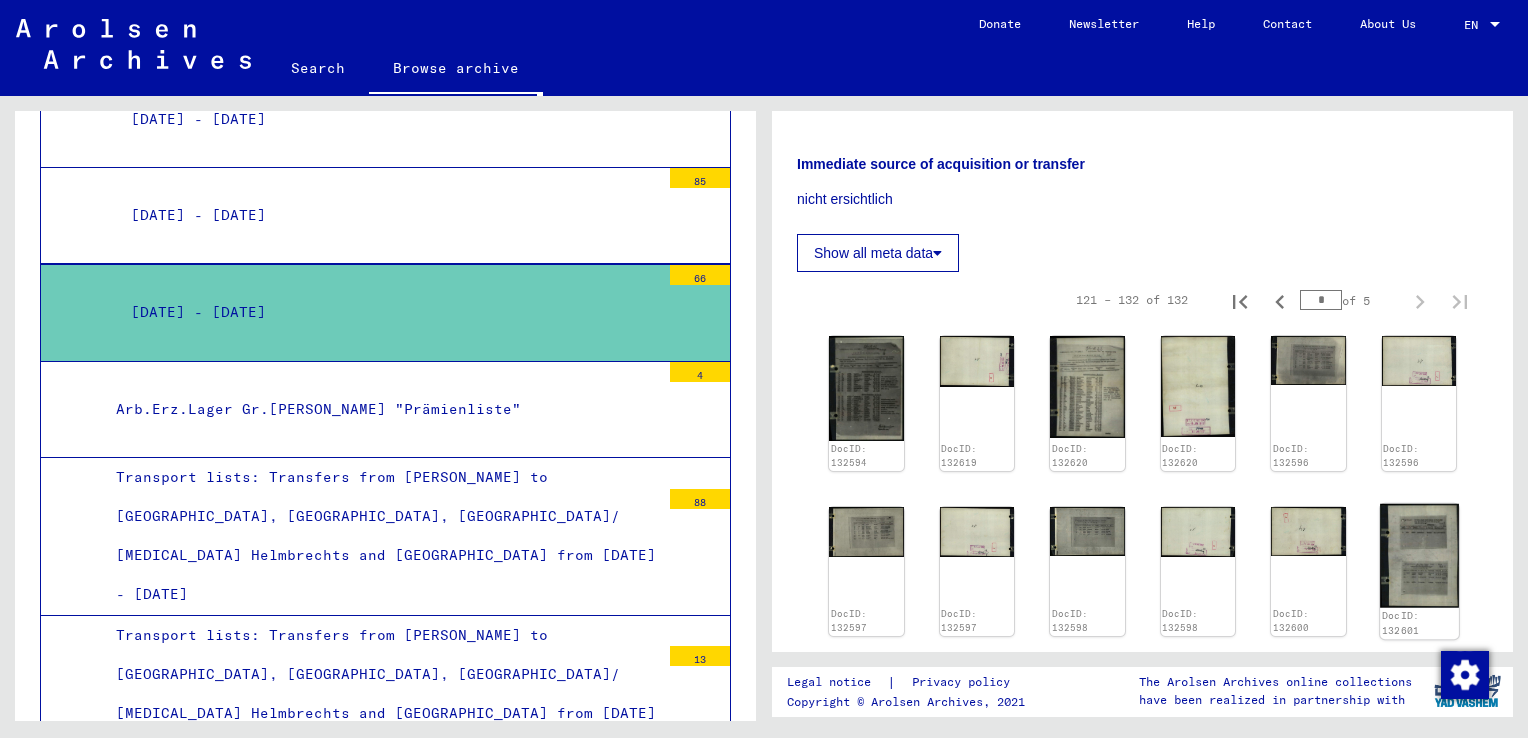 scroll, scrollTop: 256, scrollLeft: 0, axis: vertical 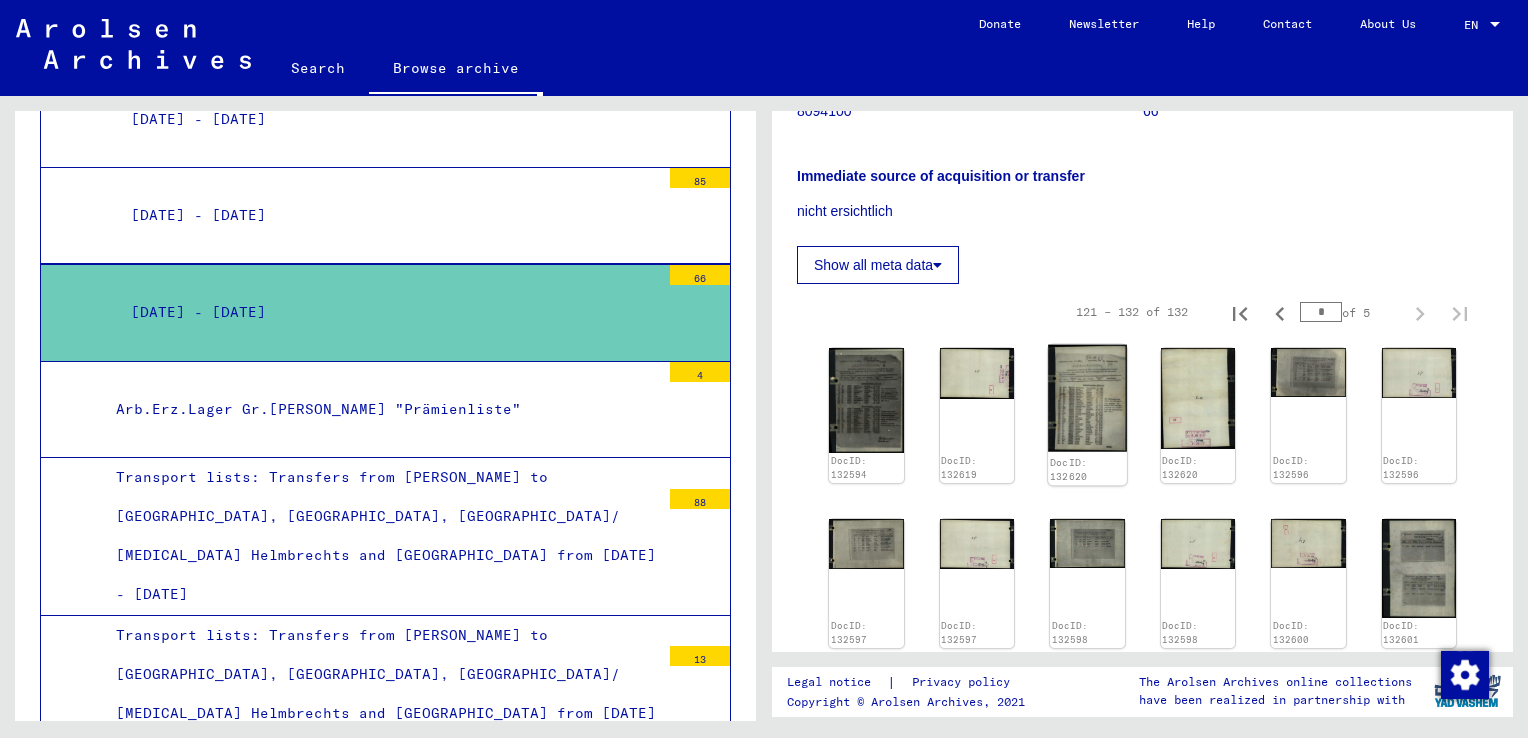 click 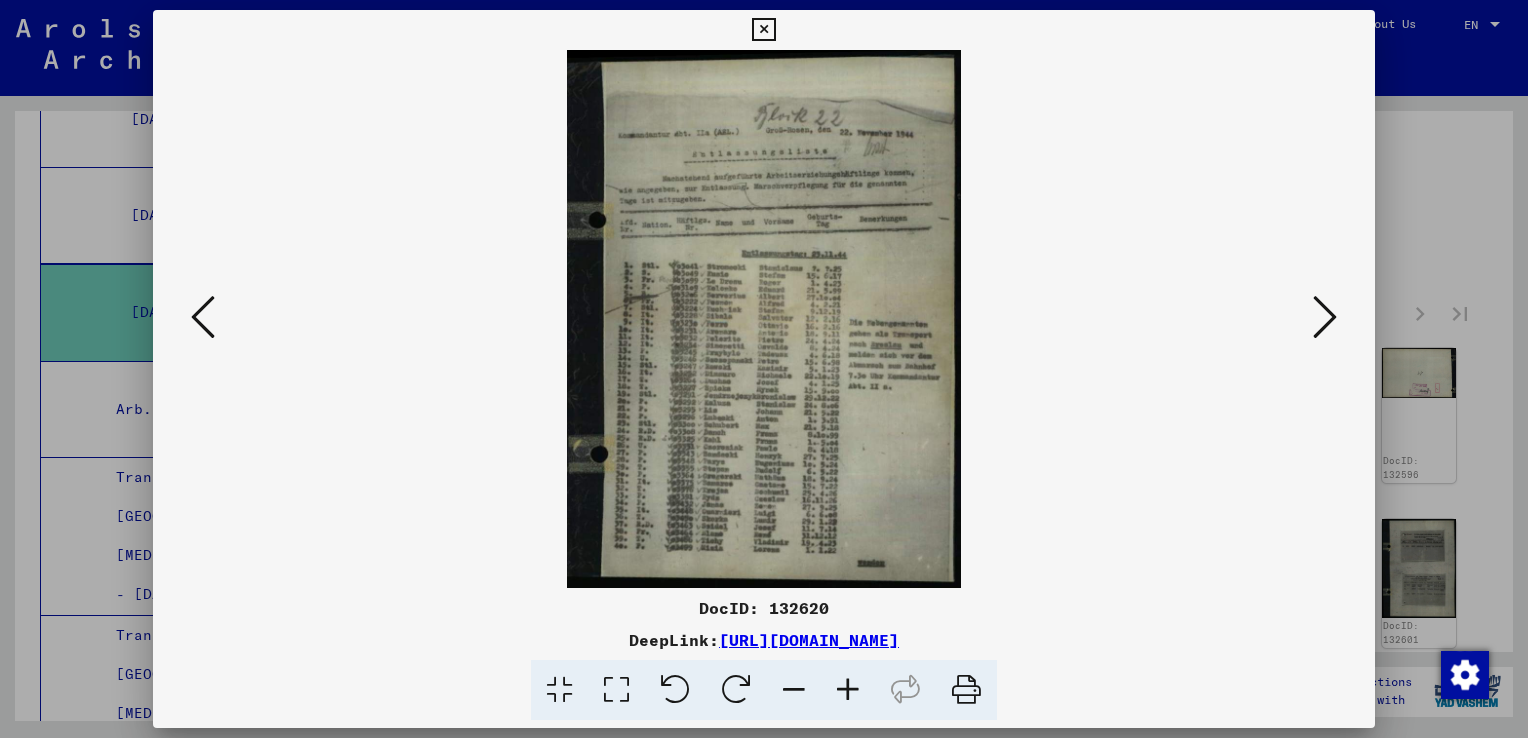 click at bounding box center (763, 30) 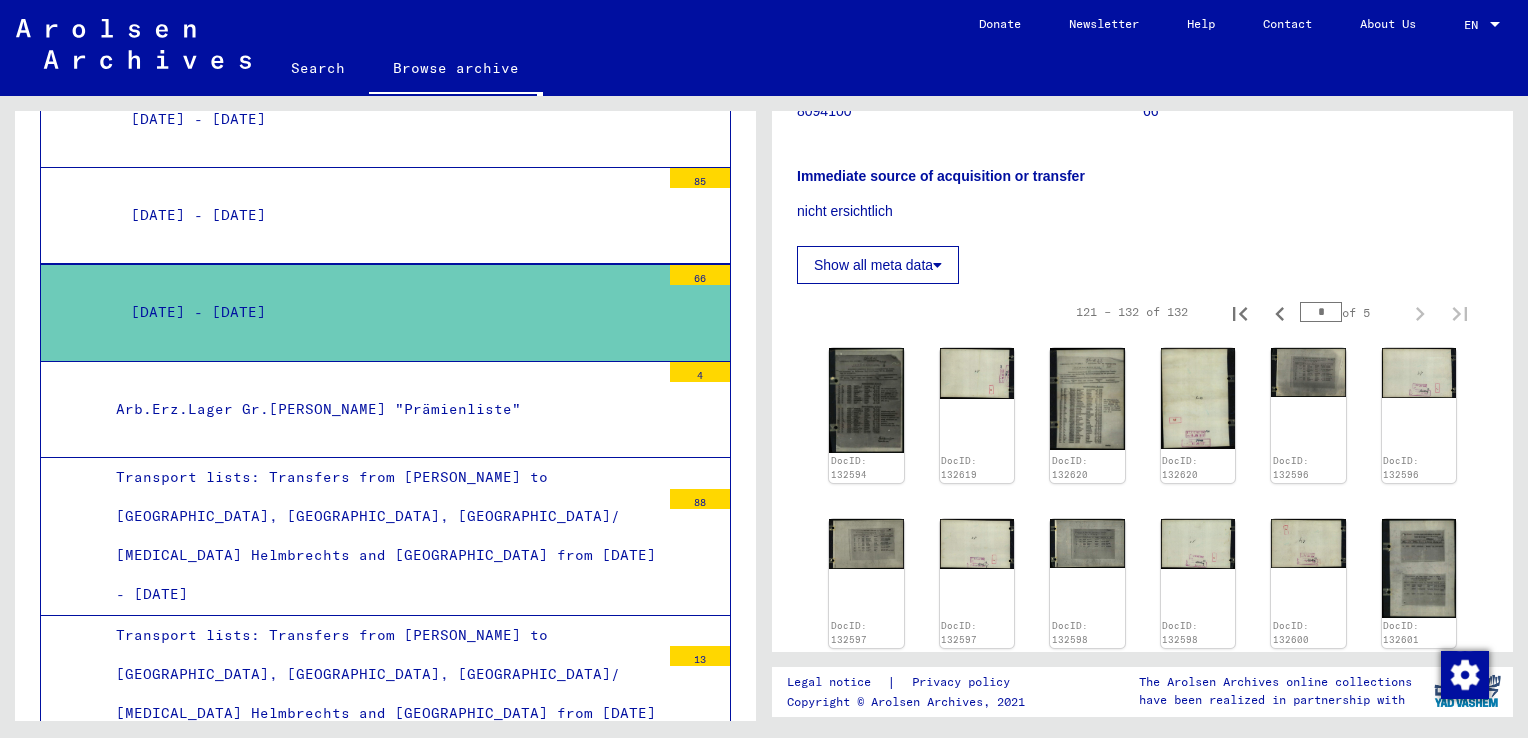 click on "Search   Browse archive   Detailed questions/information about the documents? Send us an inquiry for free.  Donate Newsletter Help Contact About Us EN EN" 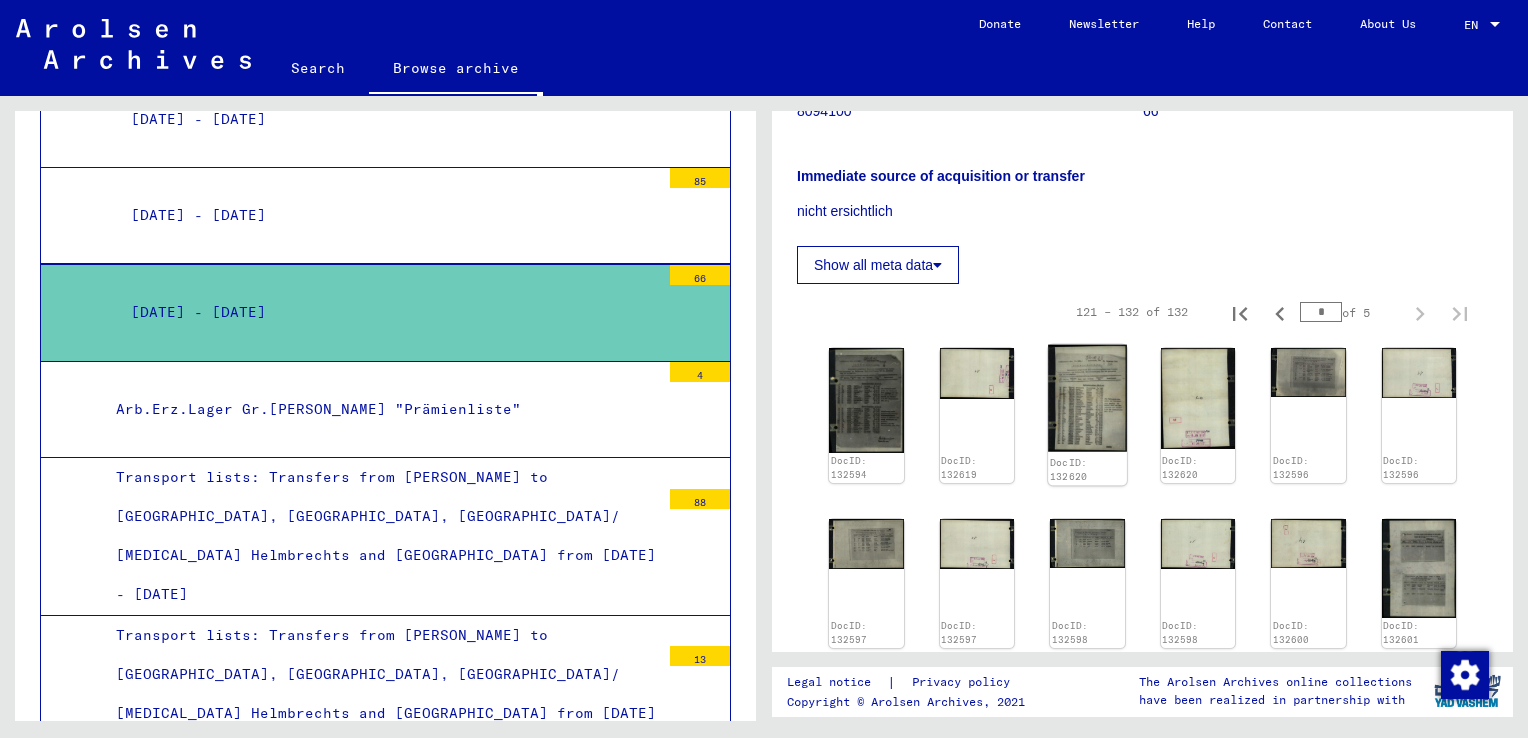 click 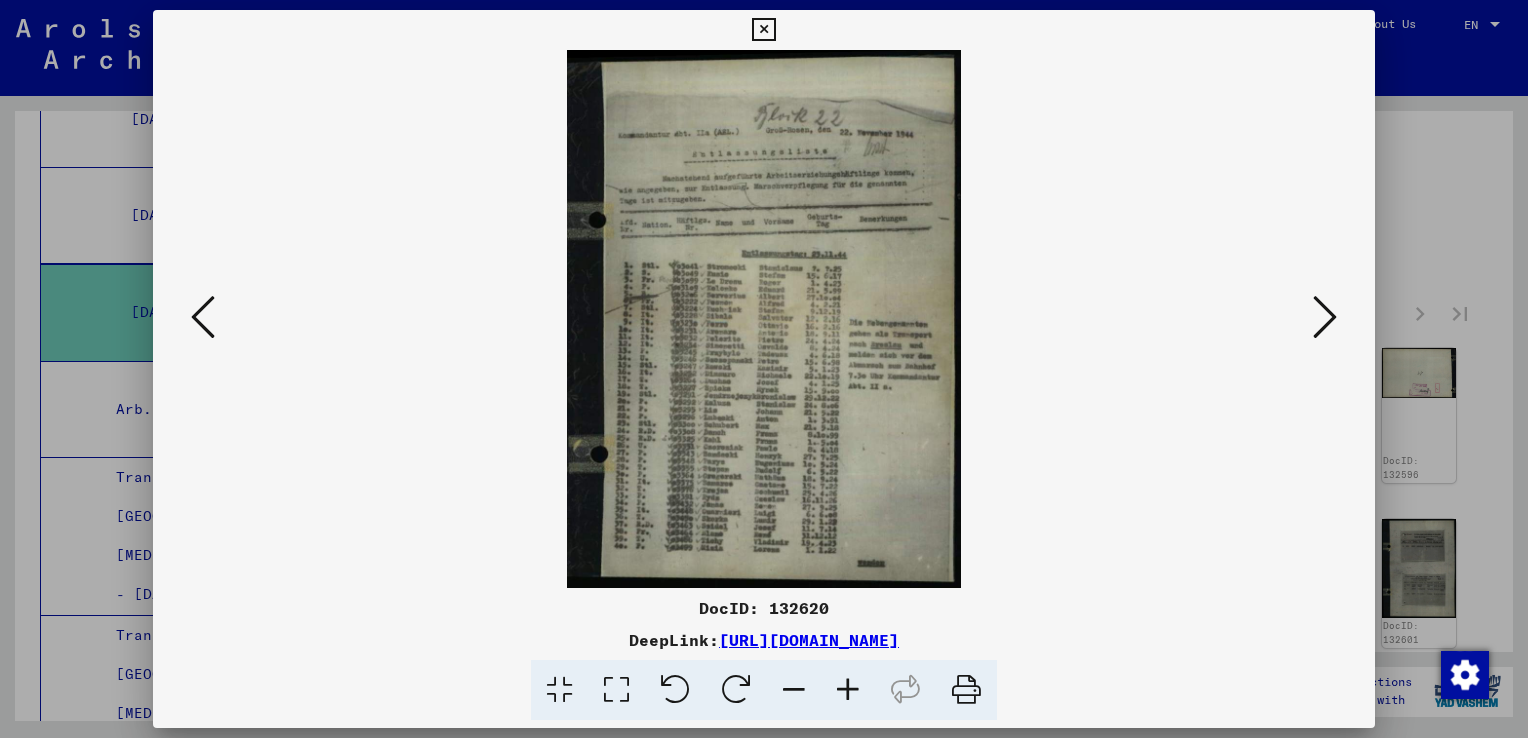 click at bounding box center [848, 690] 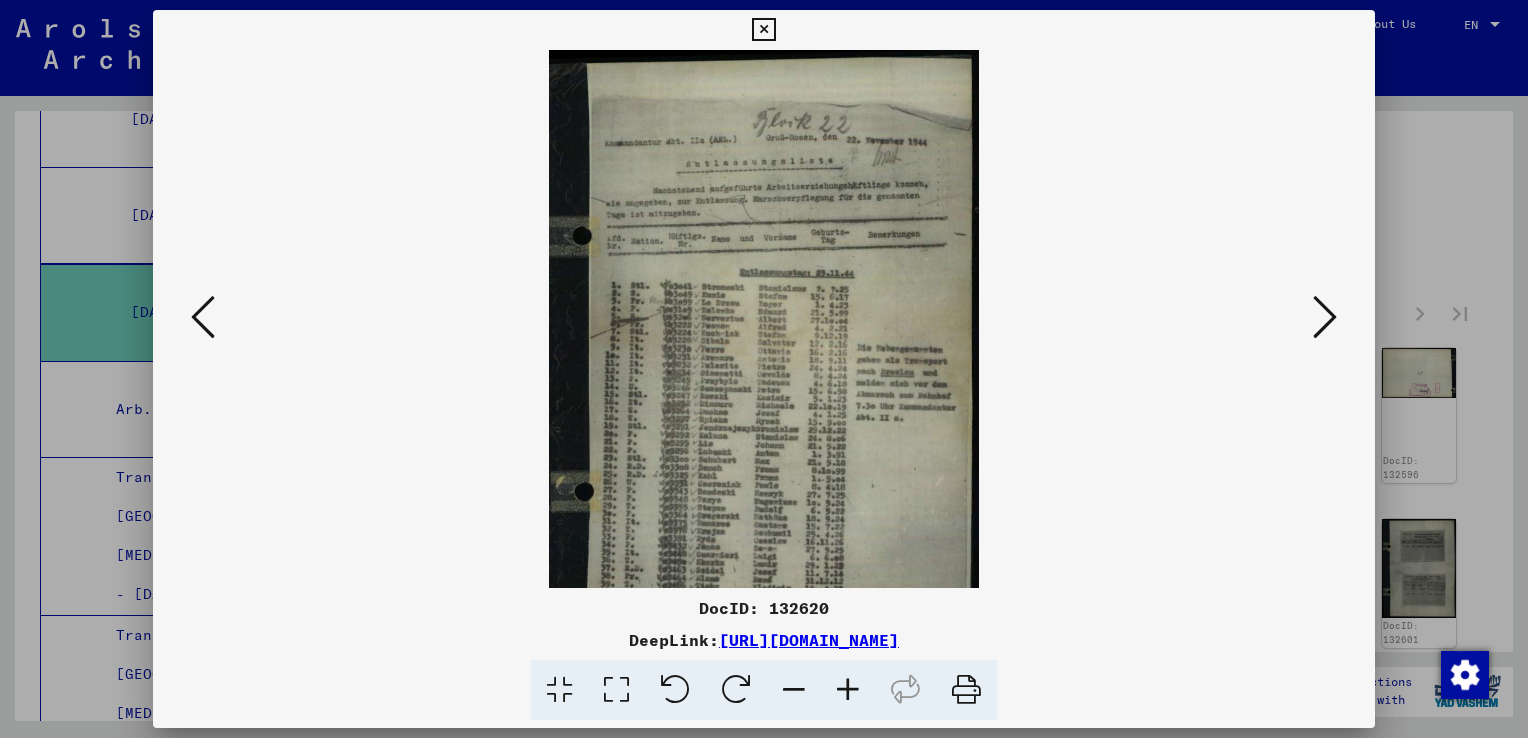 click at bounding box center [848, 690] 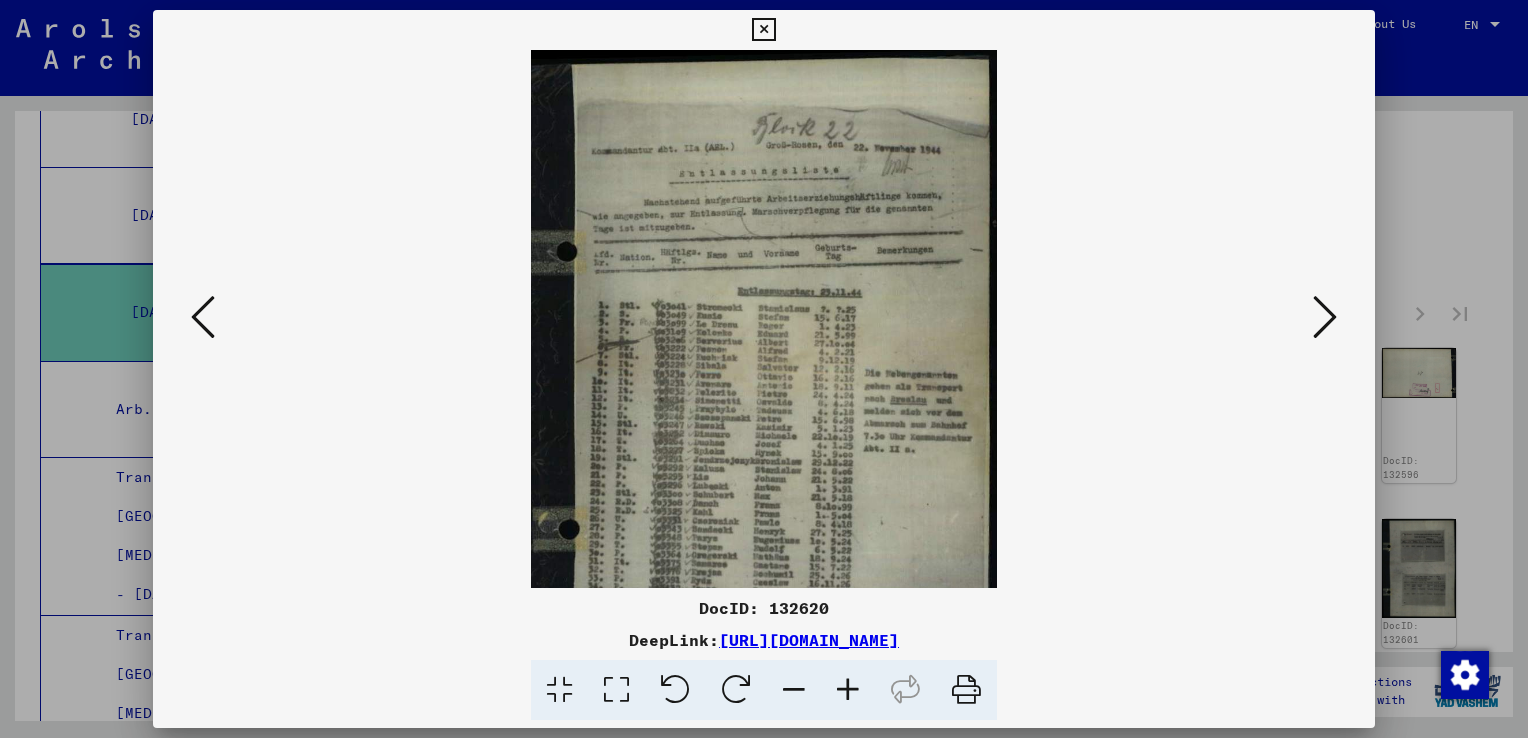 click at bounding box center [848, 690] 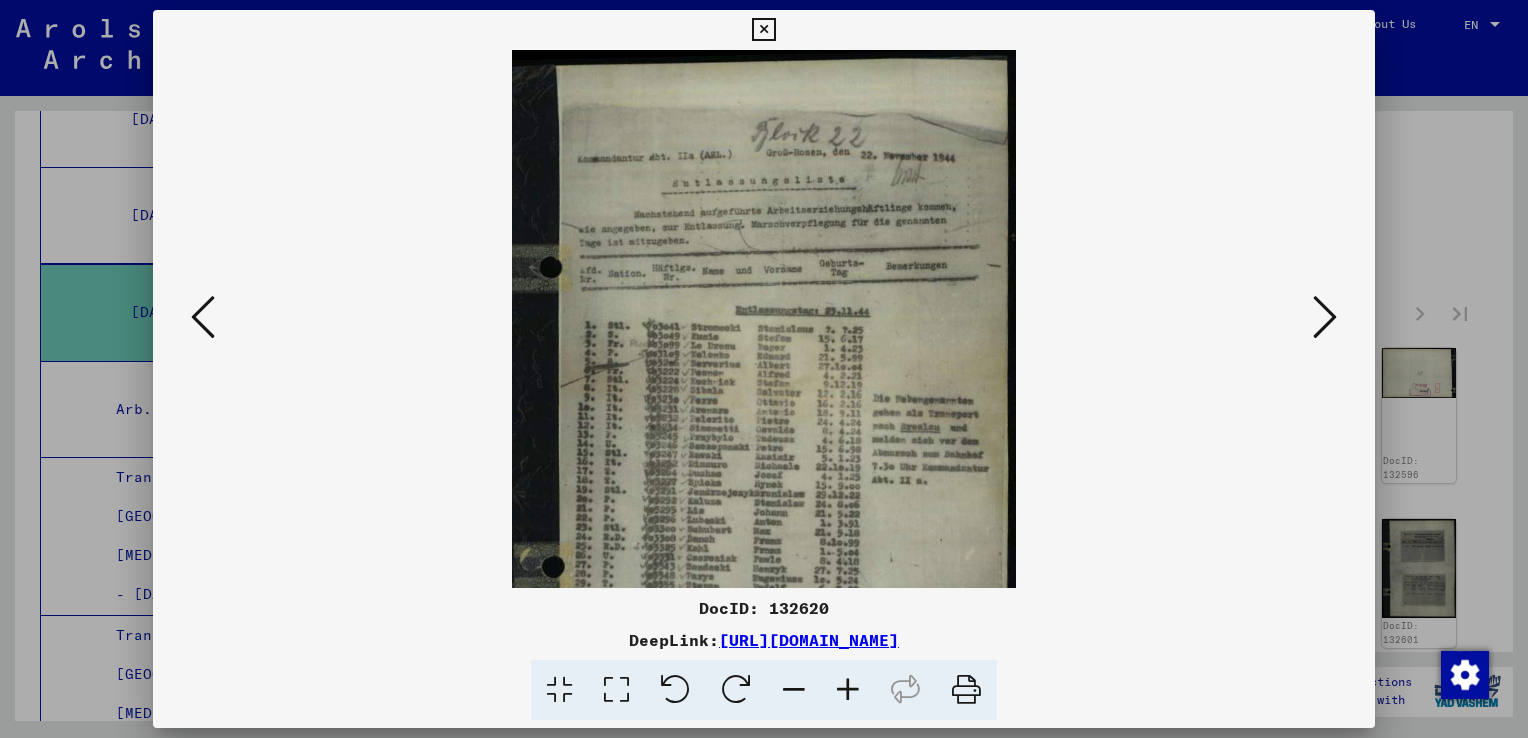 click at bounding box center (848, 690) 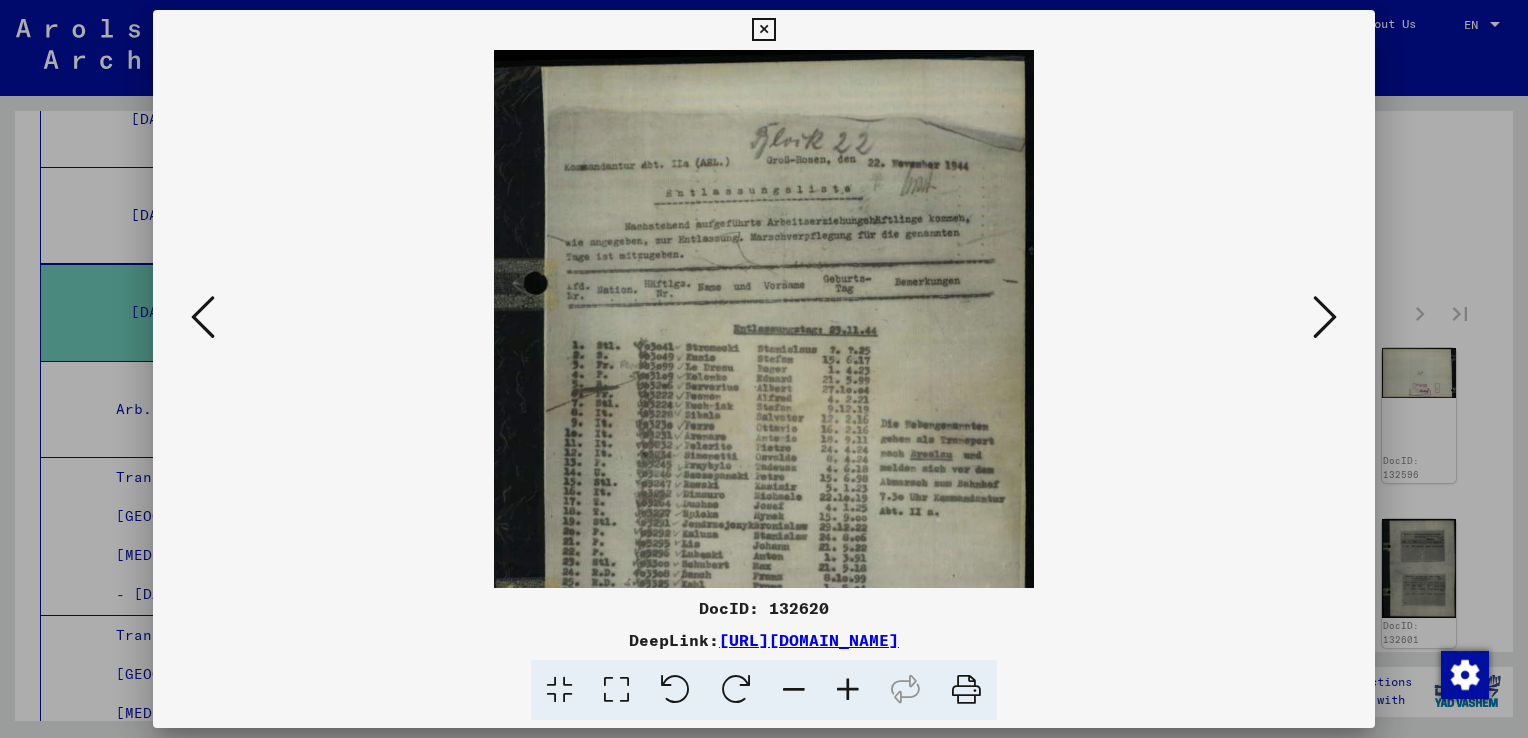 drag, startPoint x: 765, startPoint y: 420, endPoint x: 764, endPoint y: 365, distance: 55.00909 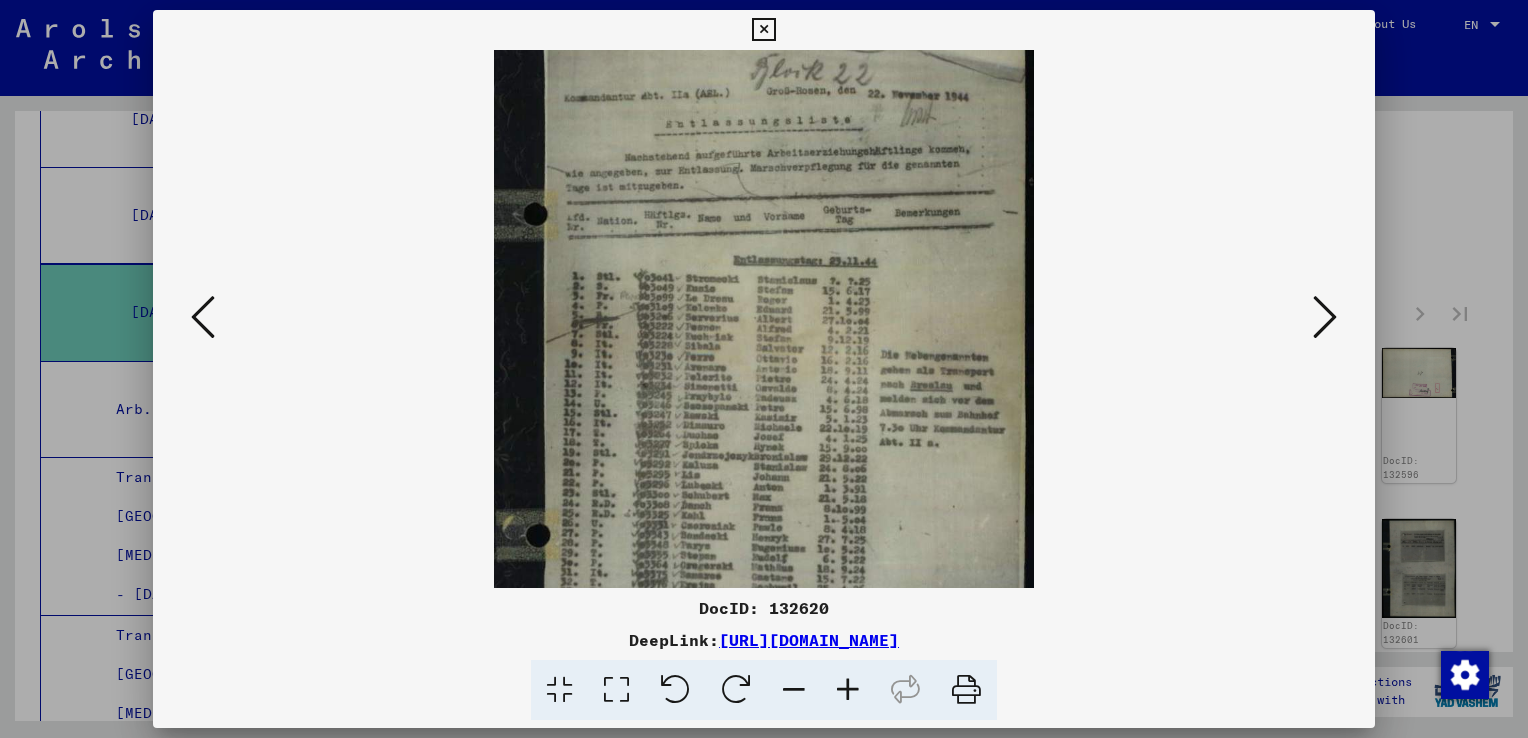 drag, startPoint x: 764, startPoint y: 365, endPoint x: 768, endPoint y: 323, distance: 42.190044 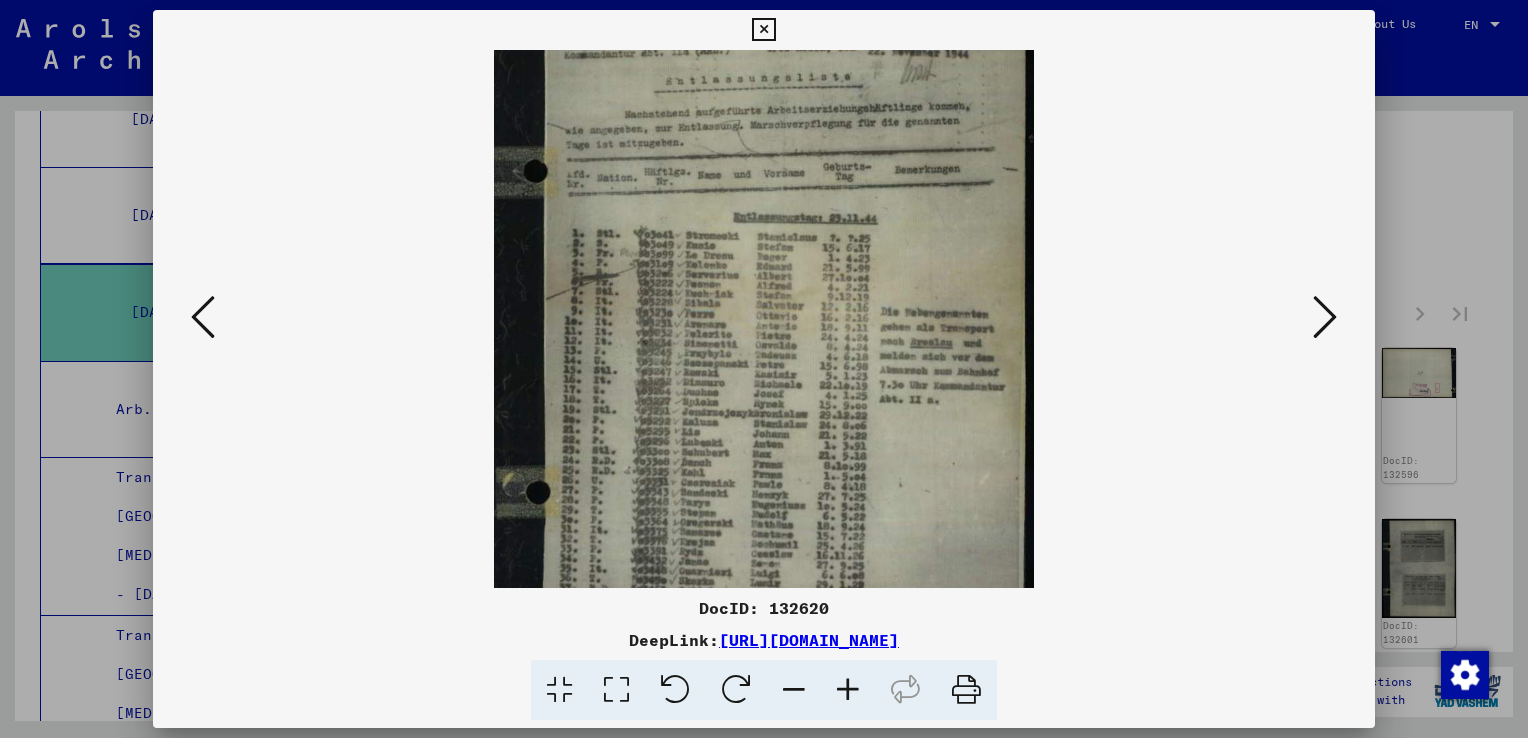 scroll, scrollTop: 114, scrollLeft: 0, axis: vertical 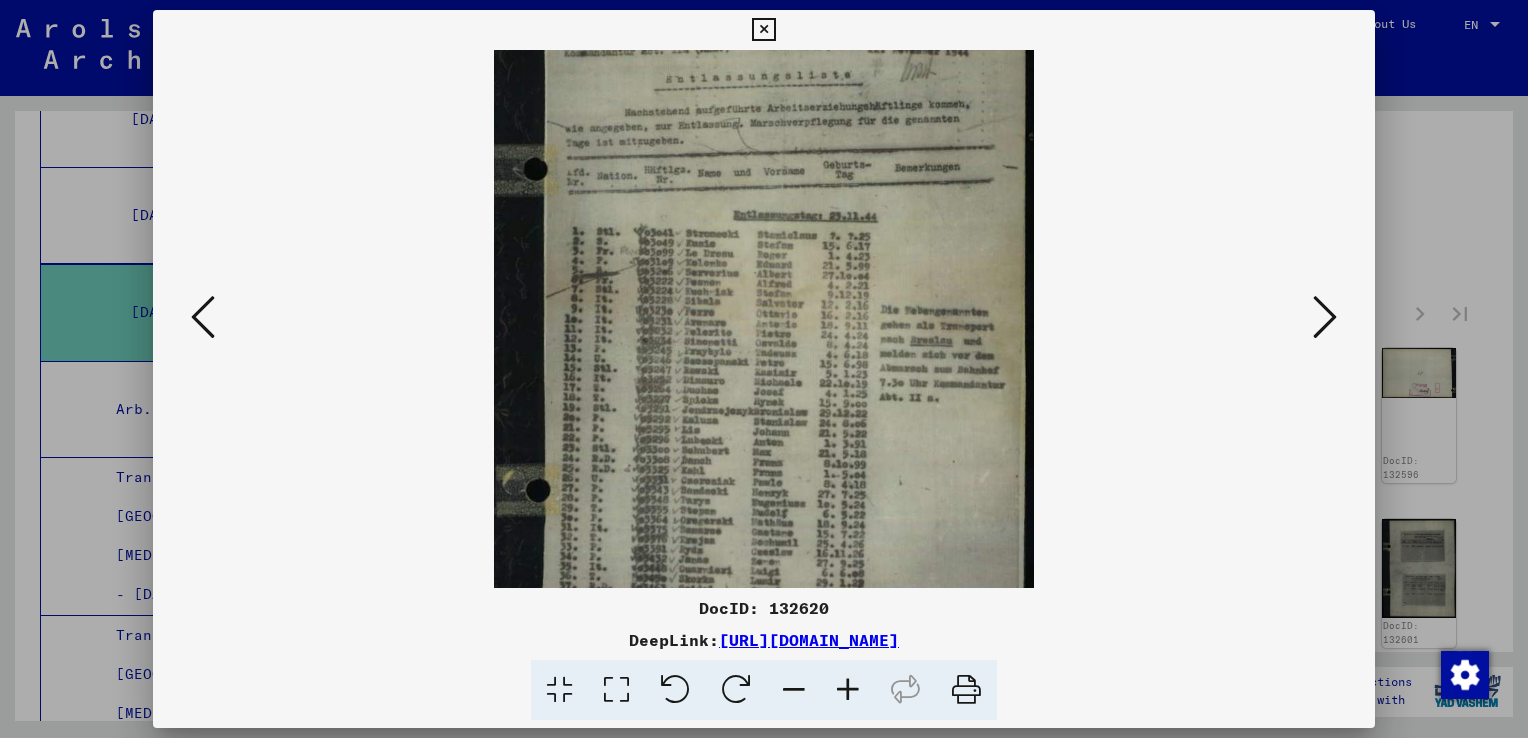 drag, startPoint x: 768, startPoint y: 321, endPoint x: 771, endPoint y: 280, distance: 41.109608 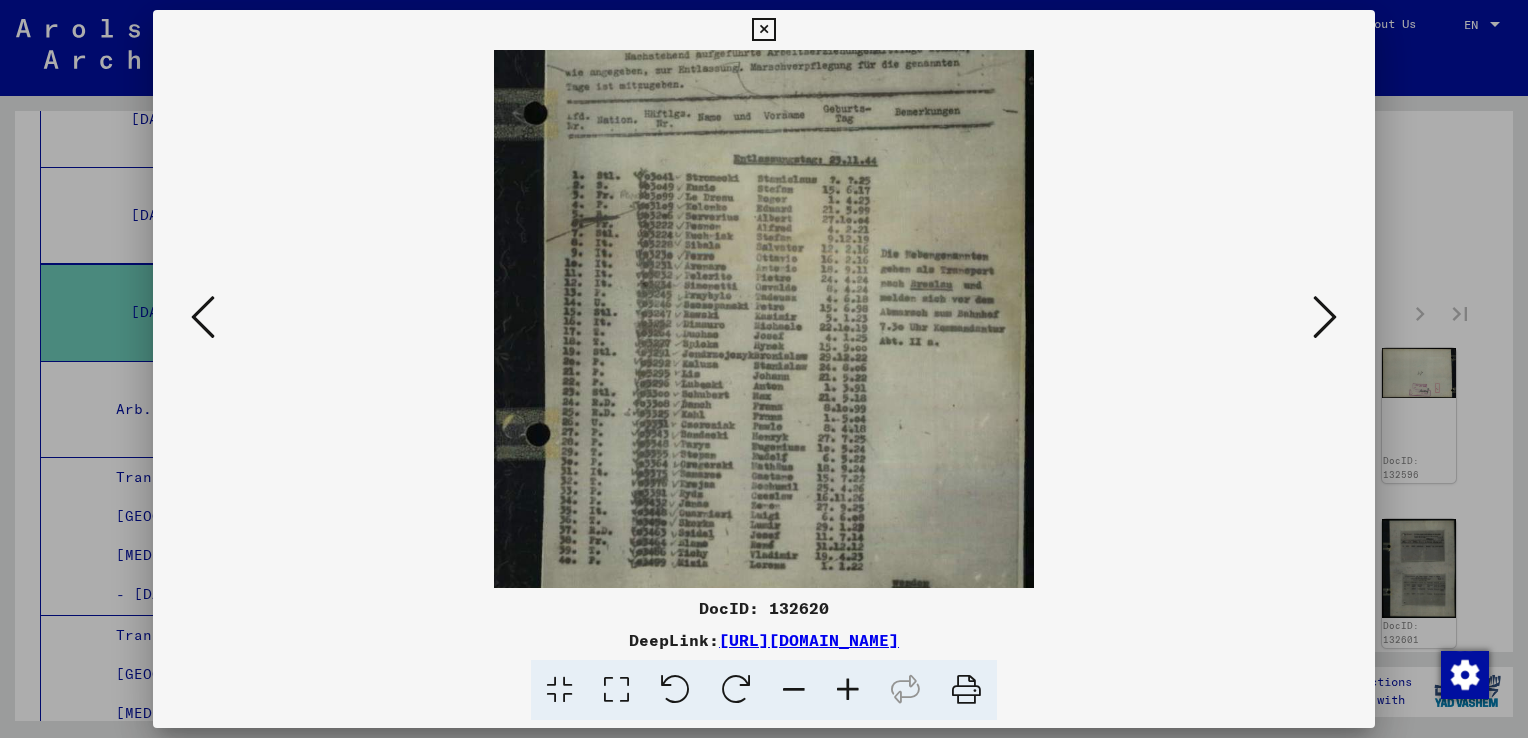 scroll, scrollTop: 184, scrollLeft: 0, axis: vertical 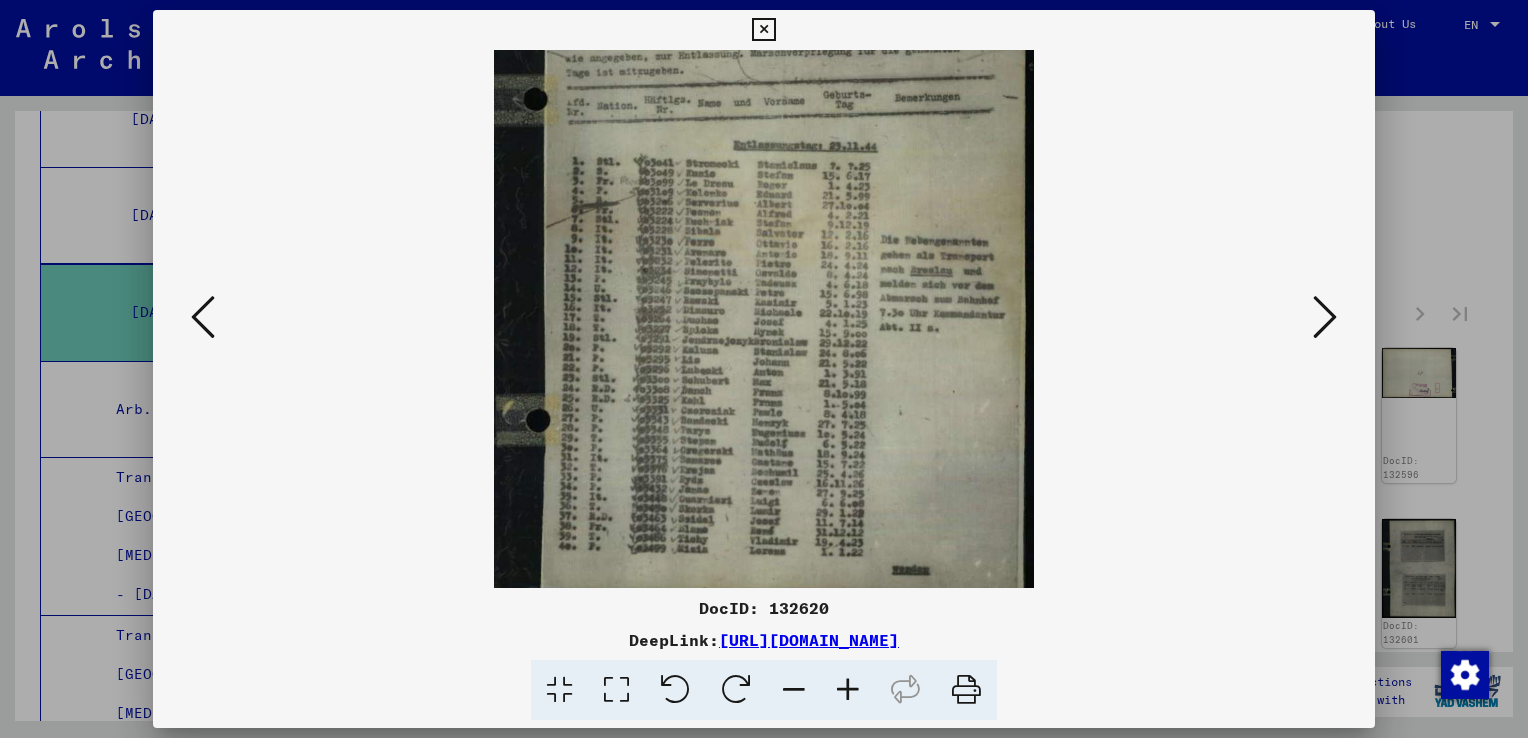 drag, startPoint x: 753, startPoint y: 444, endPoint x: 754, endPoint y: 376, distance: 68.007355 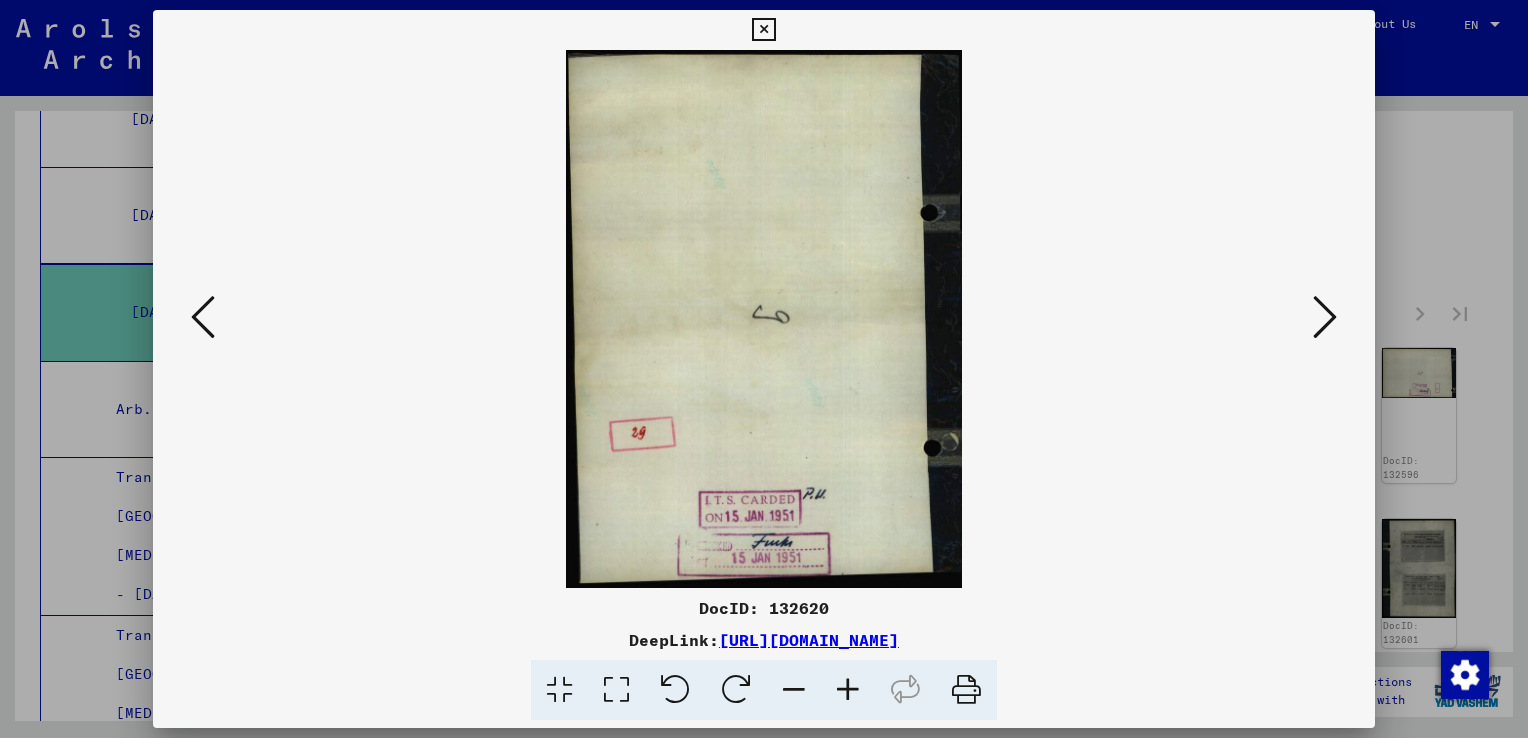 click at bounding box center (1325, 317) 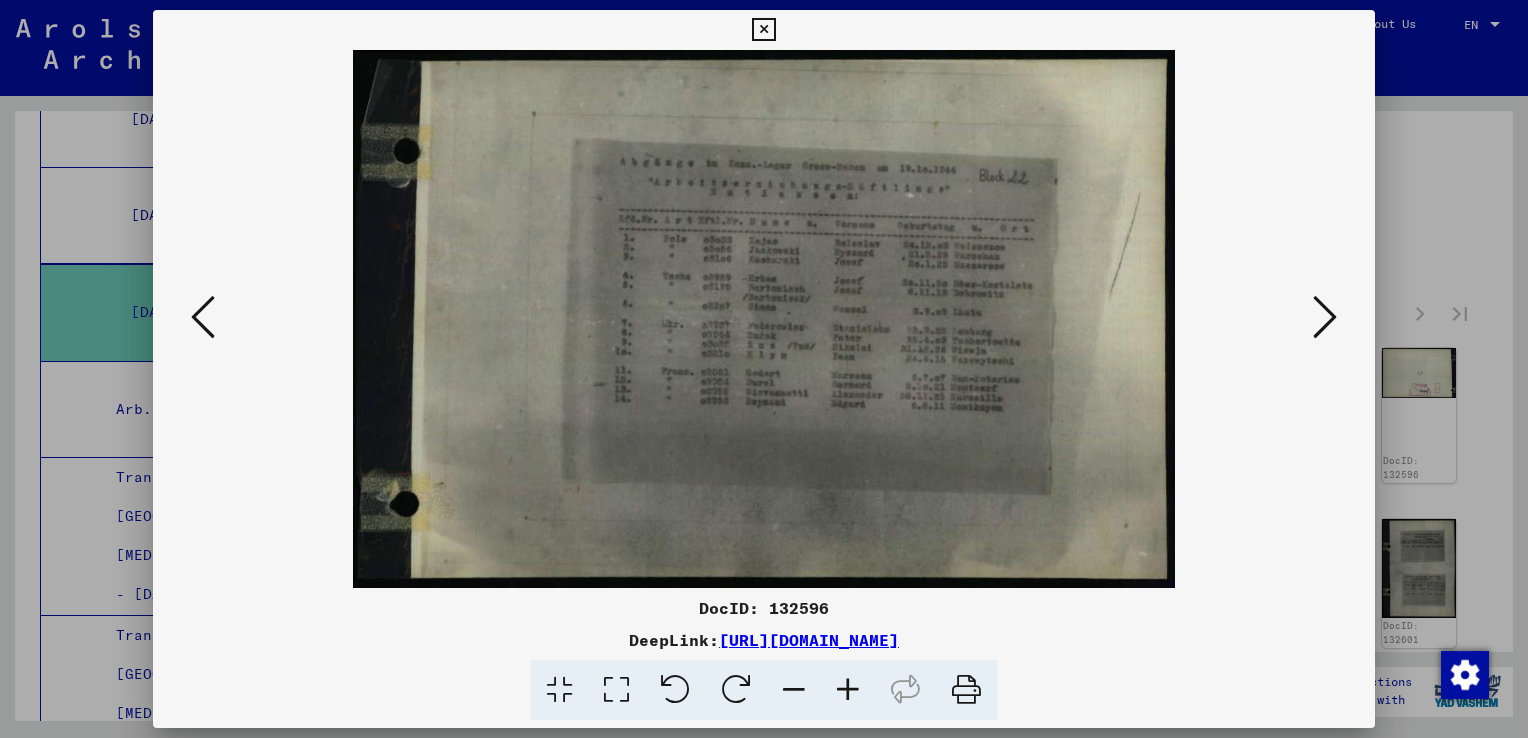 click at bounding box center (1325, 317) 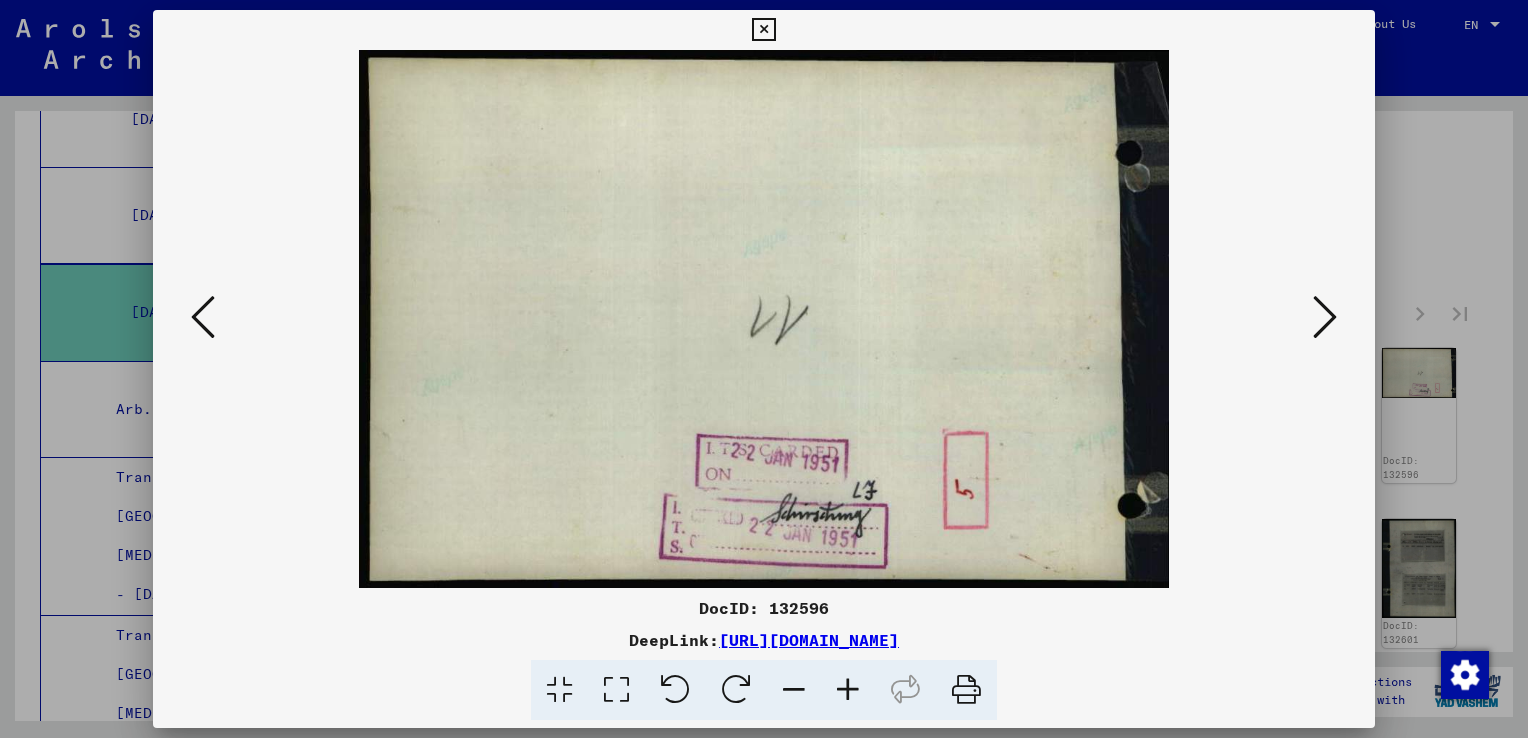 click at bounding box center [1325, 317] 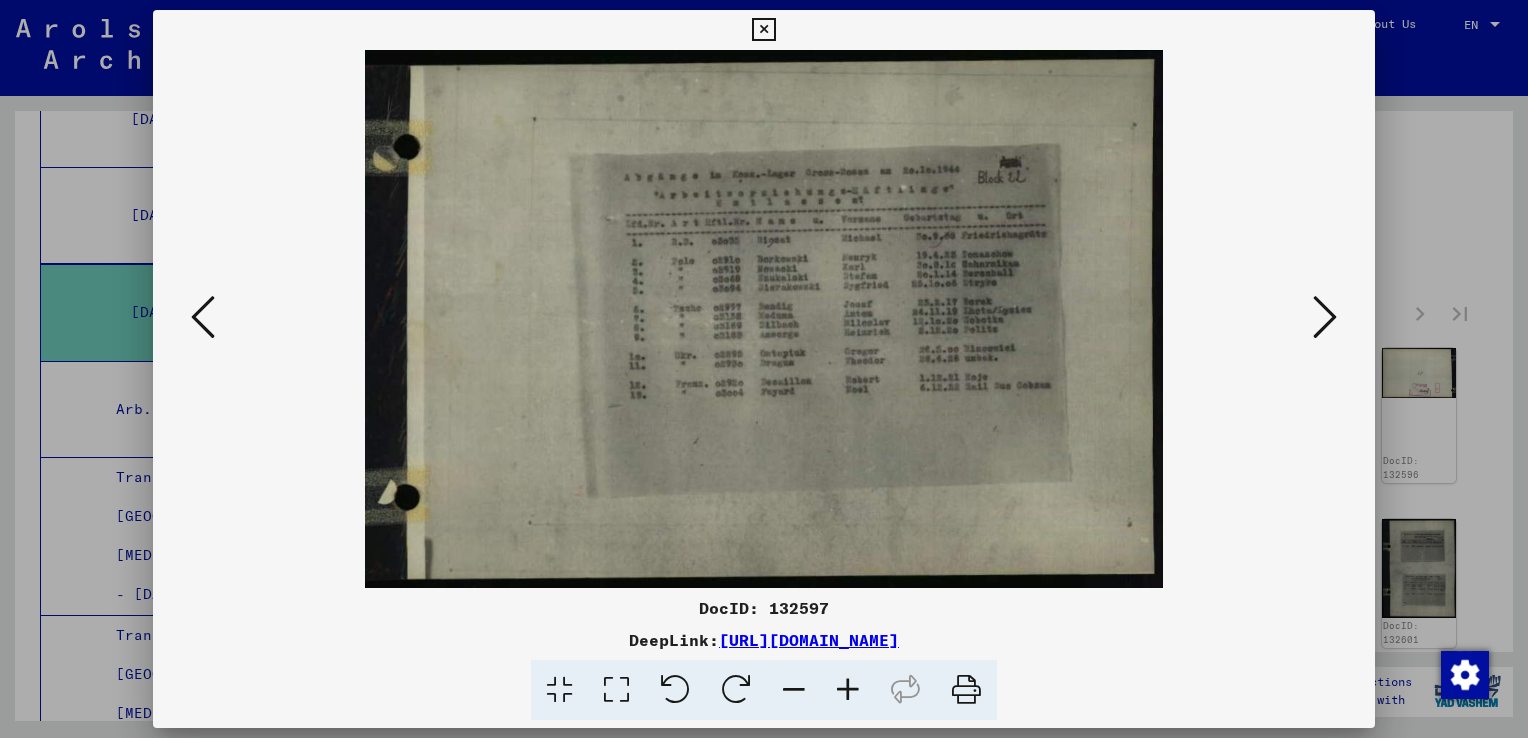 click at bounding box center [1325, 317] 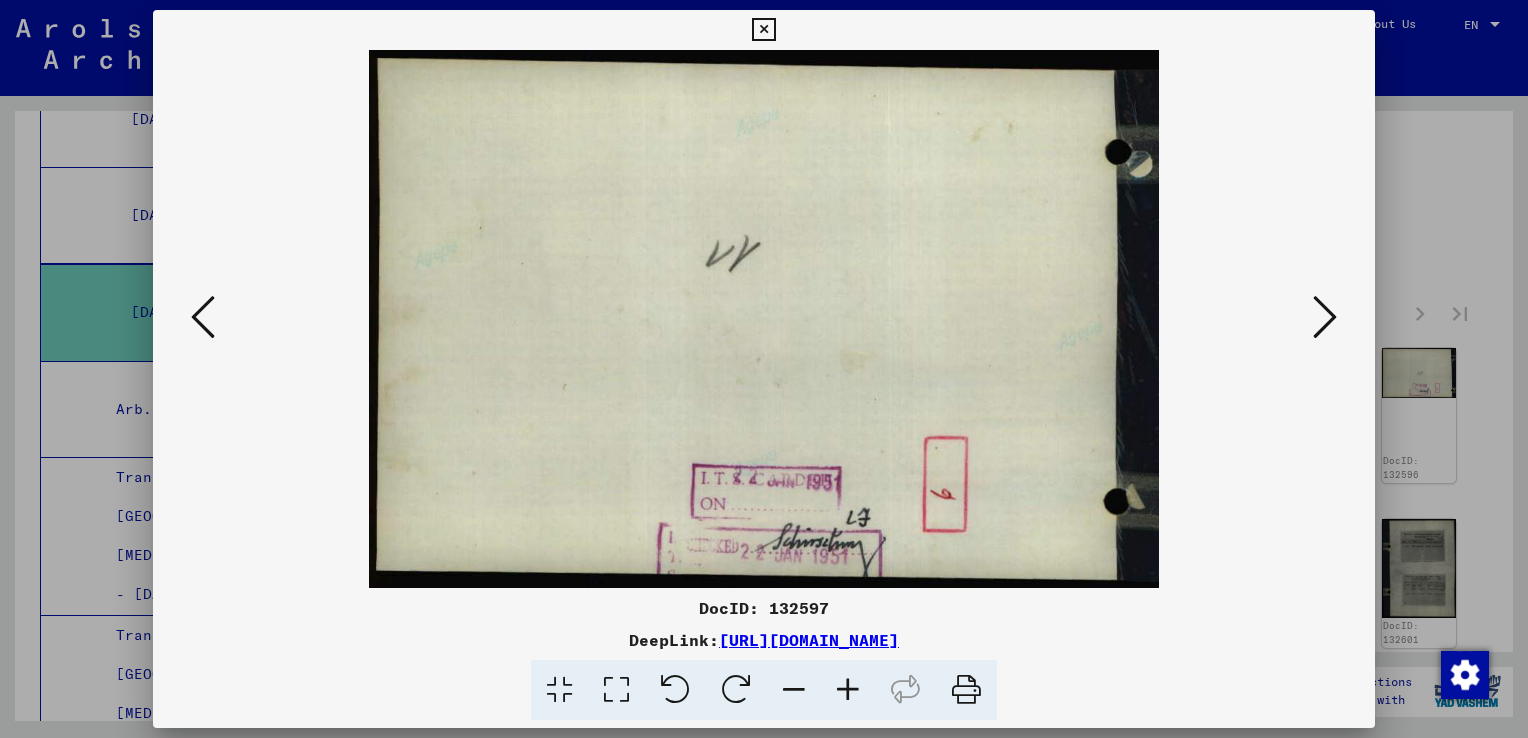 click at bounding box center (1325, 317) 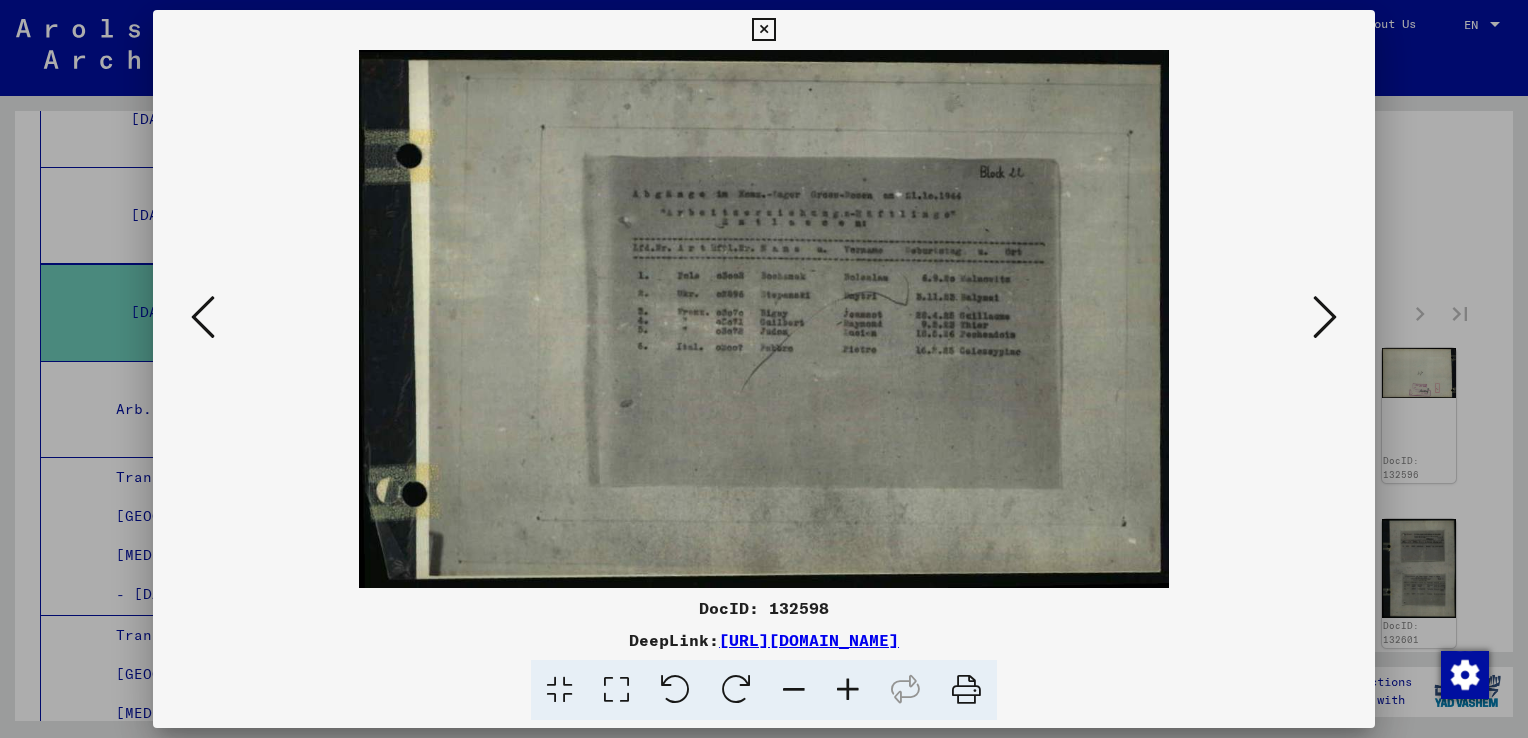click at bounding box center (1325, 317) 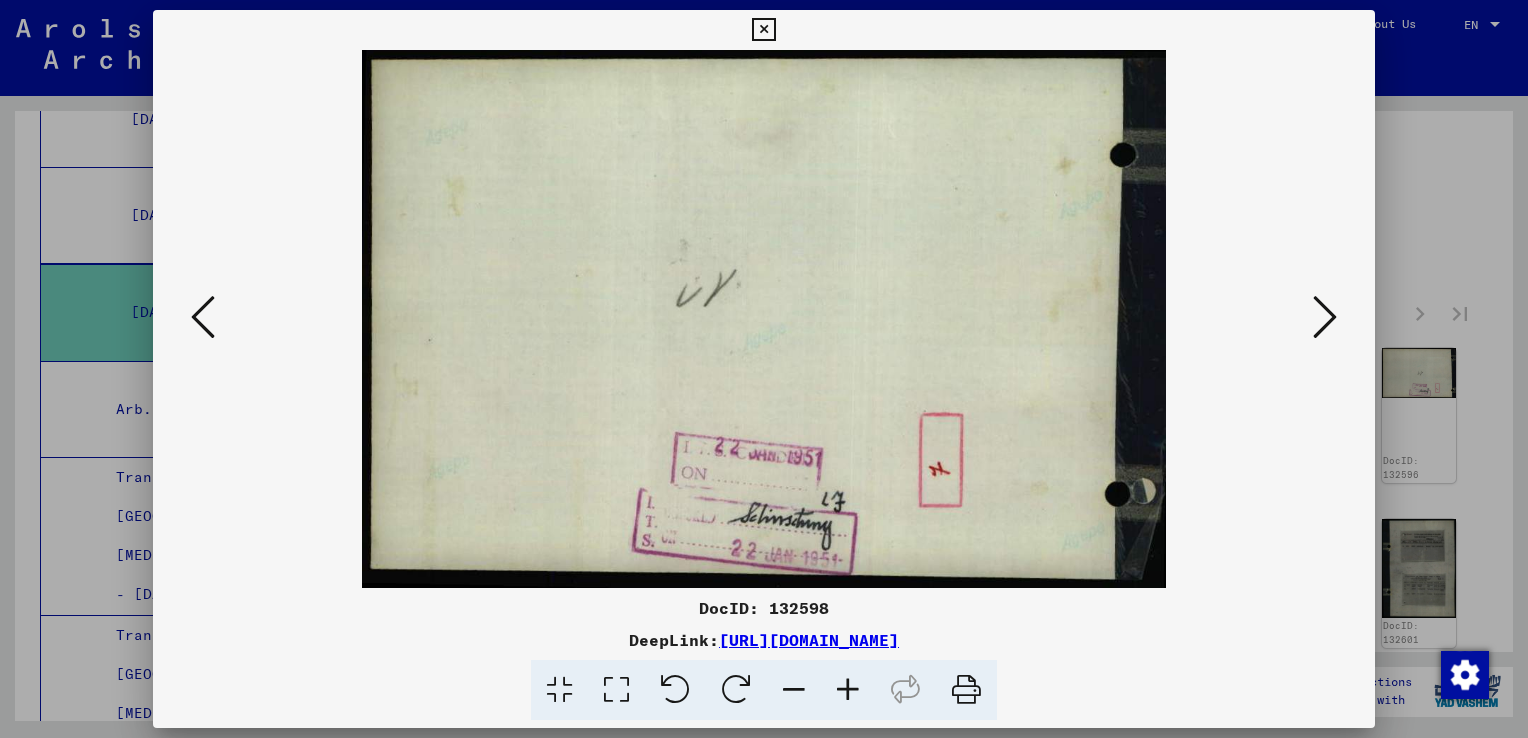 click at bounding box center [1325, 317] 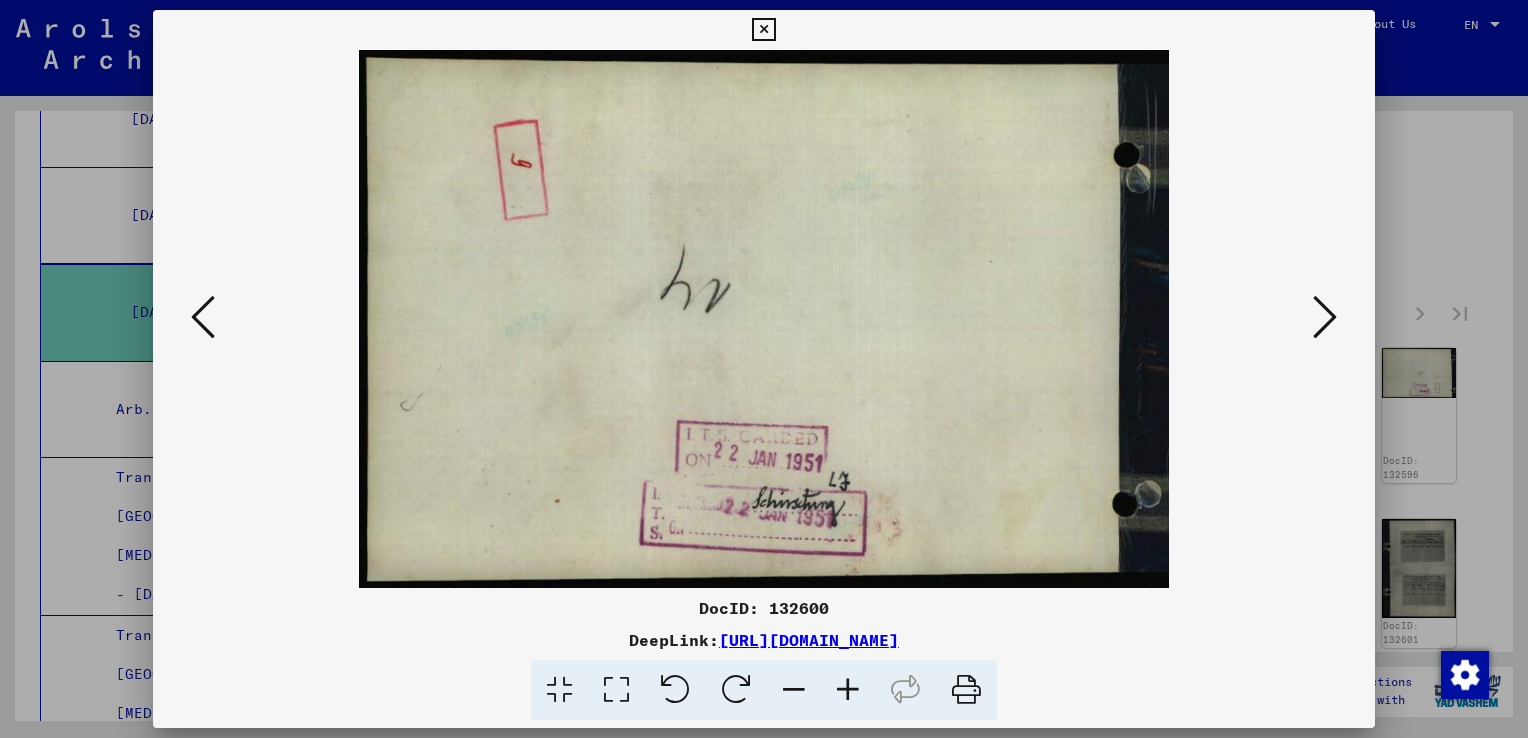 click at bounding box center (1325, 317) 